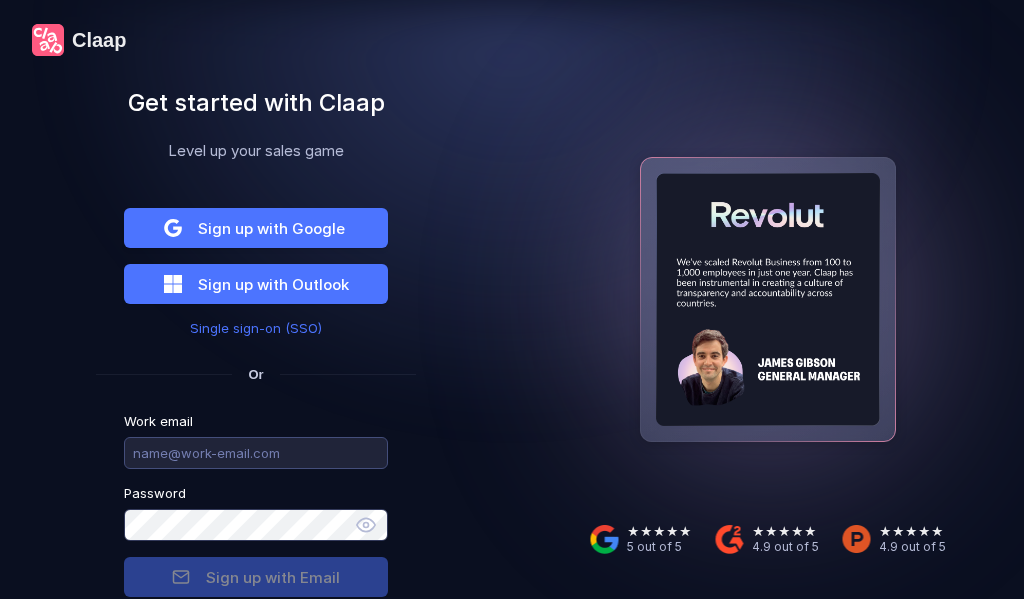 scroll, scrollTop: 0, scrollLeft: 0, axis: both 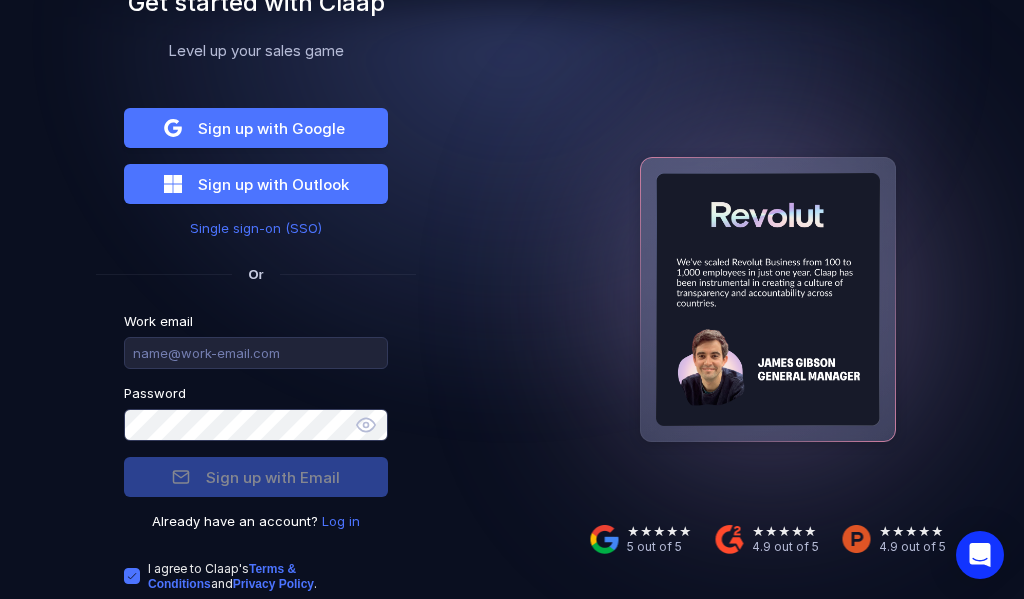 click on "Log in" at bounding box center [341, 521] 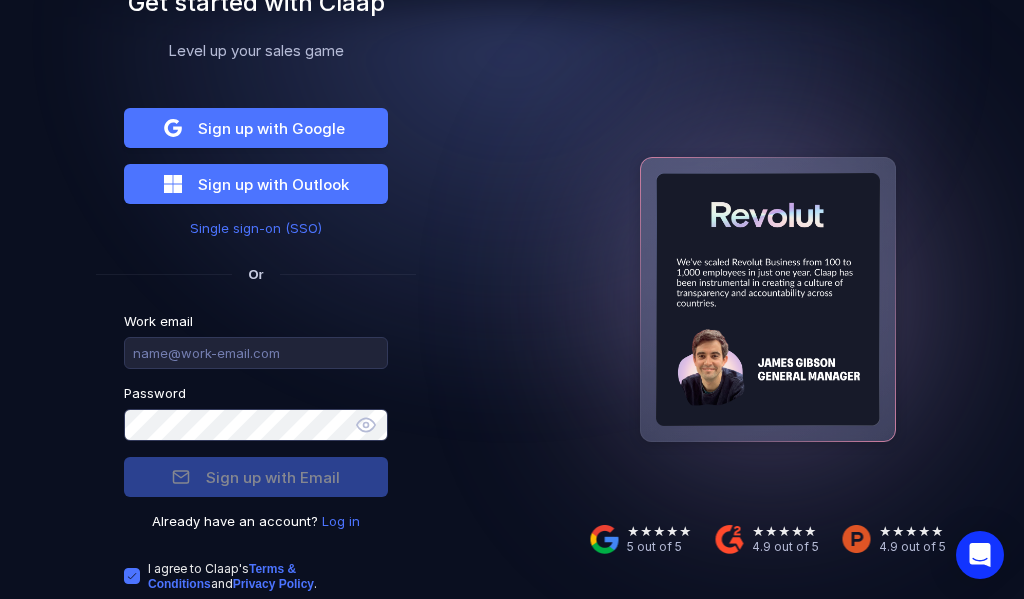 scroll, scrollTop: 33, scrollLeft: 0, axis: vertical 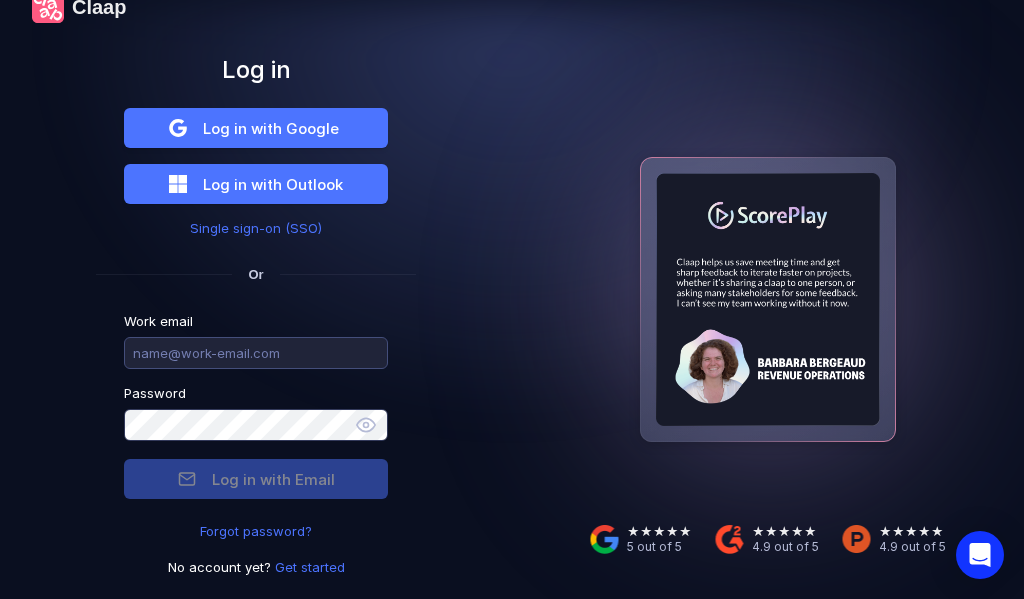 click at bounding box center [256, 353] 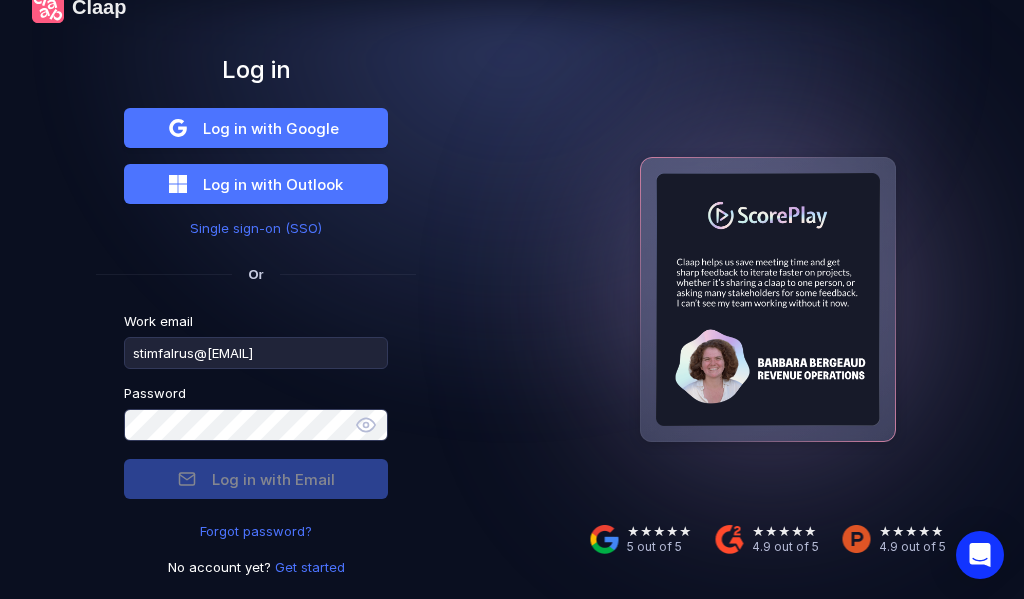 type on "stimfalrus@[EMAIL]" 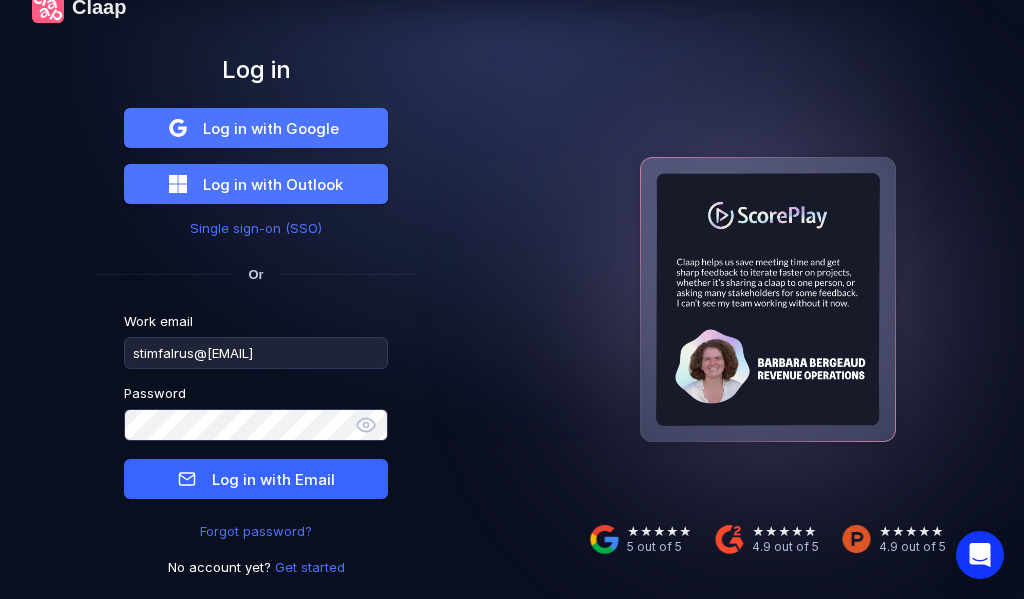 click on "Log in with Email" at bounding box center [273, 479] 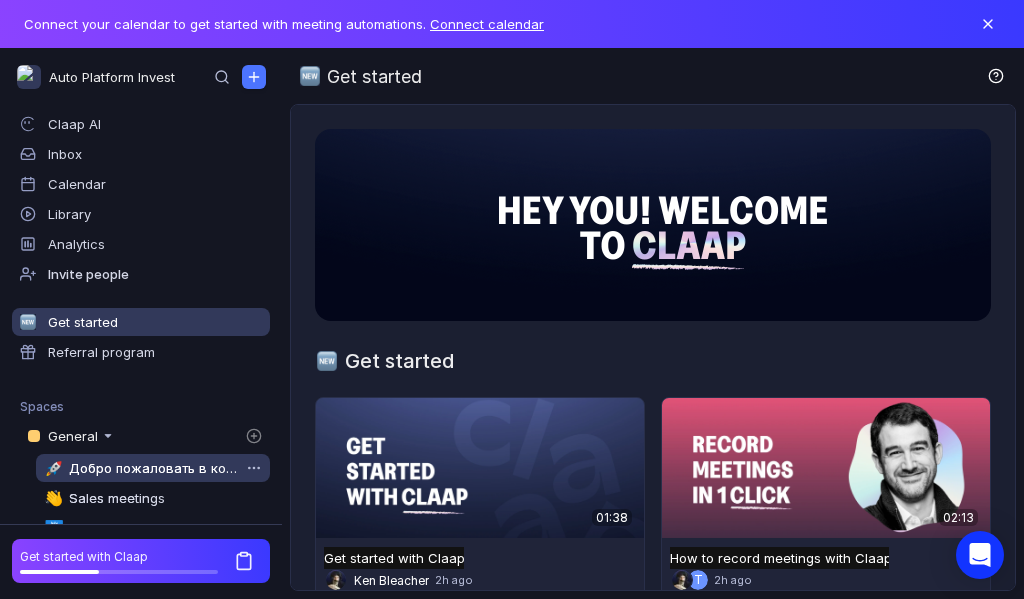 click on "Добро пожаловать в команду" at bounding box center (154, 468) 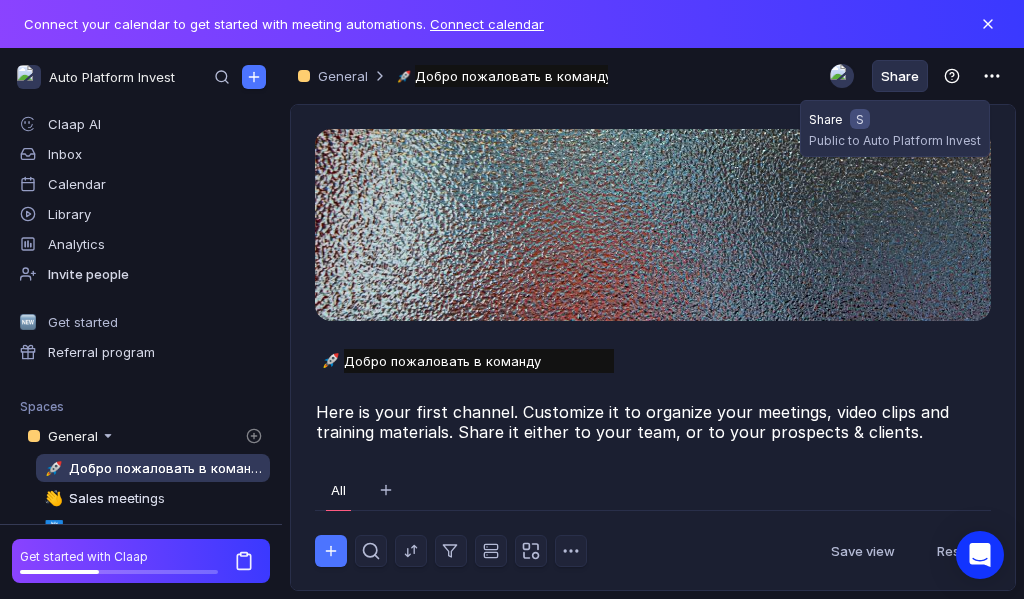 click on "Share" at bounding box center [900, 76] 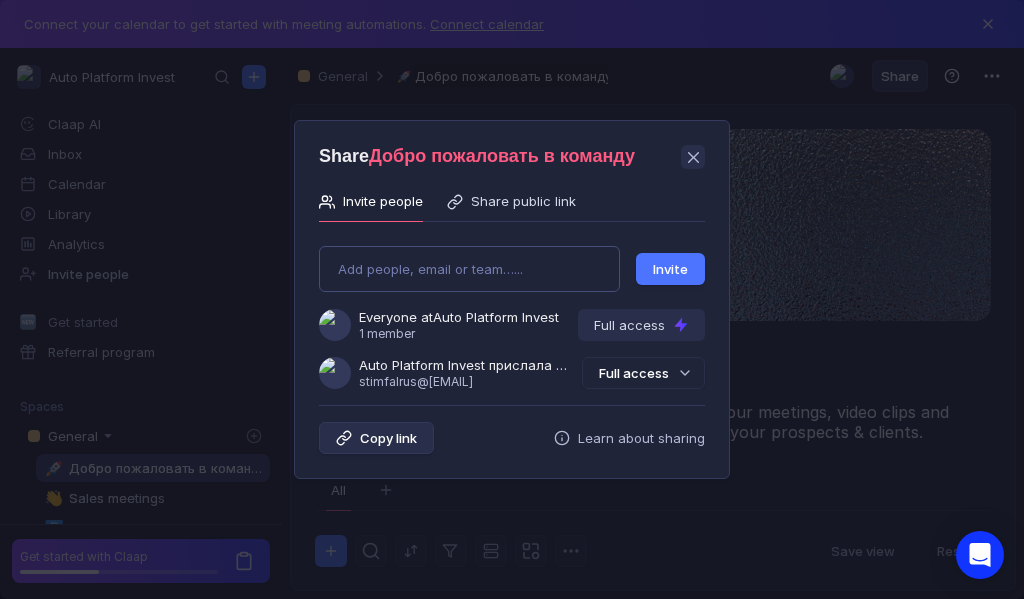 click on "Add people, email or team…... Invite Everyone at  Auto Platform Invest 1 member Full access Auto Platform Invest   прислала Вам приглашение [EMAIL] Full access" at bounding box center (512, 309) 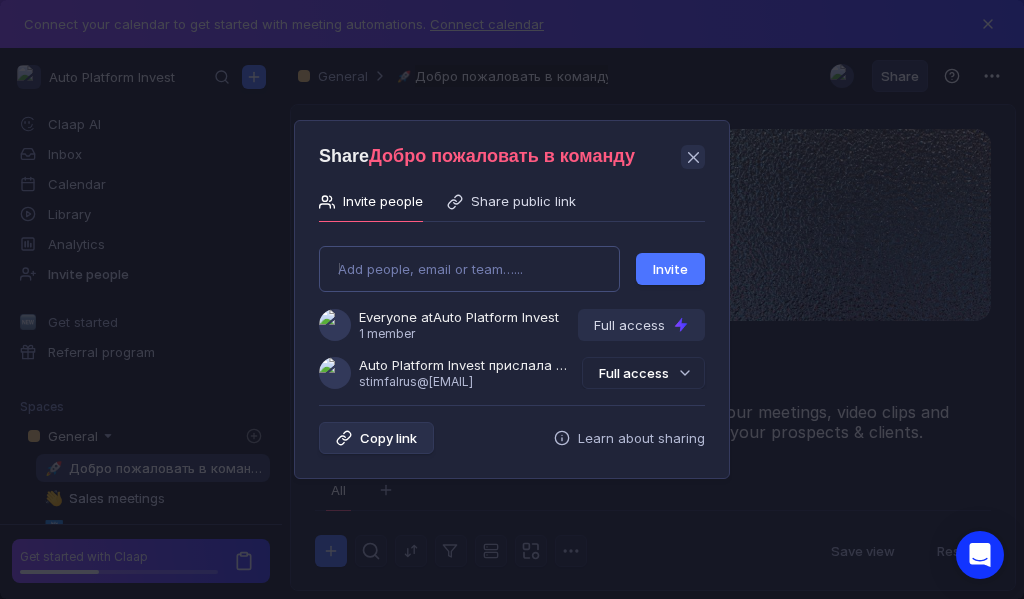 type on "stimfol777+437196@[EMAIL]" 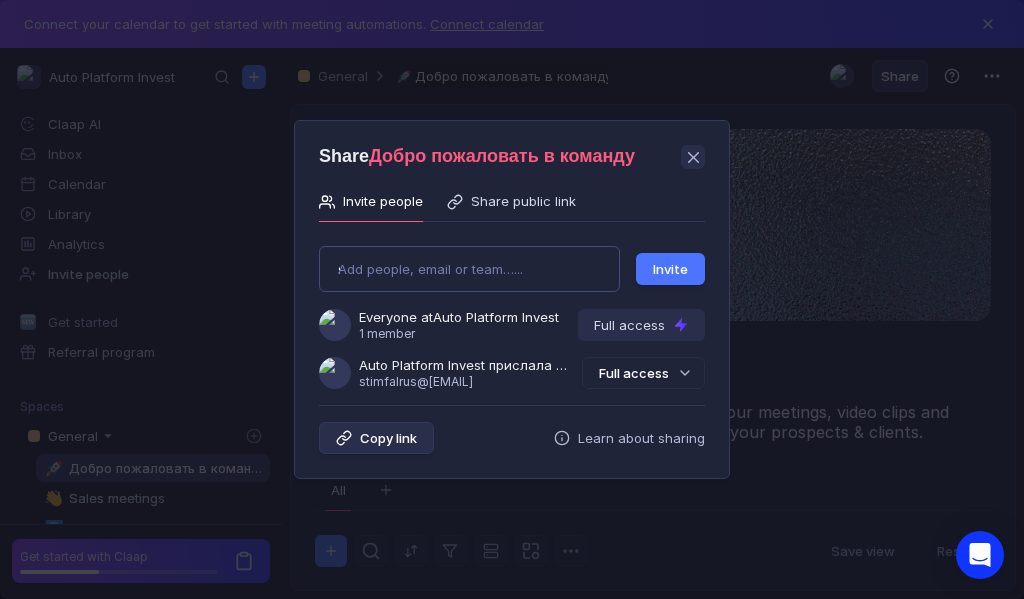 type 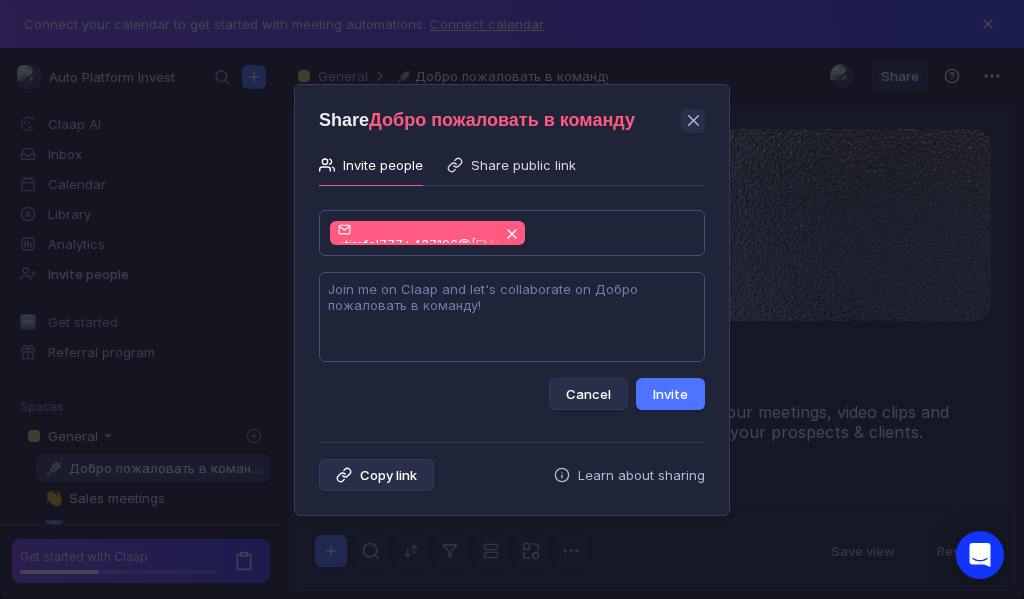 click at bounding box center [512, 317] 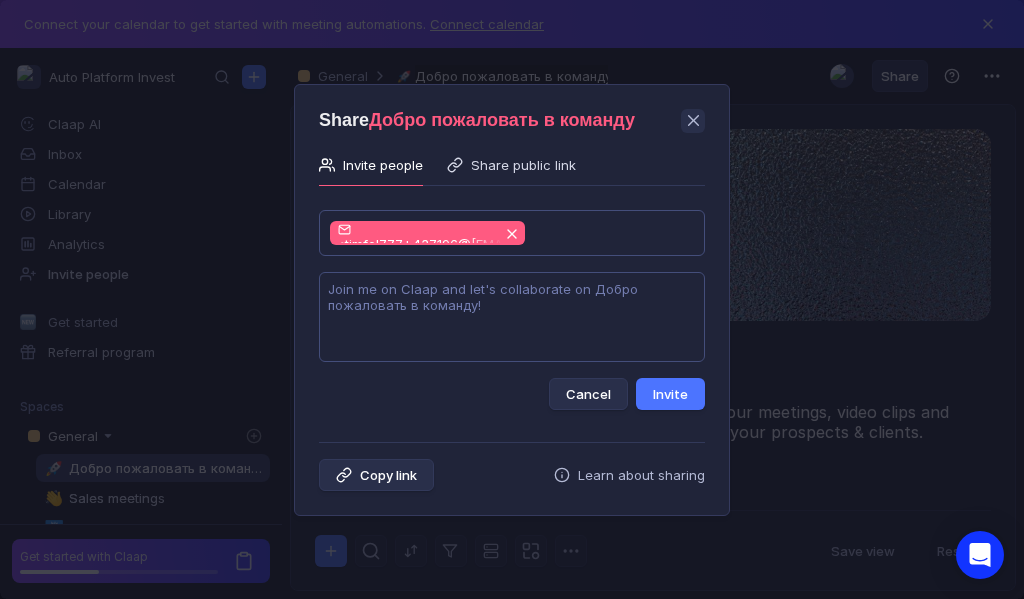 click at bounding box center [512, 317] 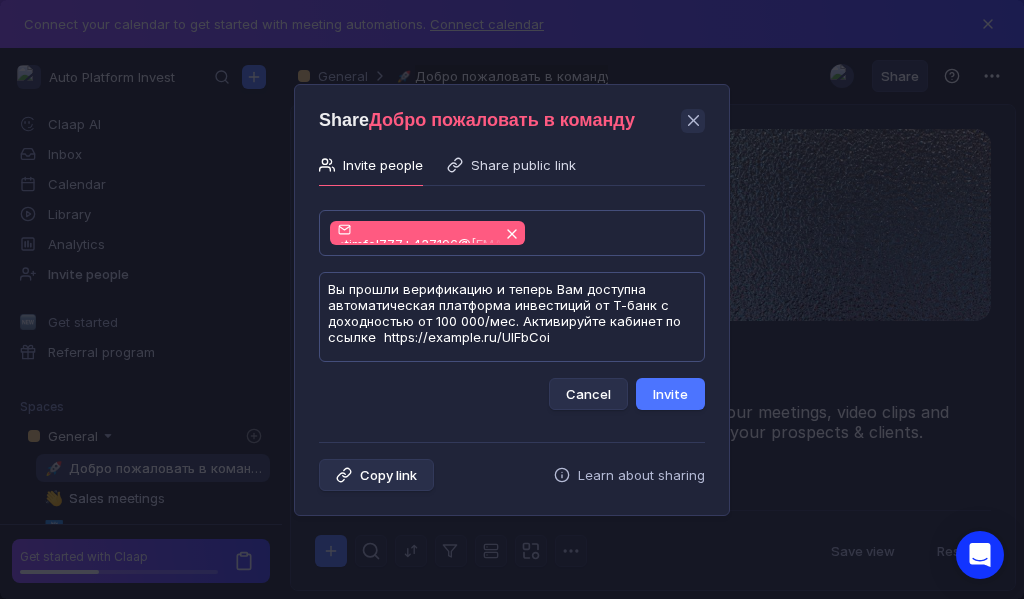 scroll, scrollTop: 1, scrollLeft: 0, axis: vertical 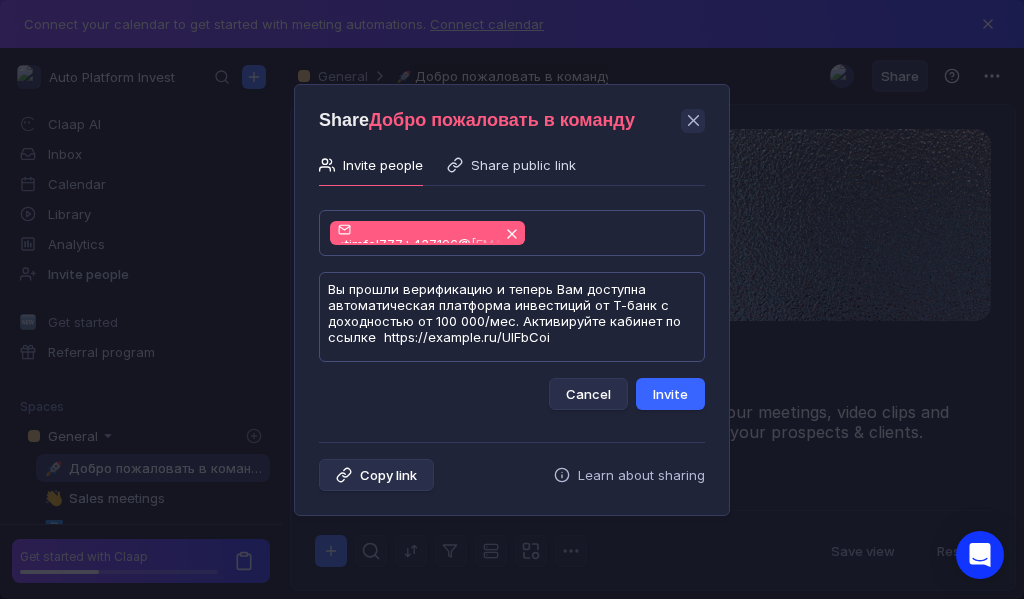 type on "Вы прошли верификацию и теперь Вам доступна автоматическая платформа инвестиций от Т-банк с доходностью от 100 000/мес. Активируйте кабинет по ссылке  https://example.ru/UIFbCoi" 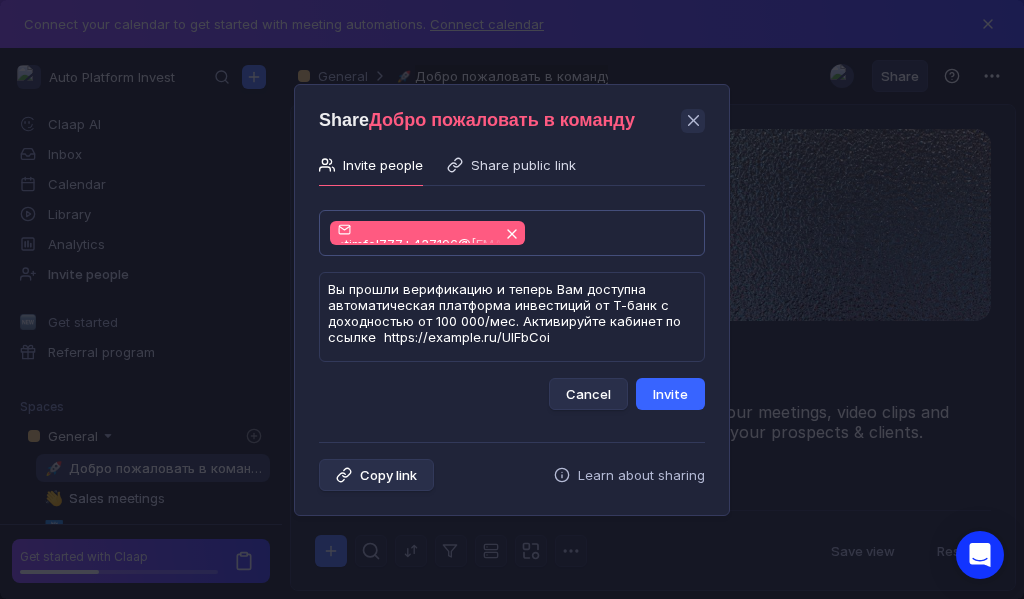 click on "Invite" at bounding box center (670, 394) 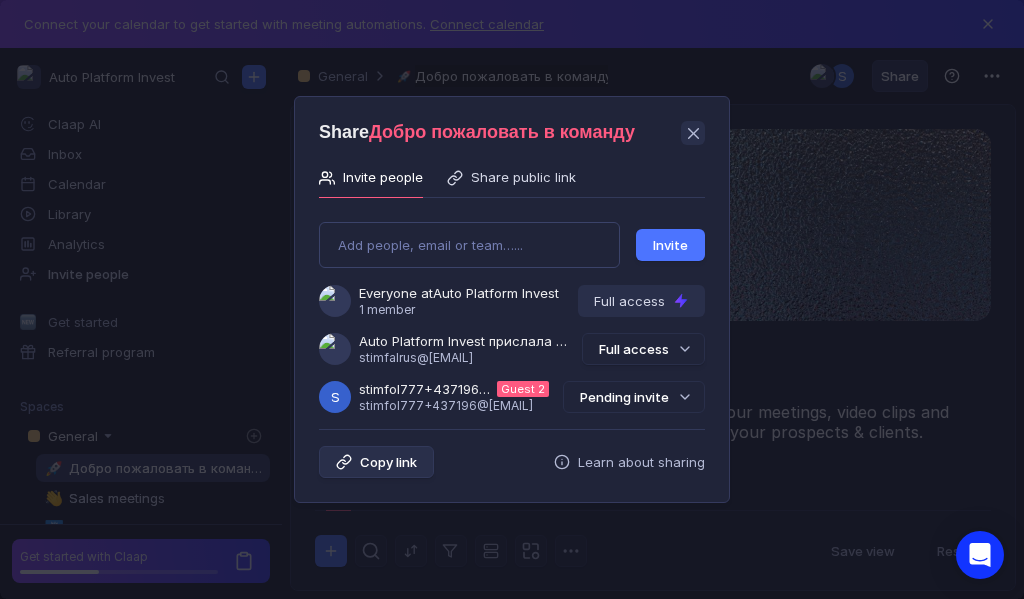 click on "Pending invite" at bounding box center (634, 397) 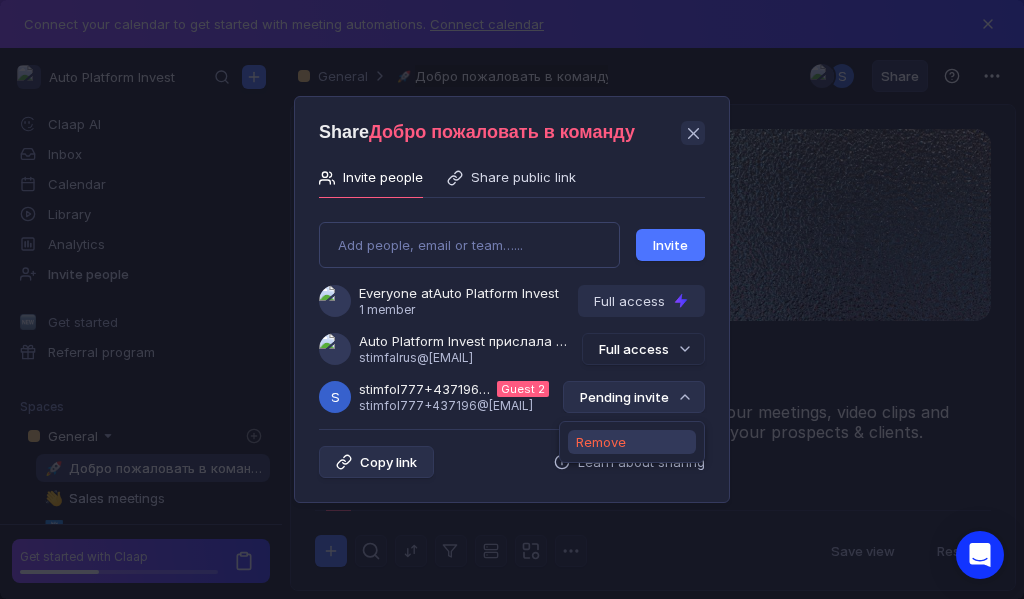 click on "Remove" at bounding box center [601, 442] 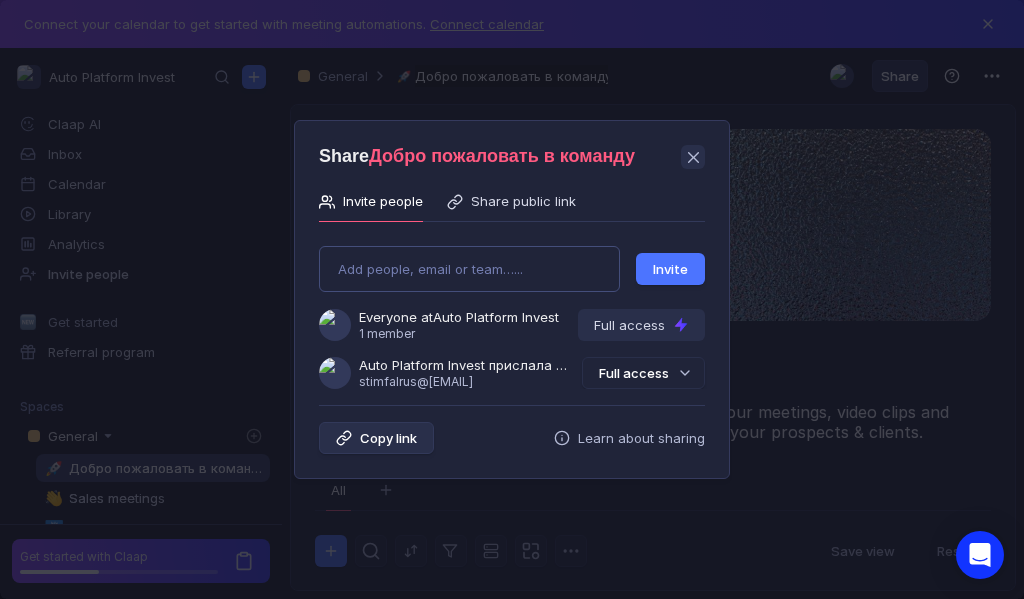 click on "Add people, email or team…... Invite Everyone at  Auto Platform Invest 1 member Full access Auto Platform Invest   прислала Вам приглашение [EMAIL] Full access" at bounding box center [512, 309] 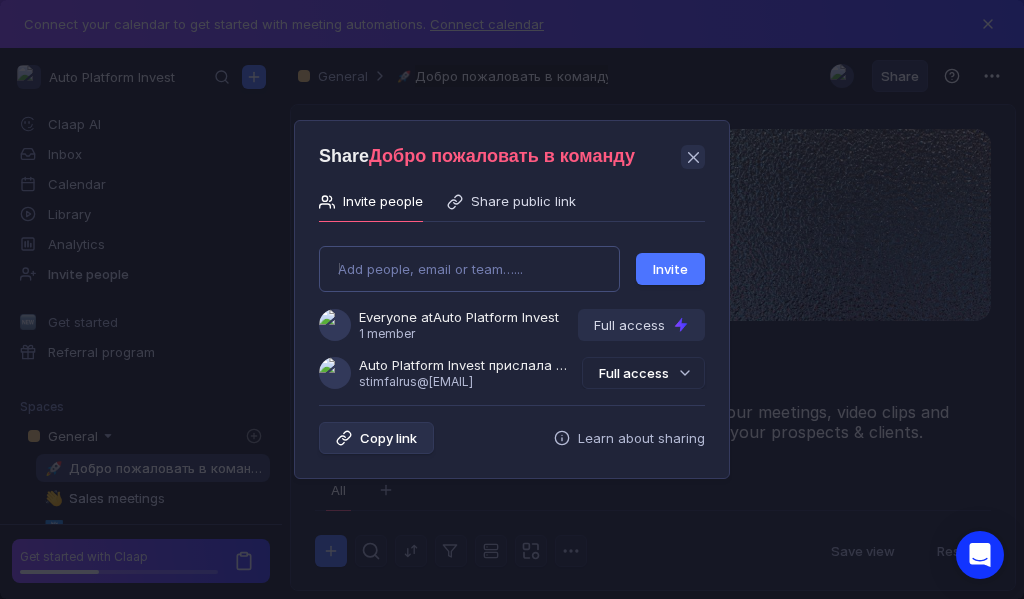 type on "[EMAIL]" 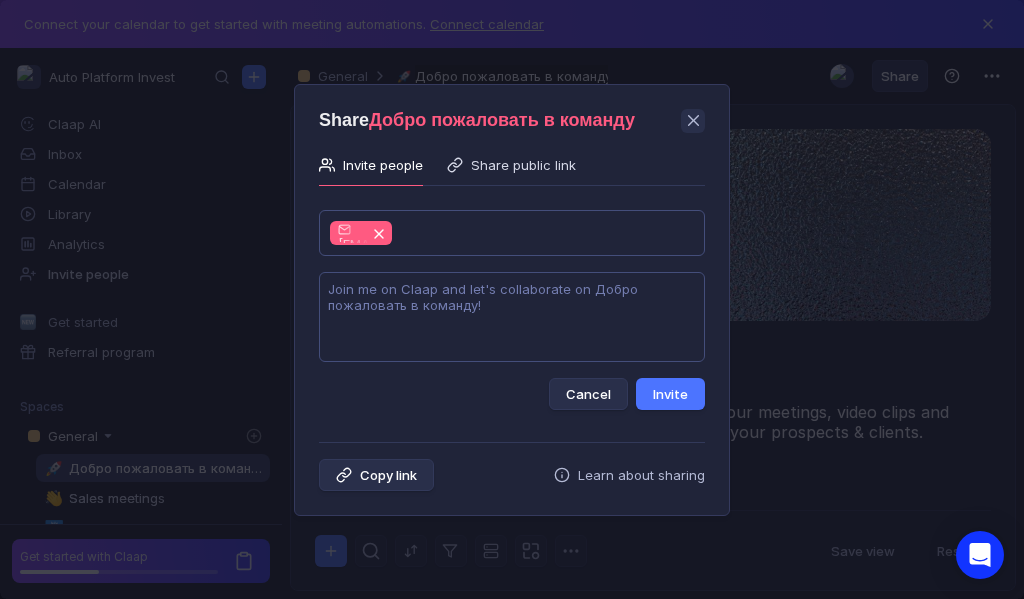 click at bounding box center [512, 317] 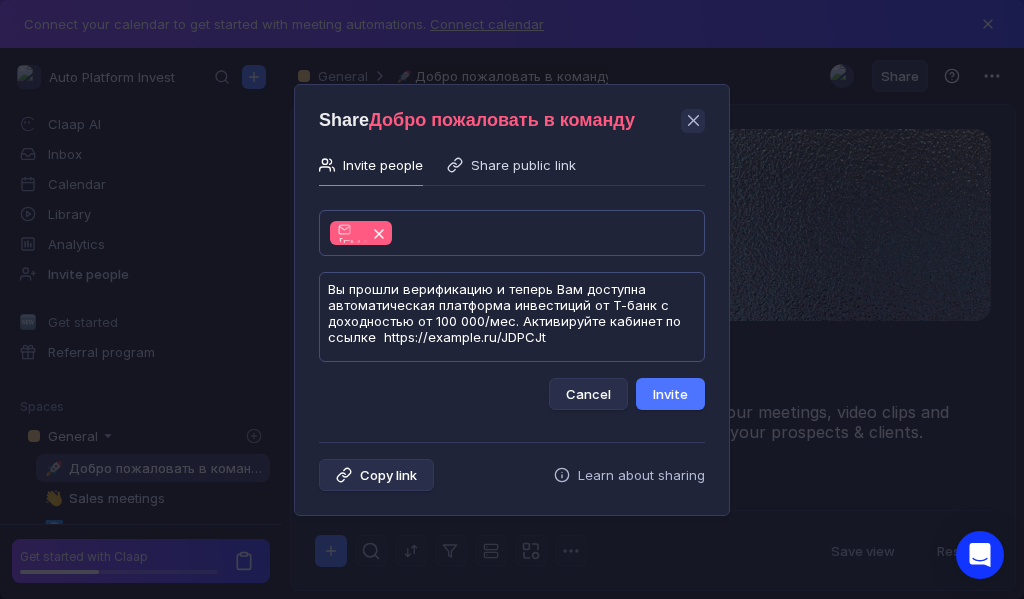 scroll, scrollTop: 1, scrollLeft: 0, axis: vertical 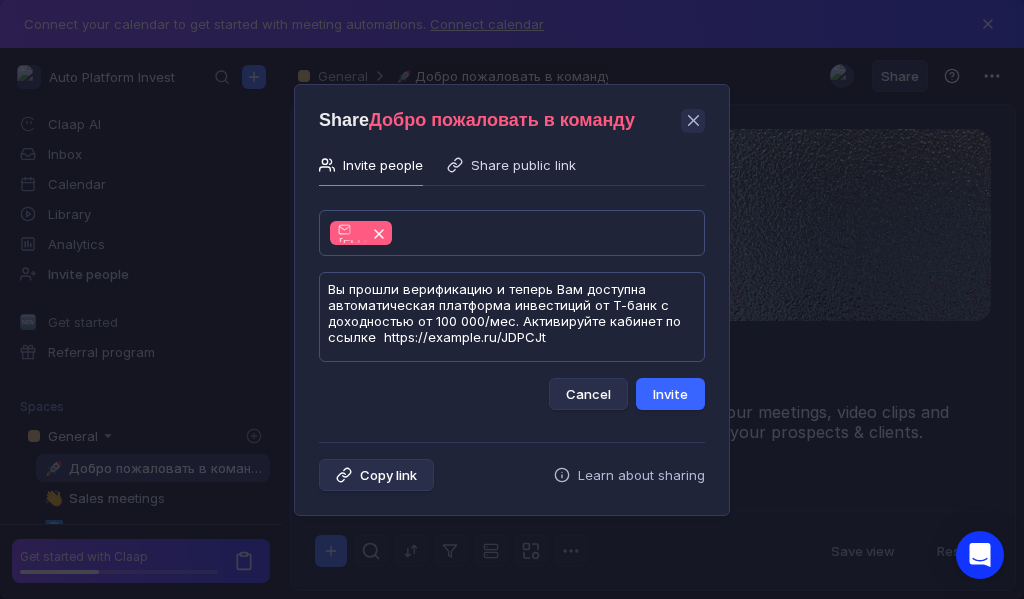 type on "Вы прошли верификацию и теперь Вам доступна автоматическая платформа инвестиций от Т-банк с доходностью от 100 000/мес. Активируйте кабинет по ссылке  https://example.ru/JDPCJt" 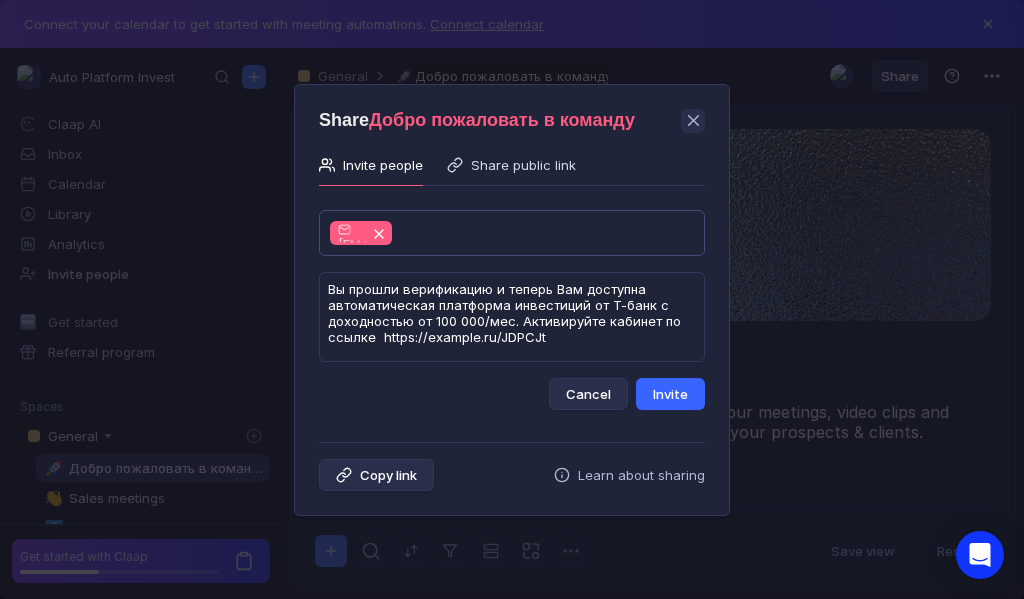 click on "Invite" at bounding box center (670, 394) 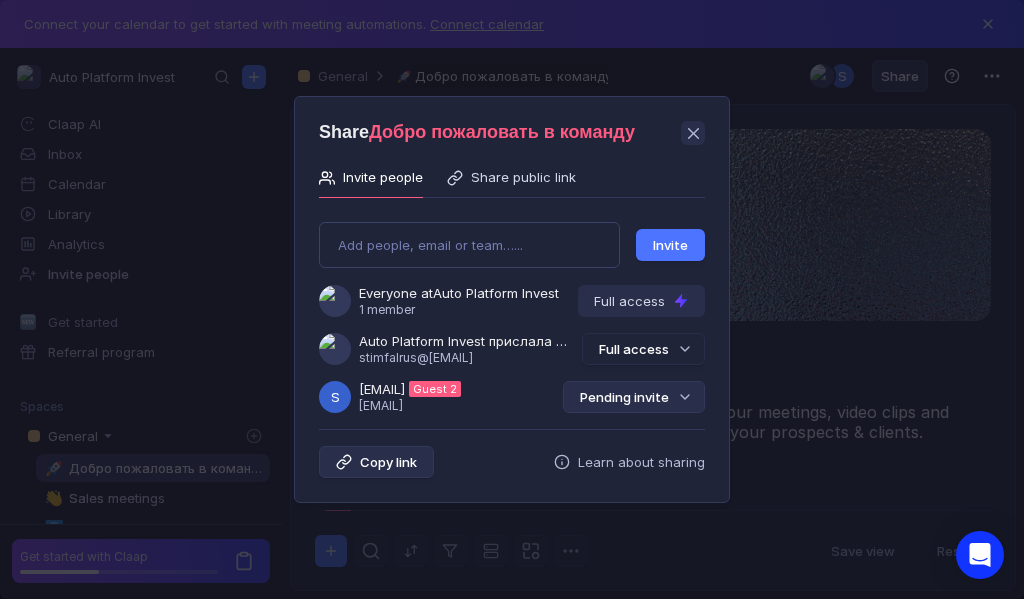 click on "Pending invite" at bounding box center [634, 397] 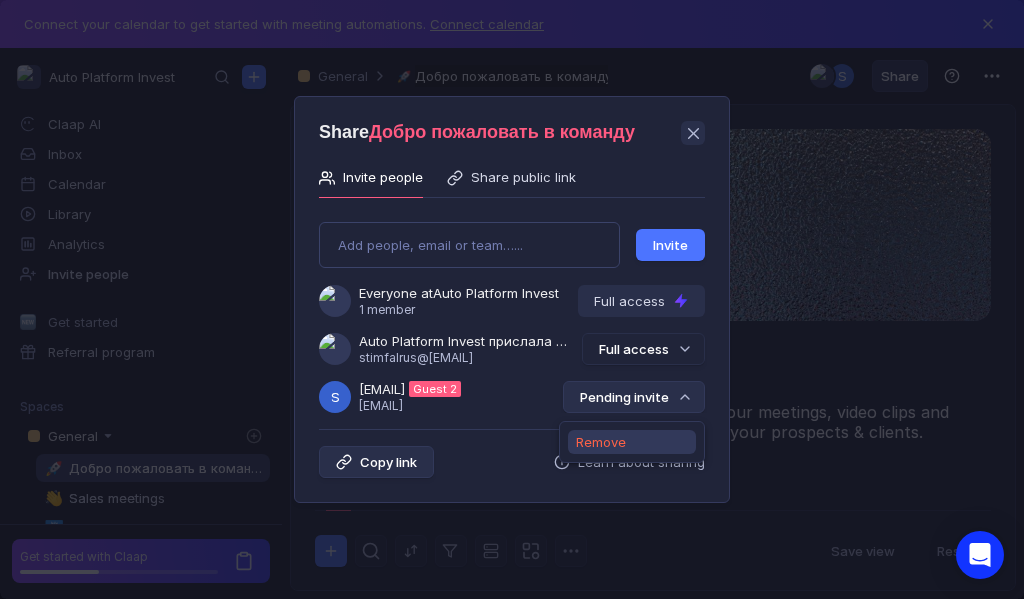 click on "Remove" at bounding box center [601, 442] 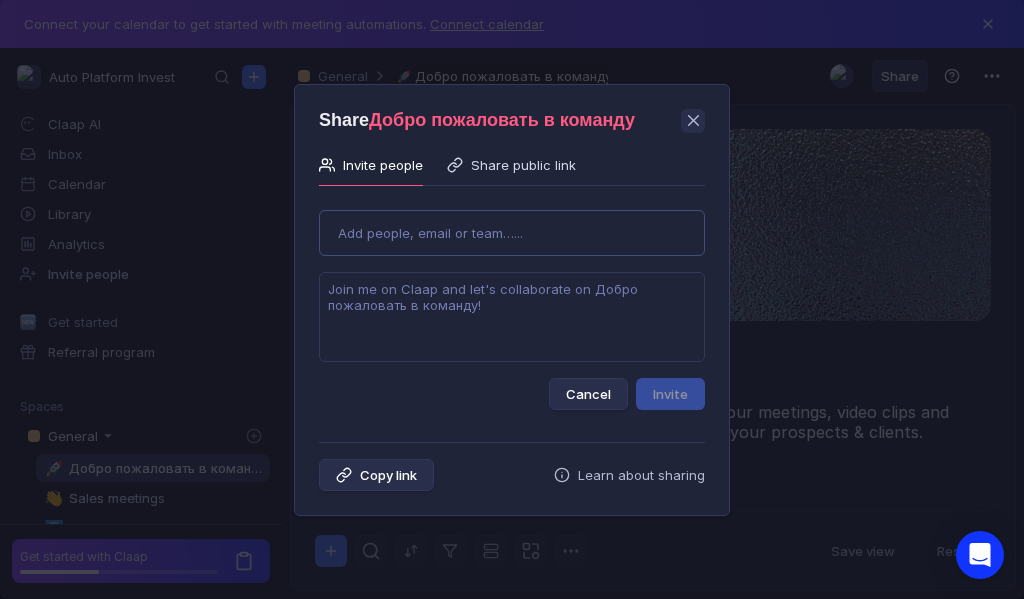 click on "Use Up and Down to choose options, press Enter to select the currently focused option, press Escape to exit the menu, press Tab to select the option and exit the menu. Add people, email or team…... Cancel Invite" at bounding box center (512, 302) 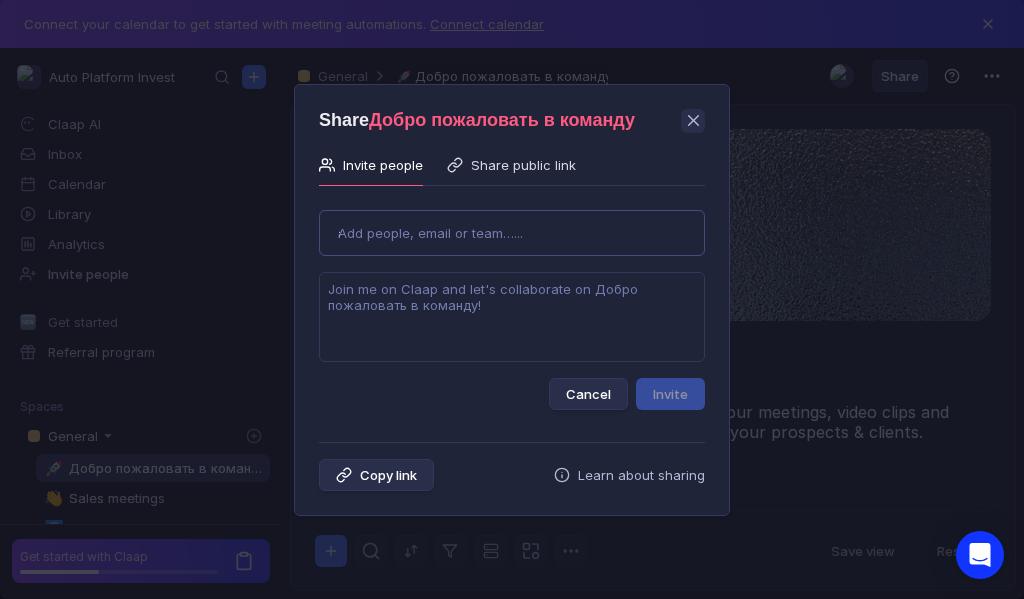 type on "[USERNAME]@[DOMAIN]" 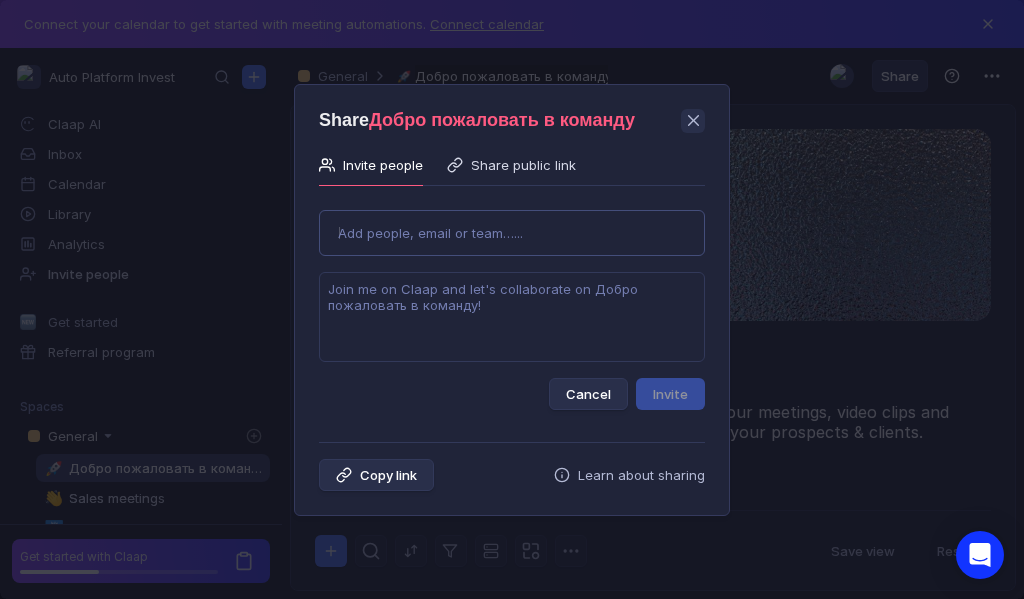 type 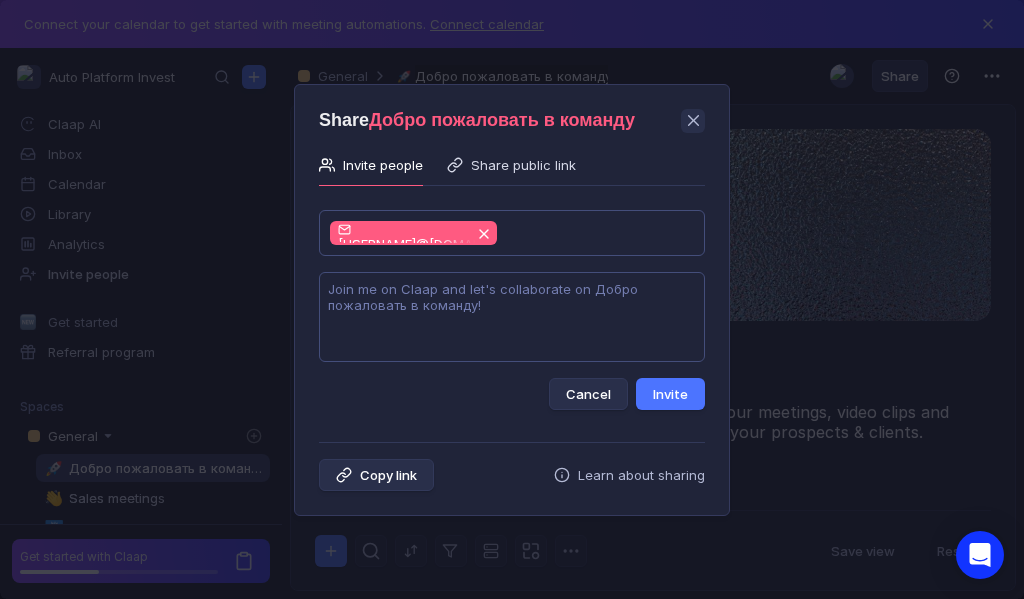 click at bounding box center (512, 317) 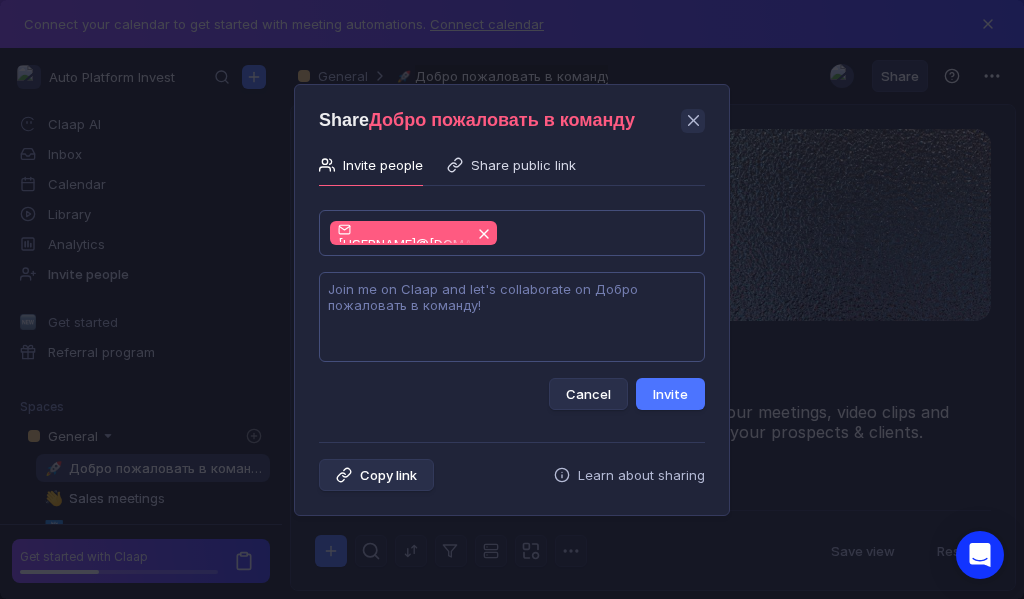click at bounding box center [512, 317] 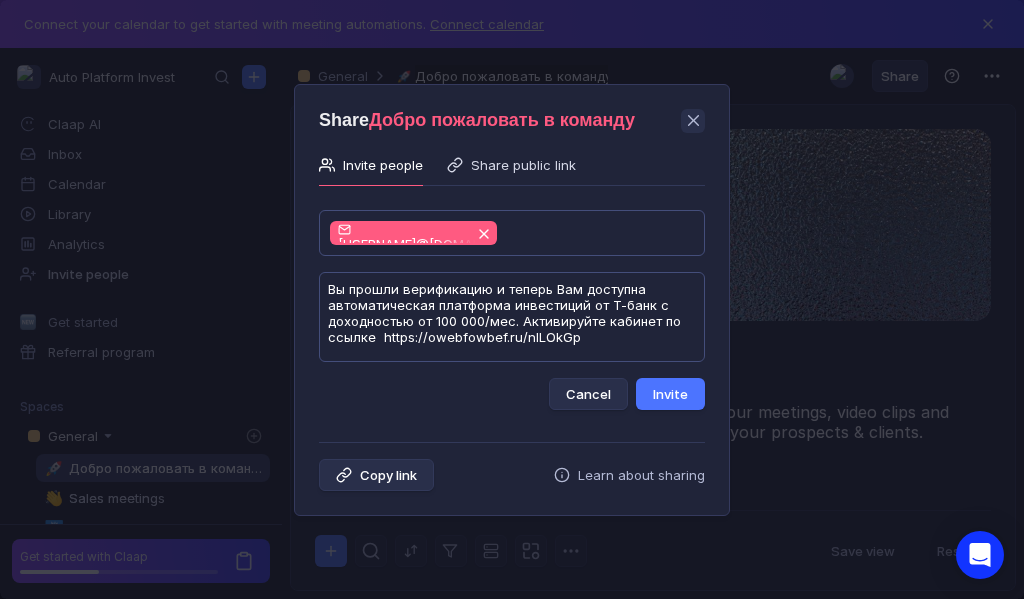 scroll, scrollTop: 1, scrollLeft: 0, axis: vertical 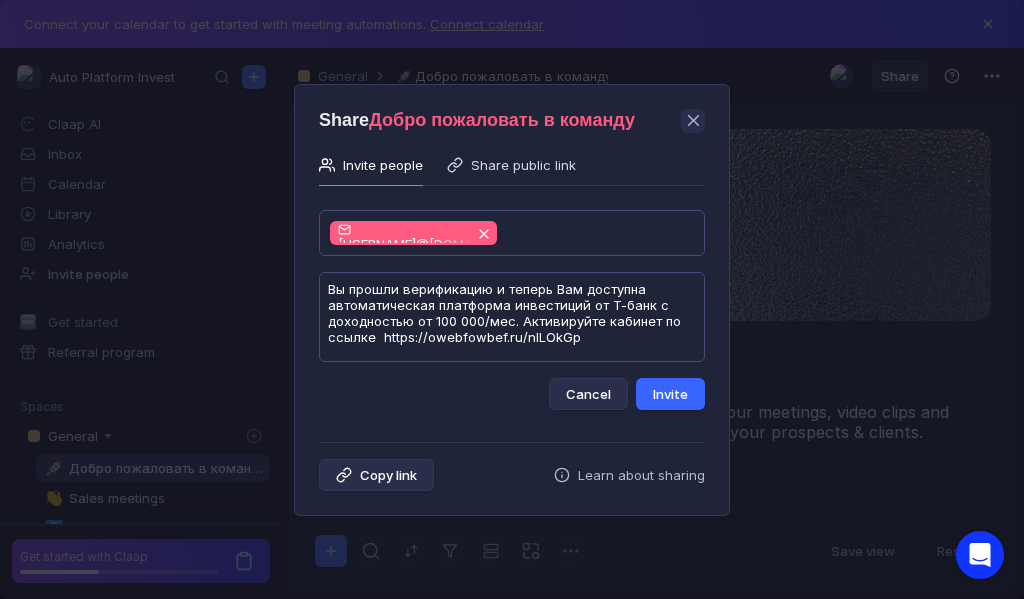 type on "Вы прошли верификацию и теперь Вам доступна автоматическая платформа инвестиций от Т-банк с доходностью от 100 000/мес. Активируйте кабинет по ссылке  https://owebfowbef.ru/nILOkGp" 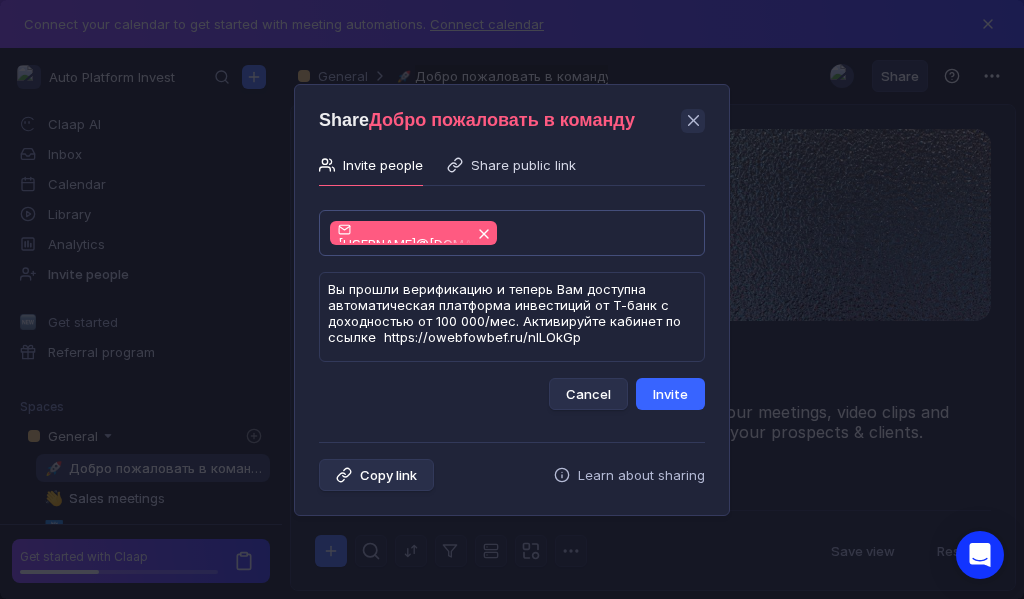 click on "Invite" at bounding box center (670, 394) 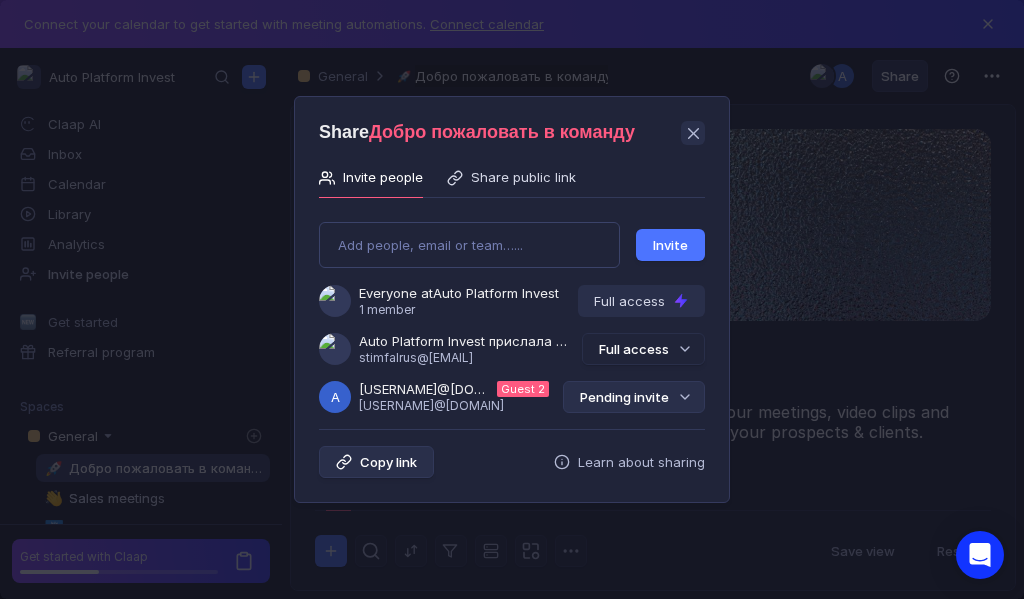 click on "Pending invite" at bounding box center (634, 397) 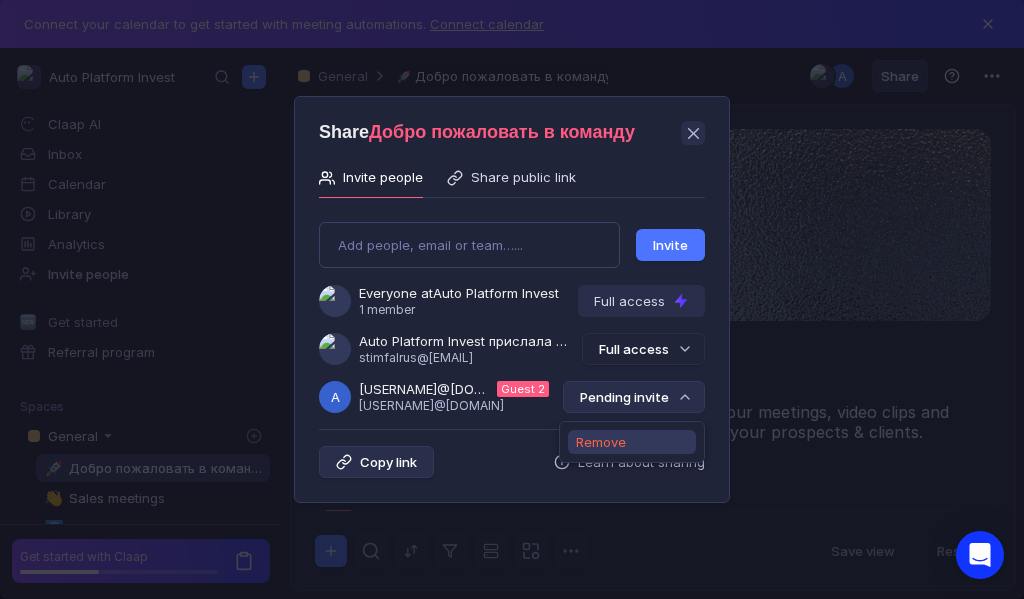 click on "Remove" at bounding box center (601, 442) 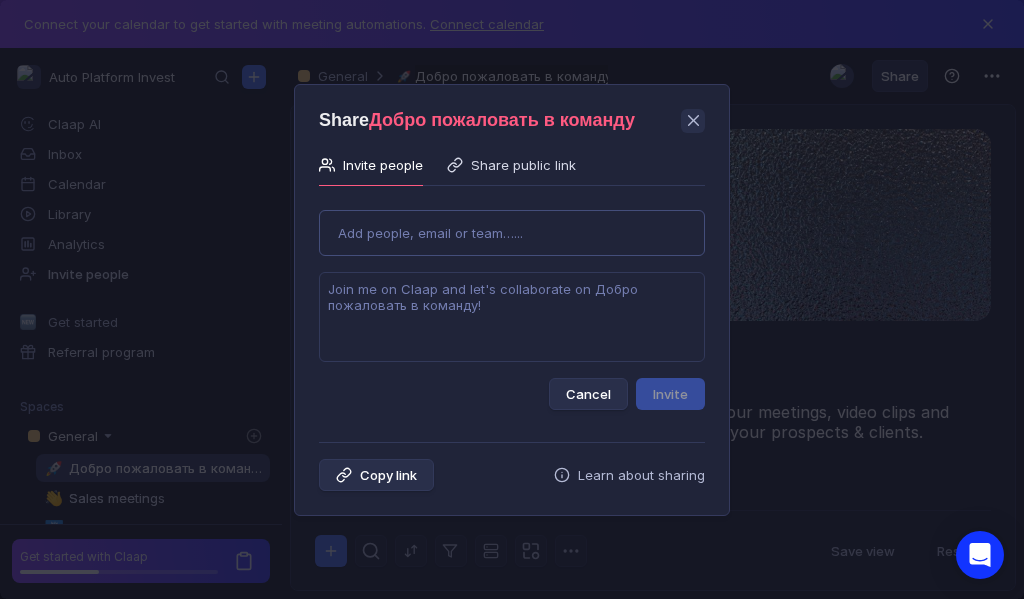 click on "Use Up and Down to choose options, press Enter to select the currently focused option, press Escape to exit the menu, press Tab to select the option and exit the menu. Add people, email or team…... Cancel Invite" at bounding box center (512, 302) 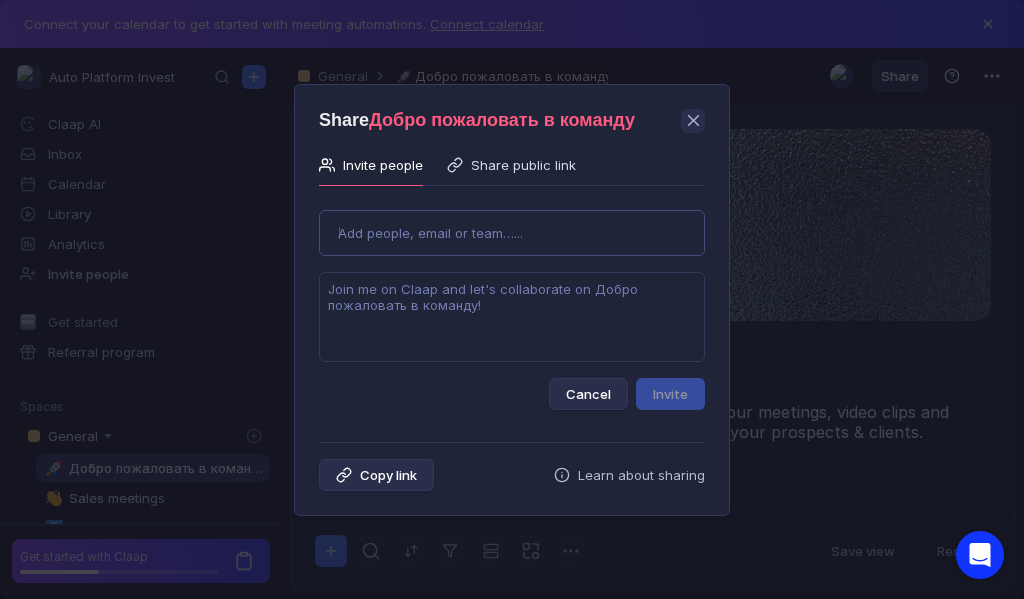 type on "[EMAIL]" 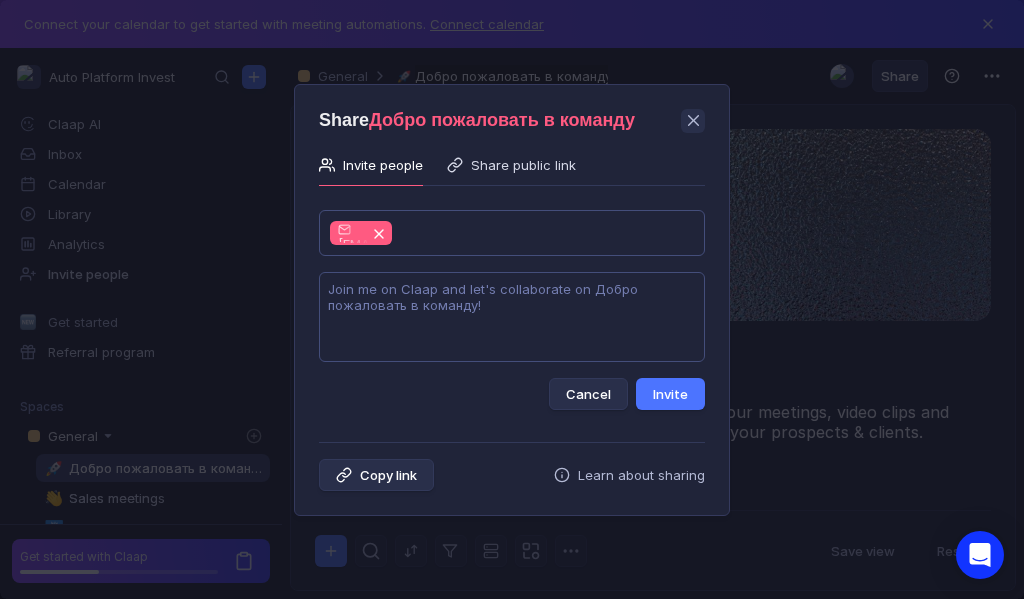 click at bounding box center [512, 317] 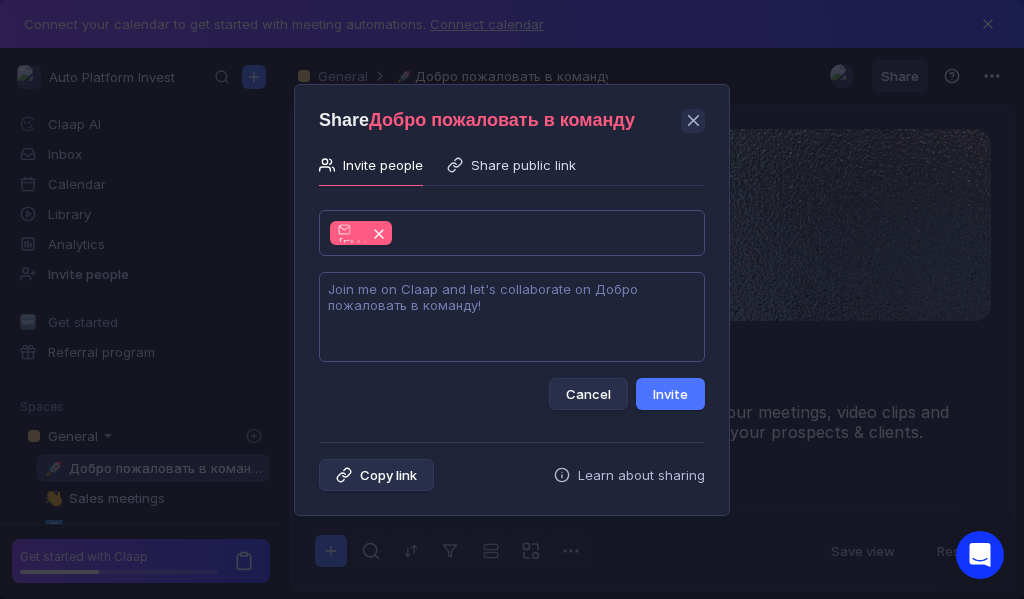 click at bounding box center [512, 317] 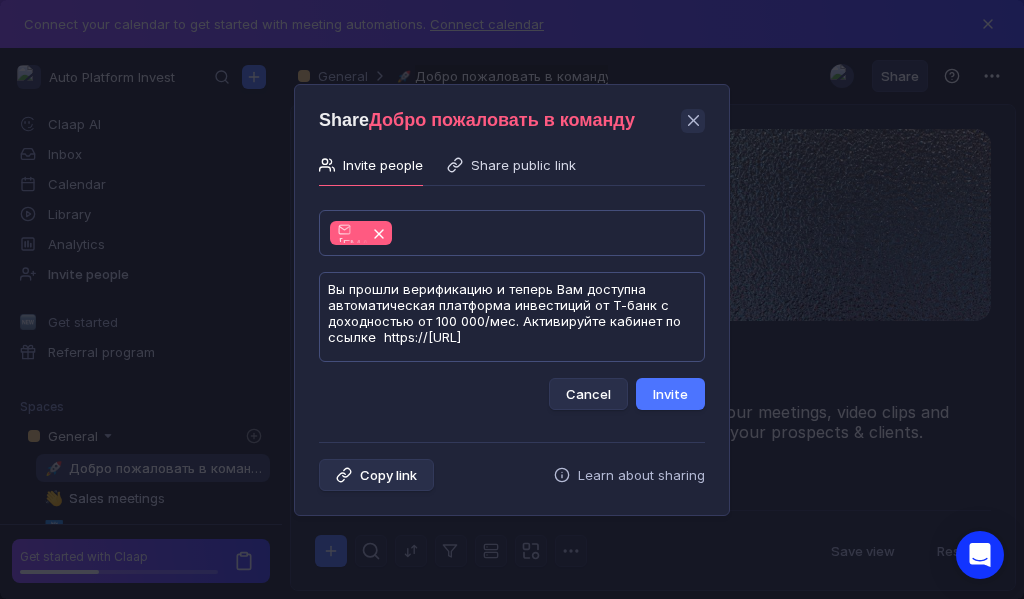 scroll, scrollTop: 1, scrollLeft: 0, axis: vertical 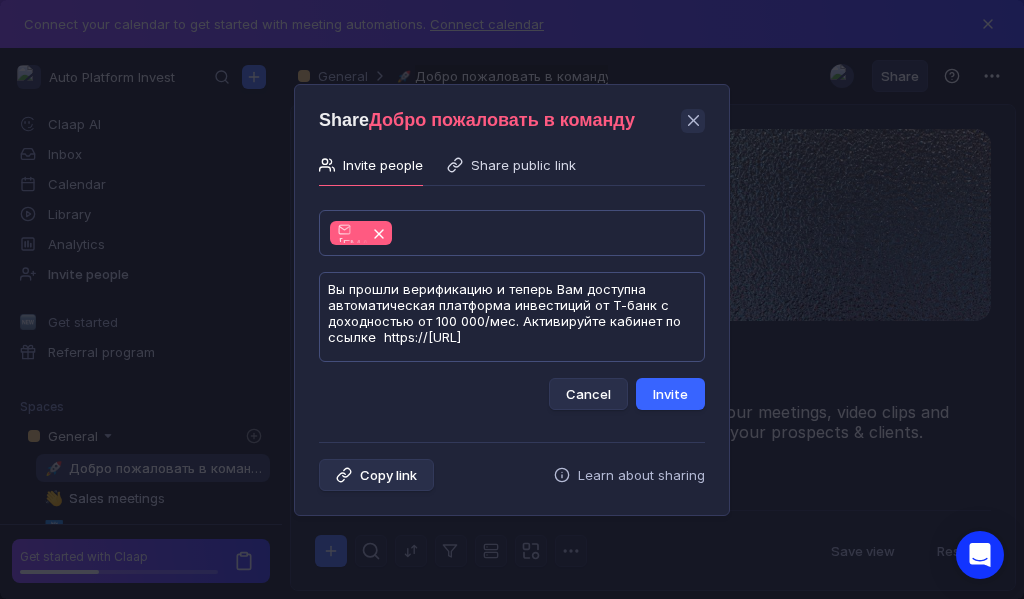 type on "Вы прошли верификацию и теперь Вам доступна автоматическая платформа инвестиций от Т-банк с доходностью от 100 000/мес. Активируйте кабинет по ссылке  https://[URL]" 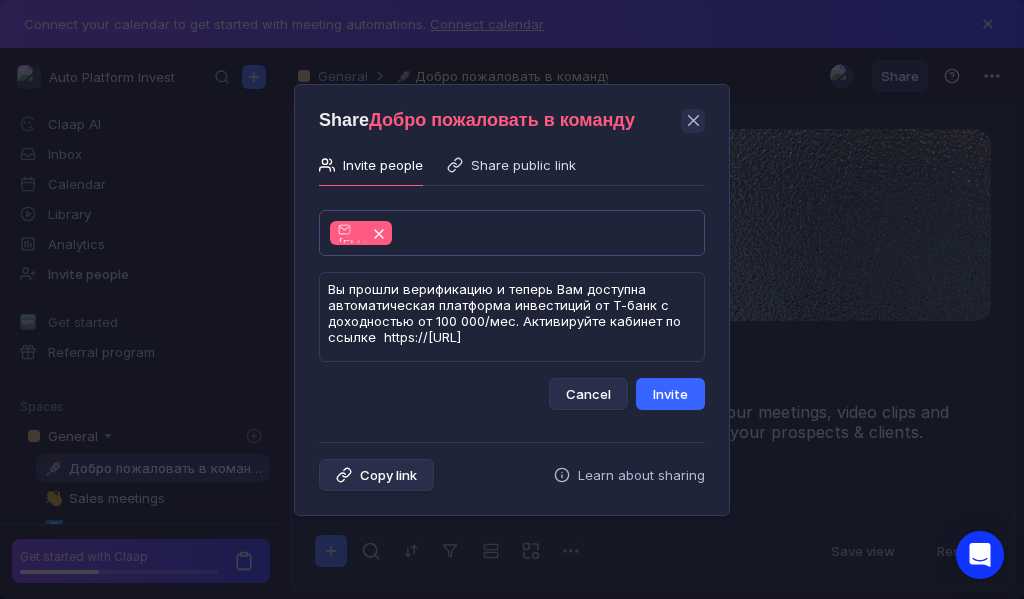 click on "Invite" at bounding box center [670, 394] 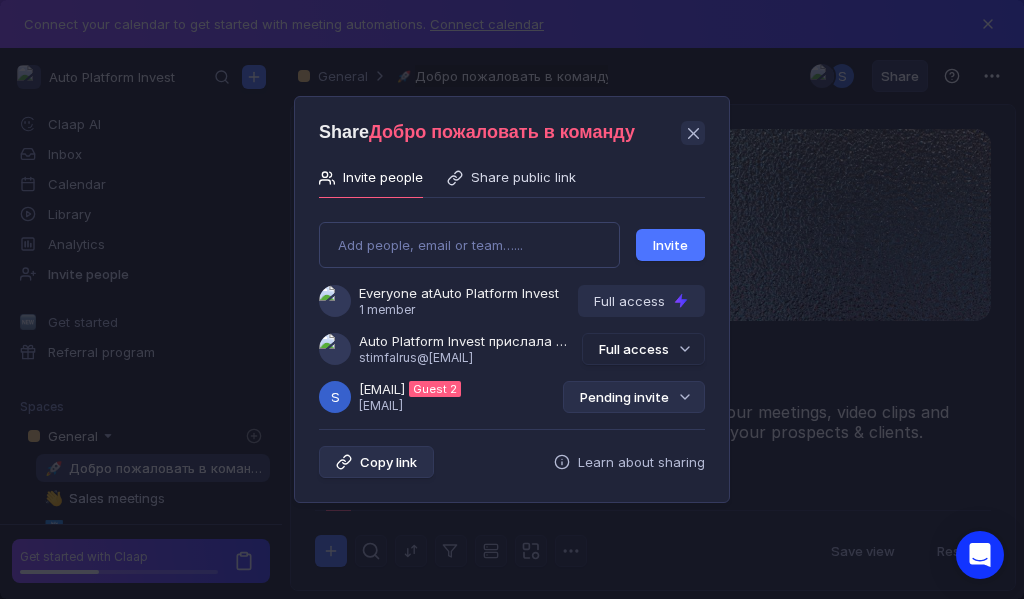 click on "Pending invite" at bounding box center [634, 397] 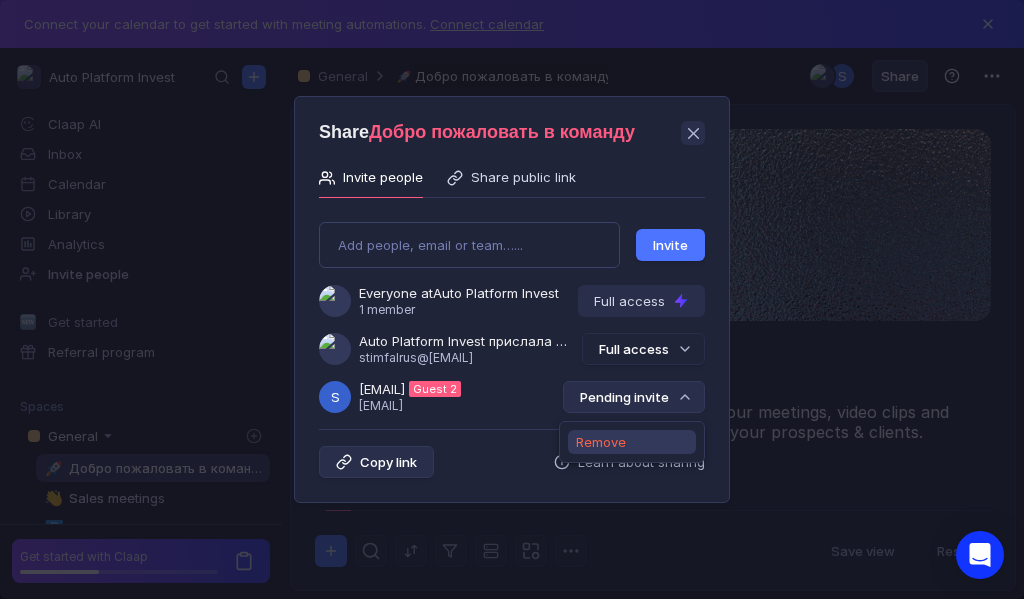 click on "Remove" at bounding box center [601, 442] 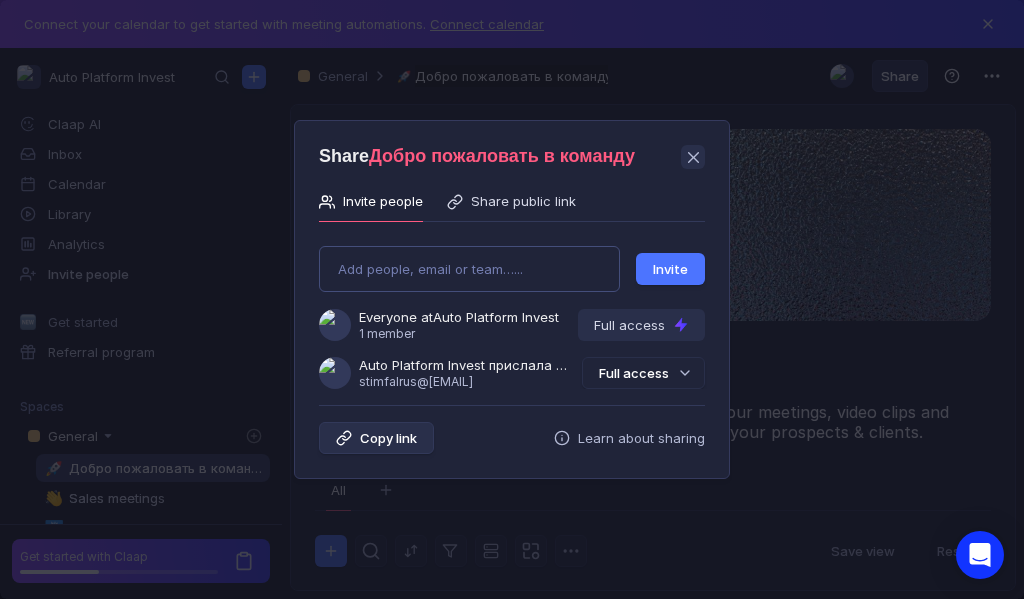 click on "Add people, email or team…... Invite Everyone at  Auto Platform Invest 1 member Full access Auto Platform Invest   прислала Вам приглашение [EMAIL] Full access" at bounding box center (512, 309) 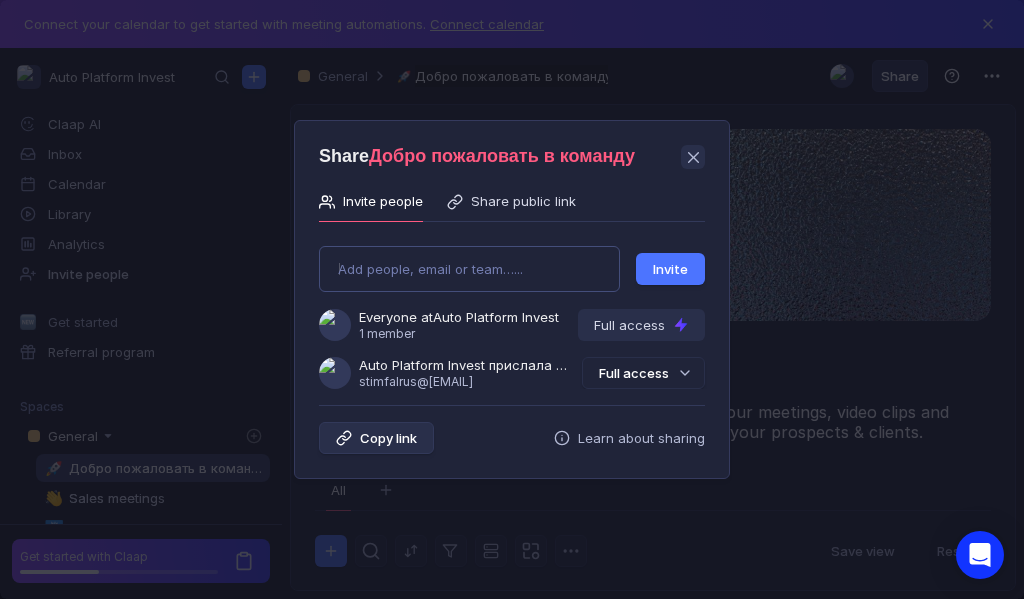 type on "aneznau390@[EMAIL]" 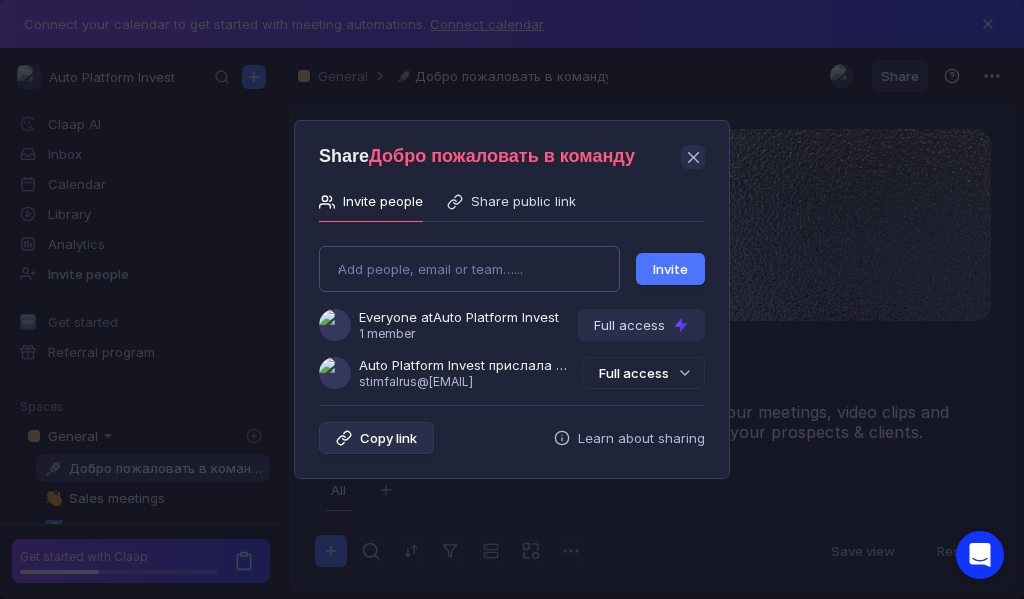 type 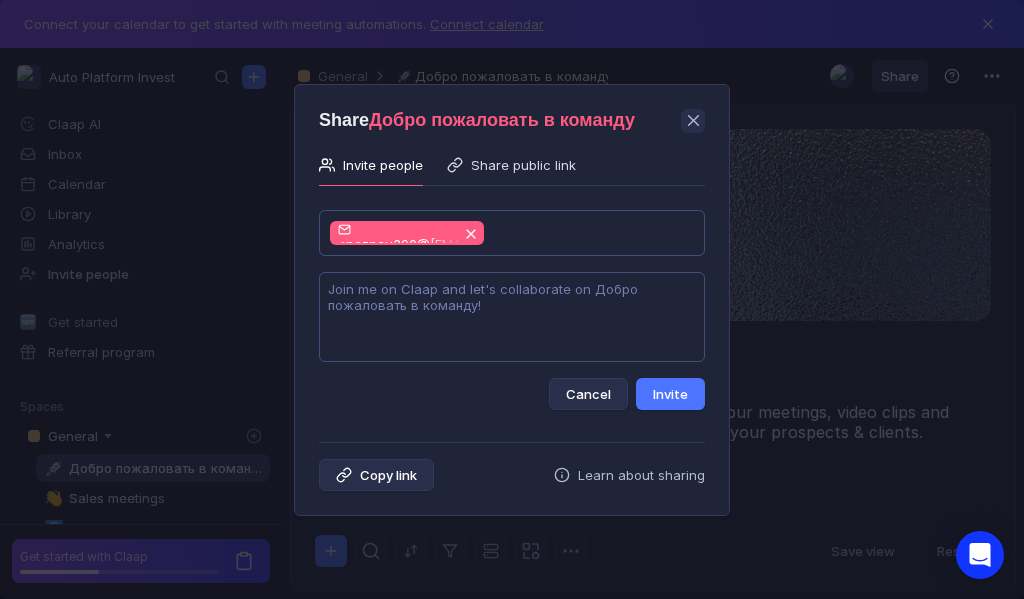click at bounding box center [512, 317] 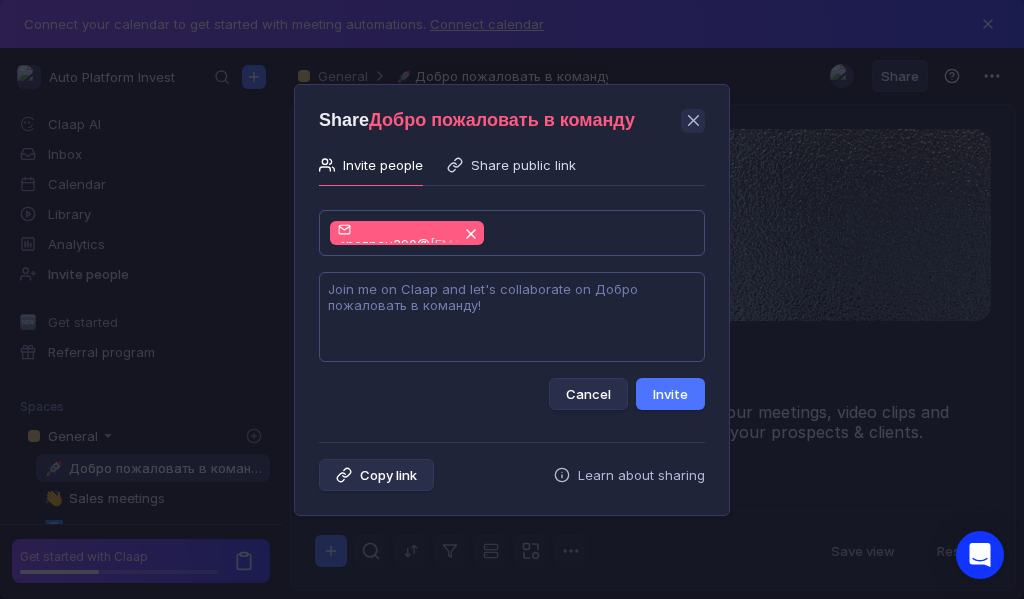 click at bounding box center [512, 317] 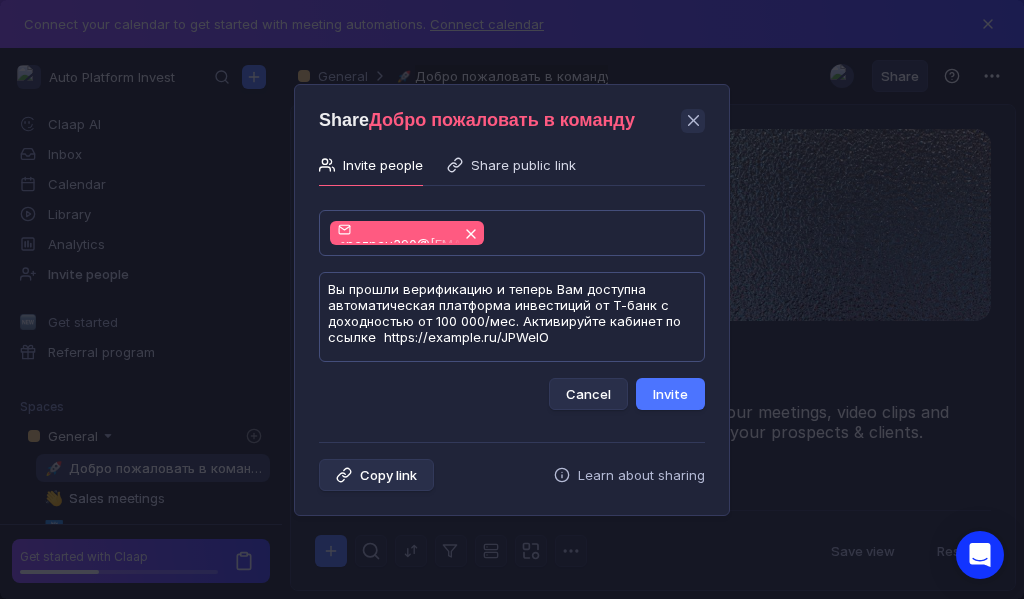 scroll, scrollTop: 1, scrollLeft: 0, axis: vertical 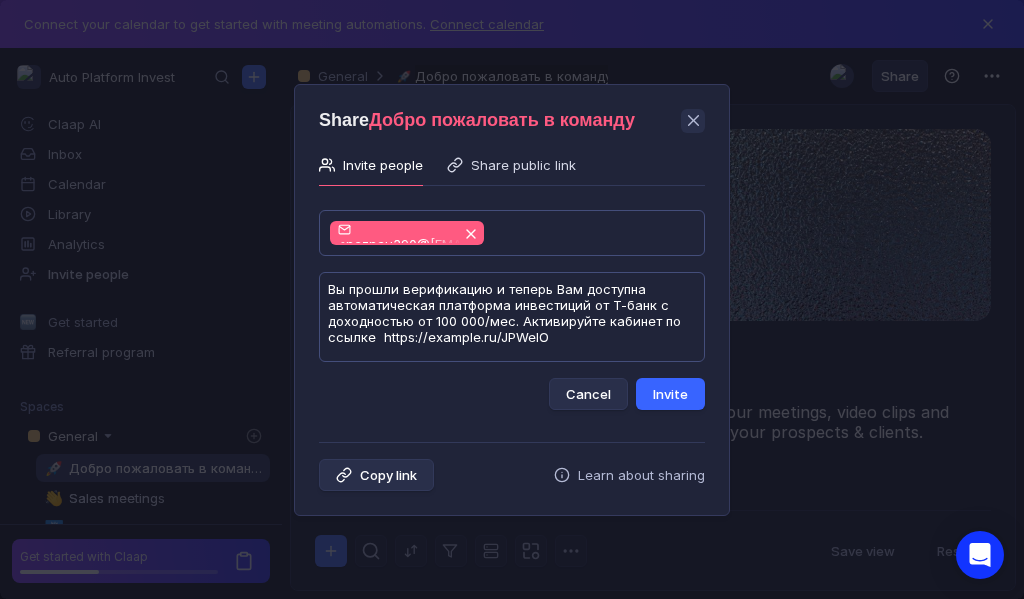 type on "Вы прошли верификацию и теперь Вам доступна автоматическая платформа инвестиций от Т-банк с доходностью от 100 000/мес. Активируйте кабинет по ссылке  https://example.ru/JPWeIO" 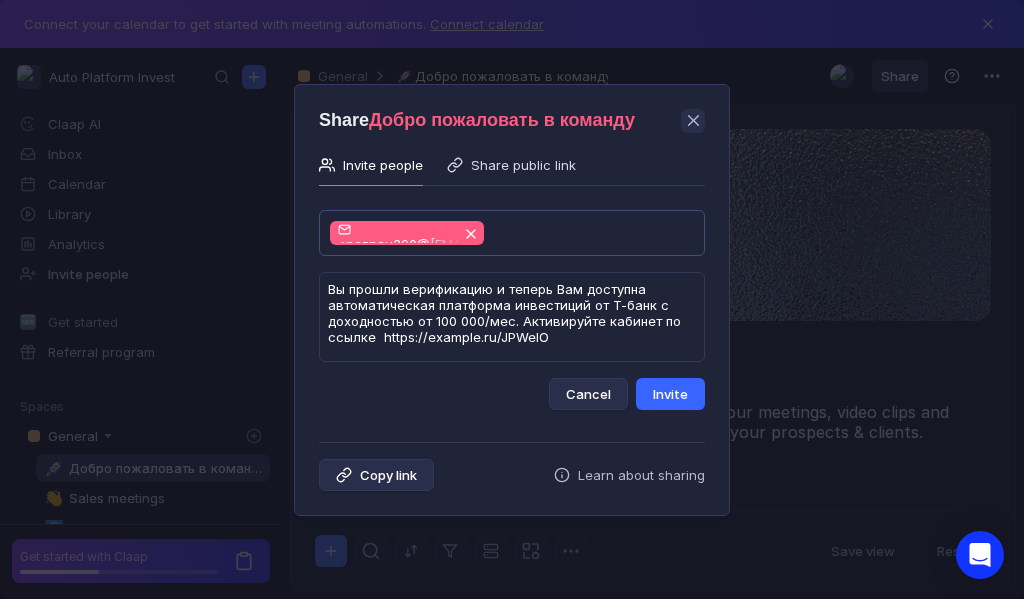 click on "Invite" at bounding box center [670, 394] 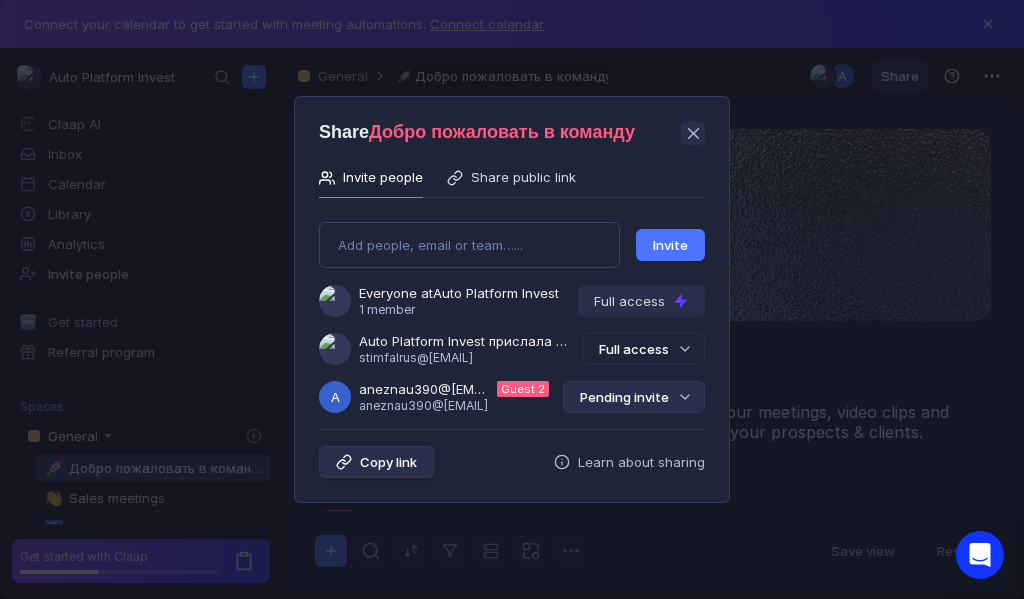 click on "Pending invite" at bounding box center (634, 397) 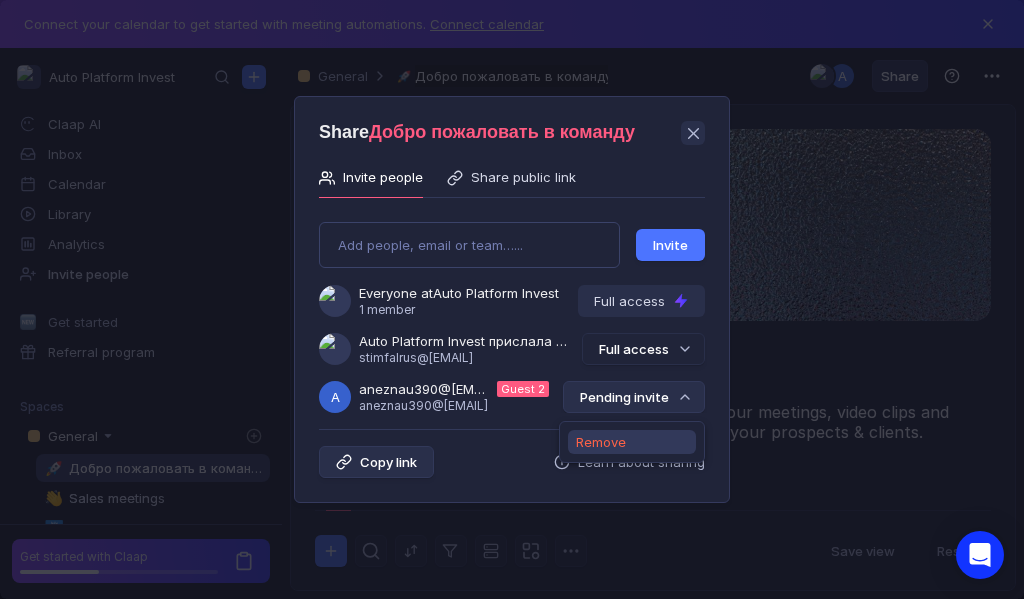 click on "Remove" at bounding box center [601, 442] 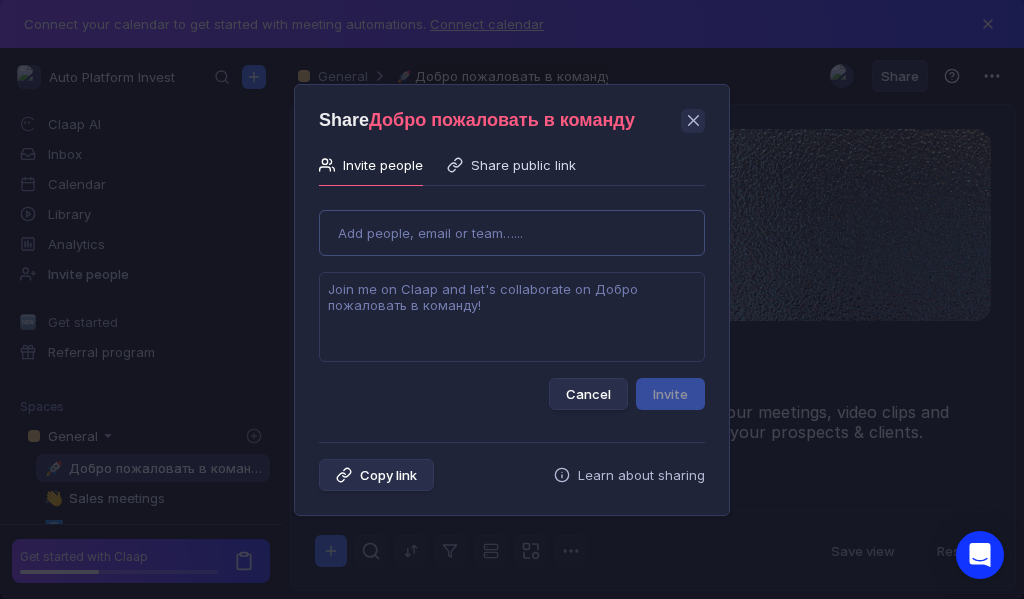 click on "Use Up and Down to choose options, press Enter to select the currently focused option, press Escape to exit the menu, press Tab to select the option and exit the menu. Add people, email or team…... Cancel Invite" at bounding box center (512, 302) 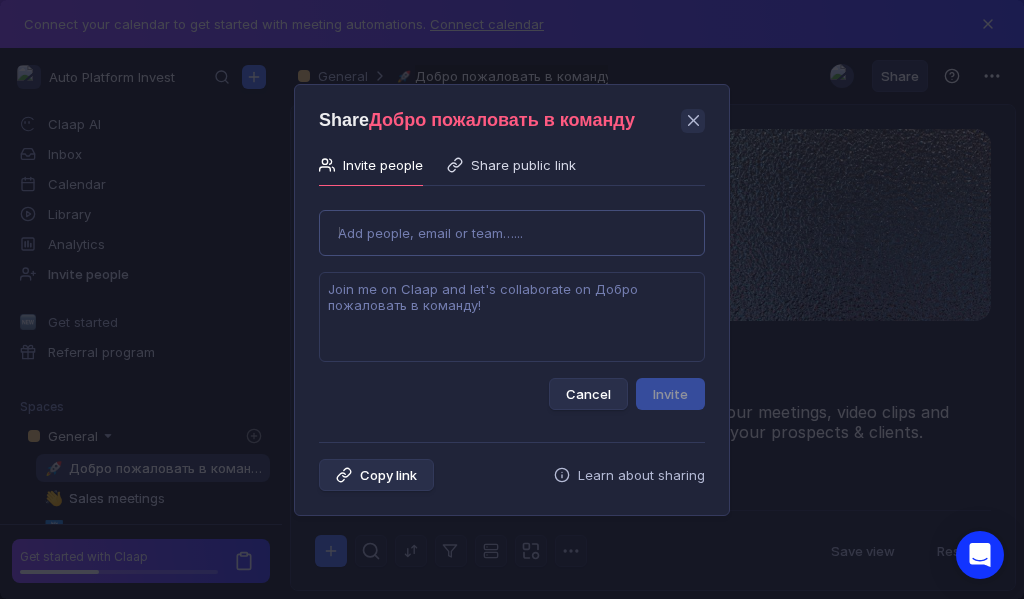 type on "[USERNAME]@[DOMAIN]" 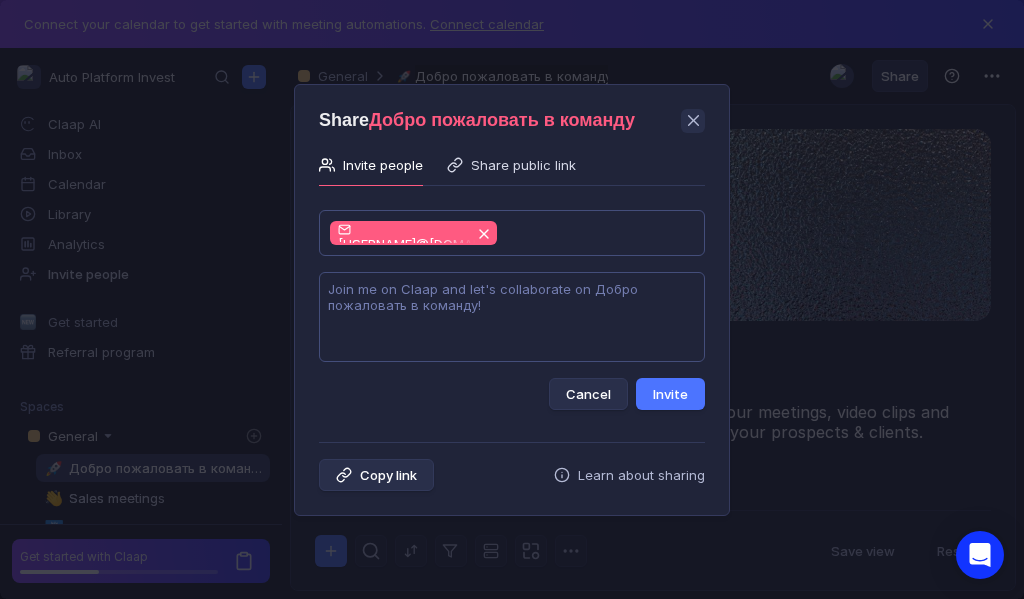 click at bounding box center (512, 317) 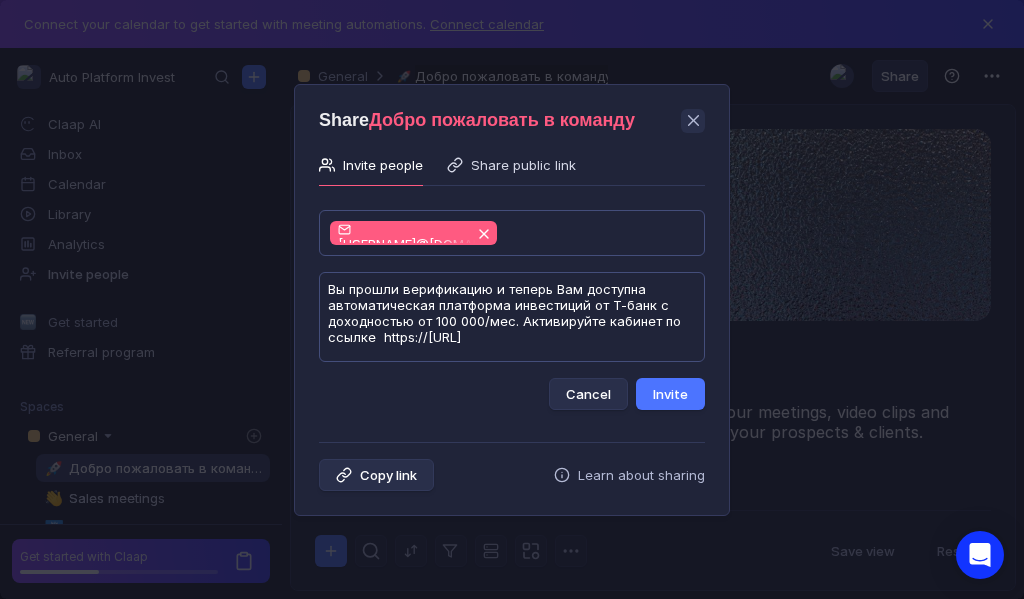 scroll, scrollTop: 1, scrollLeft: 0, axis: vertical 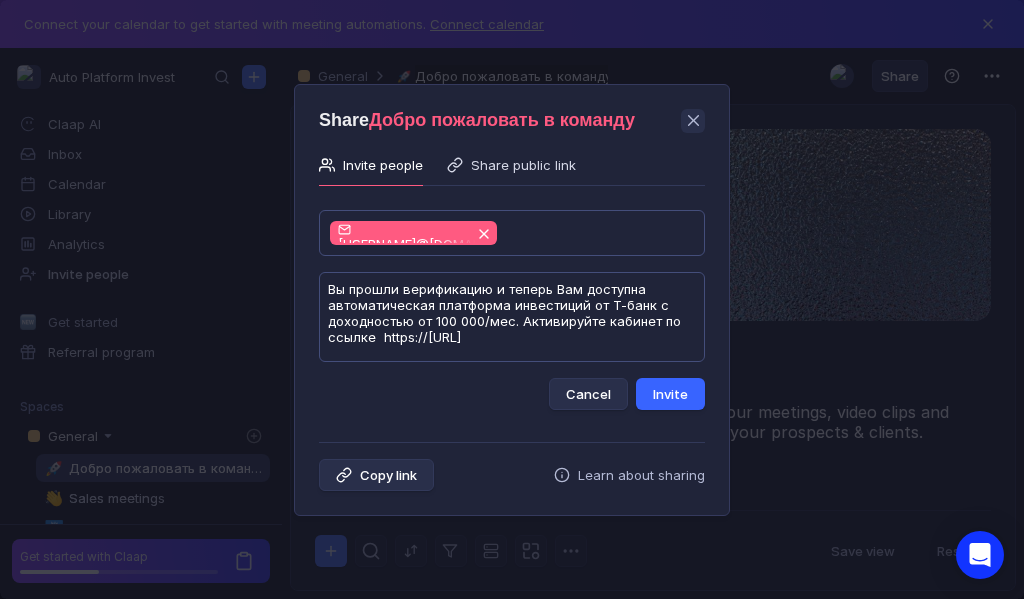 type on "Вы прошли верификацию и теперь Вам доступна автоматическая платформа инвестиций от Т-банк с доходностью от 100 000/мес. Активируйте кабинет по ссылке  https://[URL]" 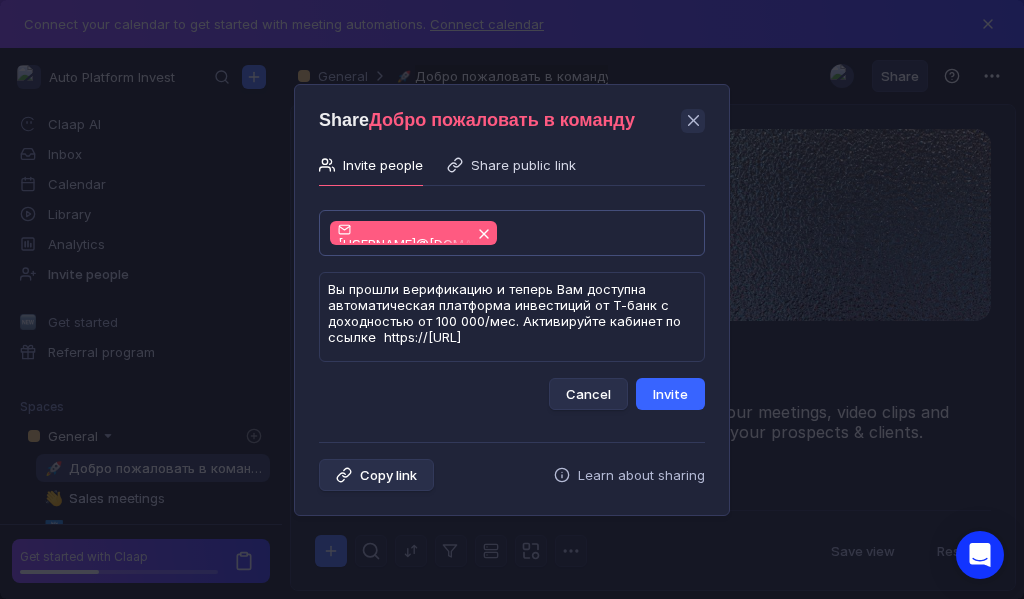 click on "Invite" at bounding box center [670, 394] 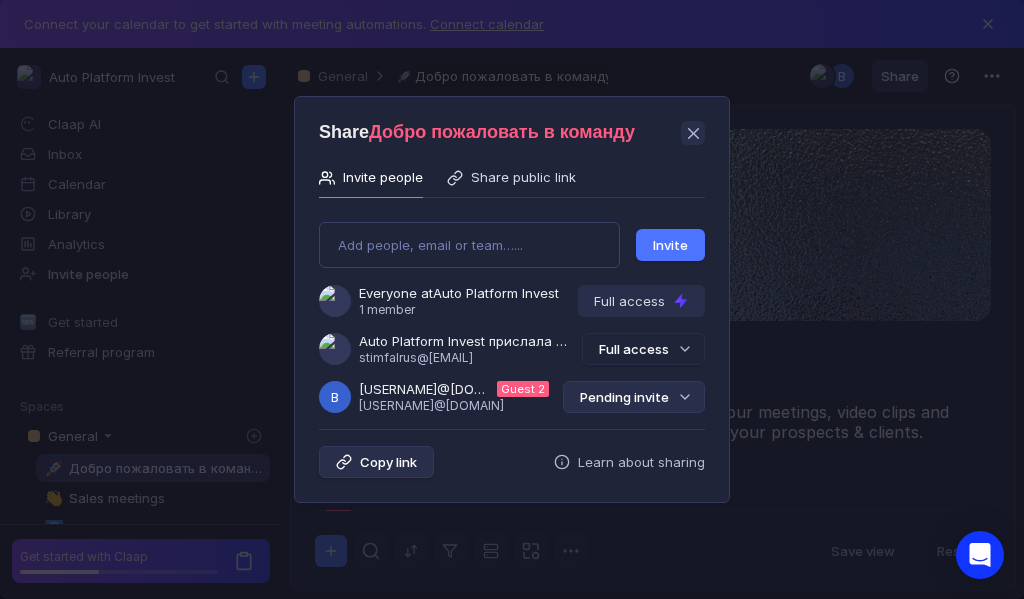 click on "Pending invite" at bounding box center (634, 397) 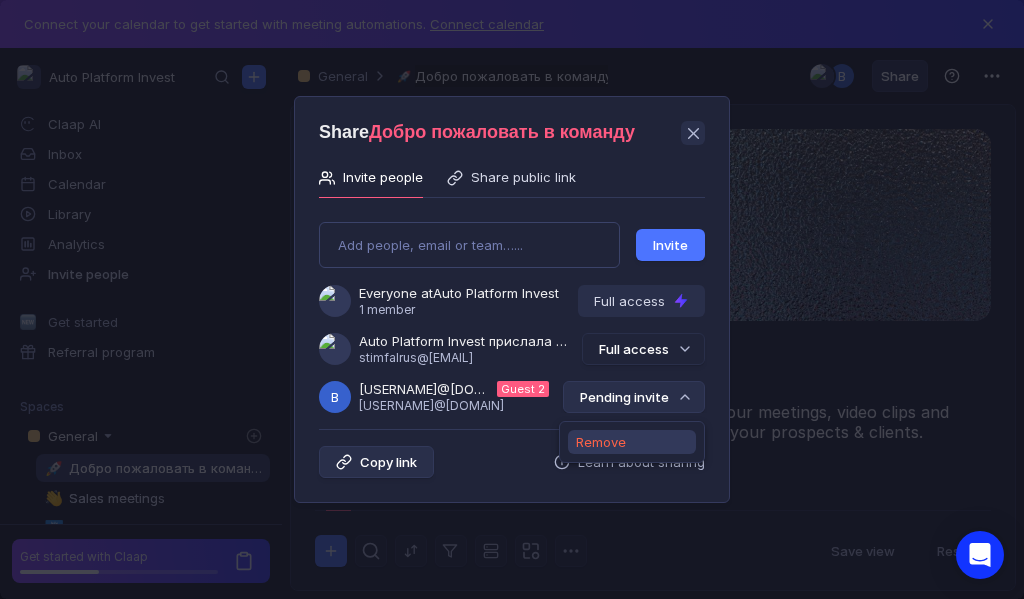 click on "Remove" at bounding box center [601, 442] 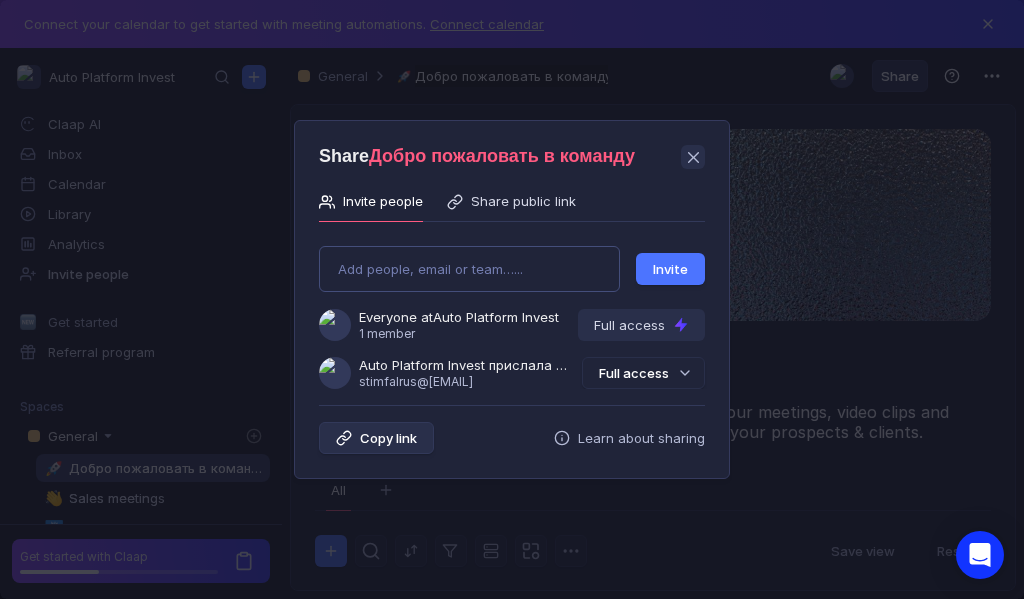 click on "Add people, email or team…... Invite Everyone at  Auto Platform Invest 1 member Full access Auto Platform Invest   прислала Вам приглашение [EMAIL] Full access" at bounding box center [512, 309] 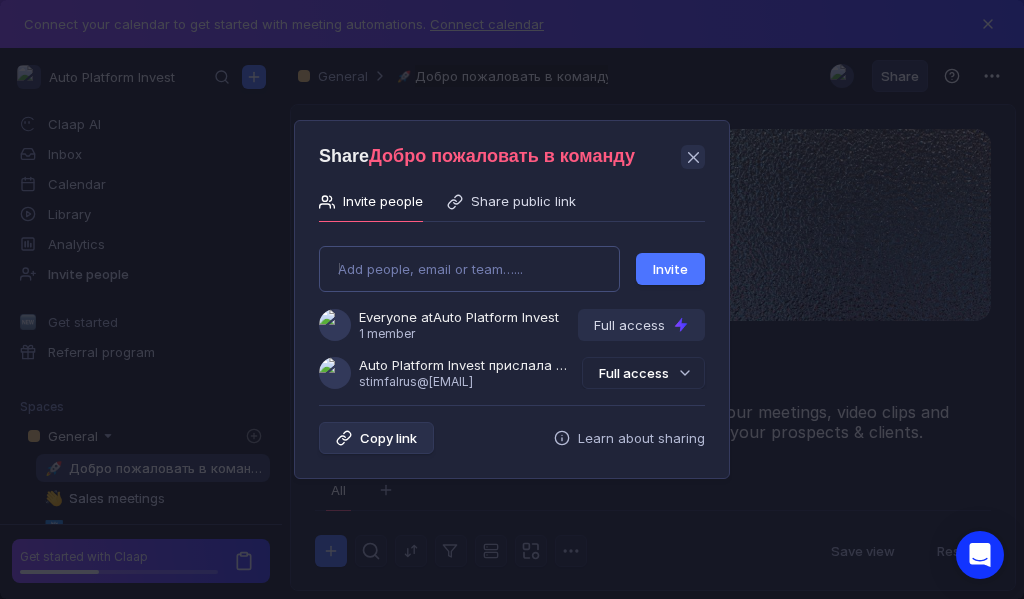 type on "[USERNAME]@[DOMAIN]" 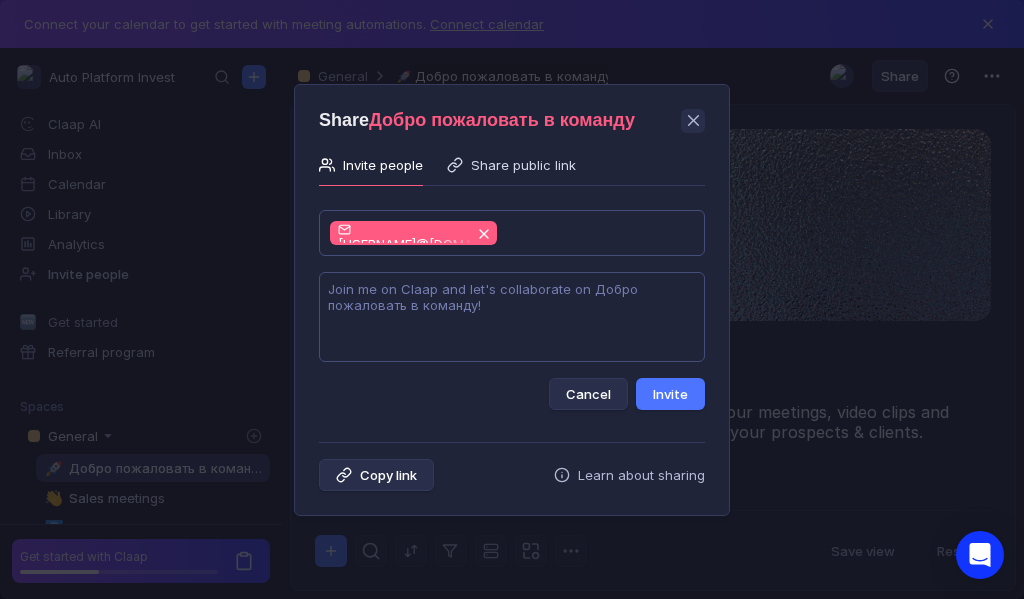 click at bounding box center (512, 317) 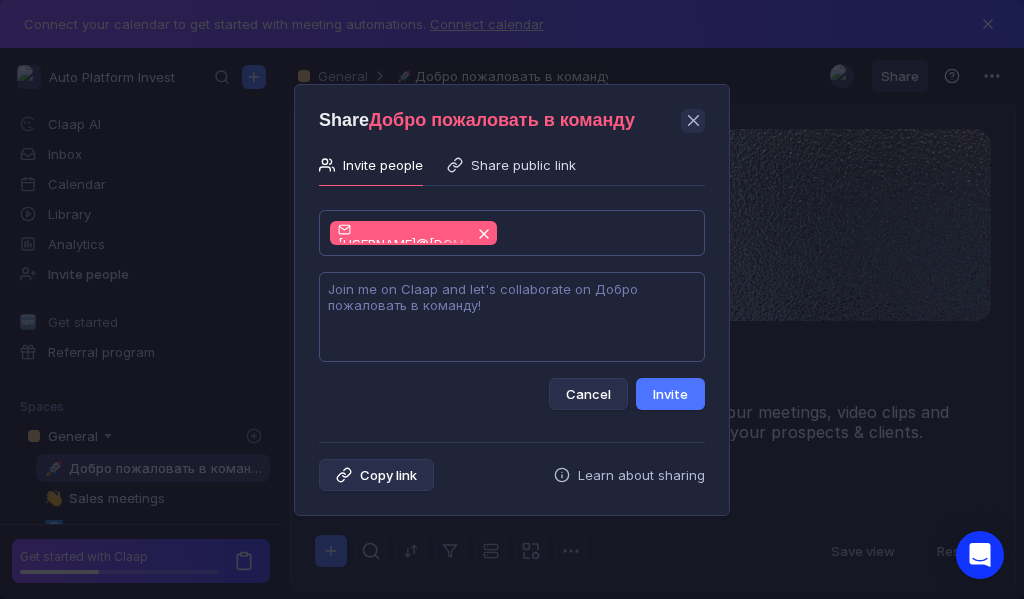 click at bounding box center [512, 317] 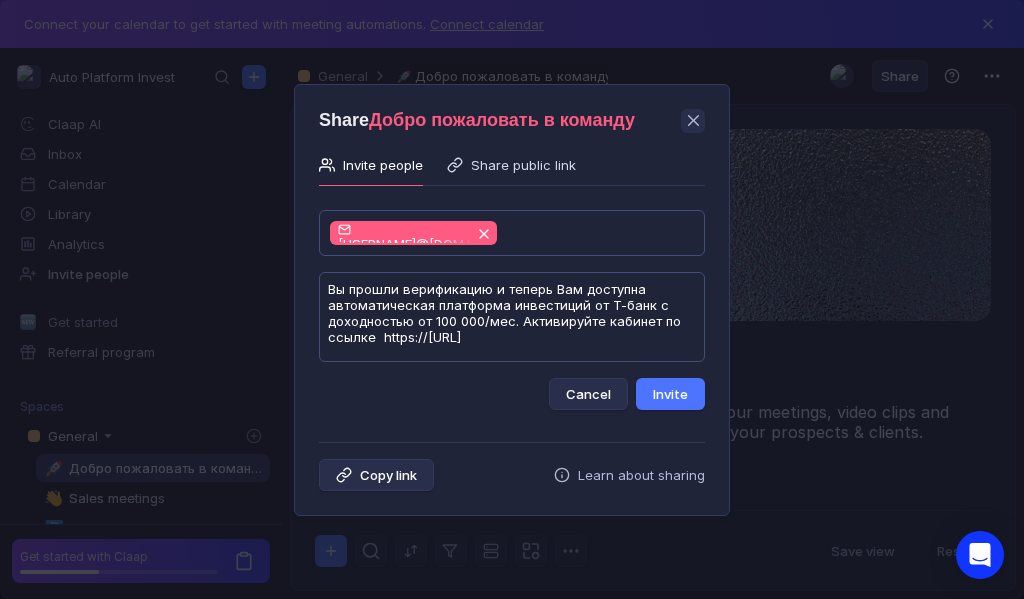 scroll, scrollTop: 1, scrollLeft: 0, axis: vertical 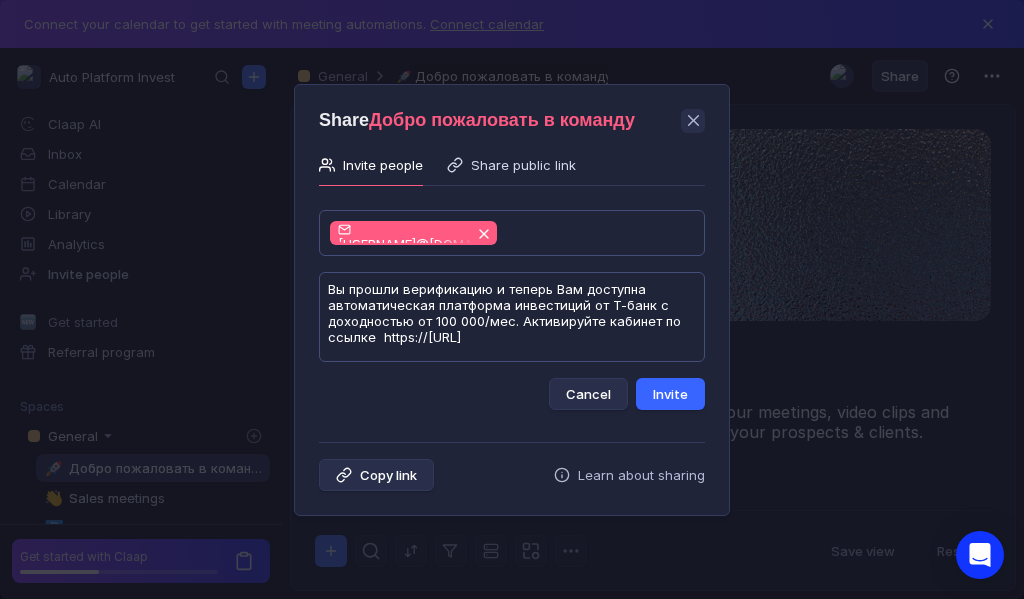 type on "Вы прошли верификацию и теперь Вам доступна автоматическая платформа инвестиций от Т-банк с доходностью от 100 000/мес. Активируйте кабинет по ссылке  https://[URL]" 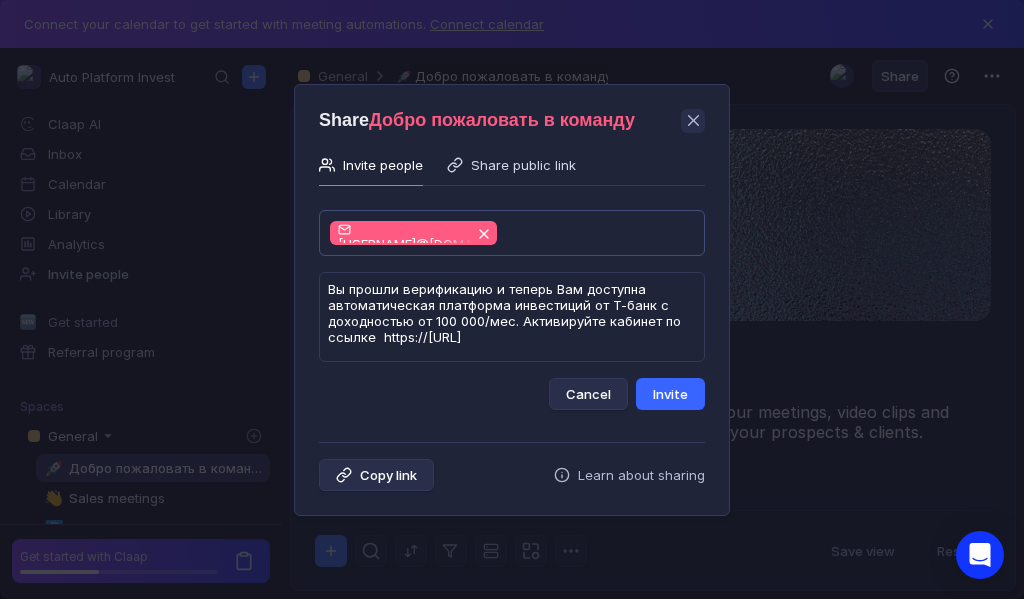 click on "Invite" at bounding box center [670, 394] 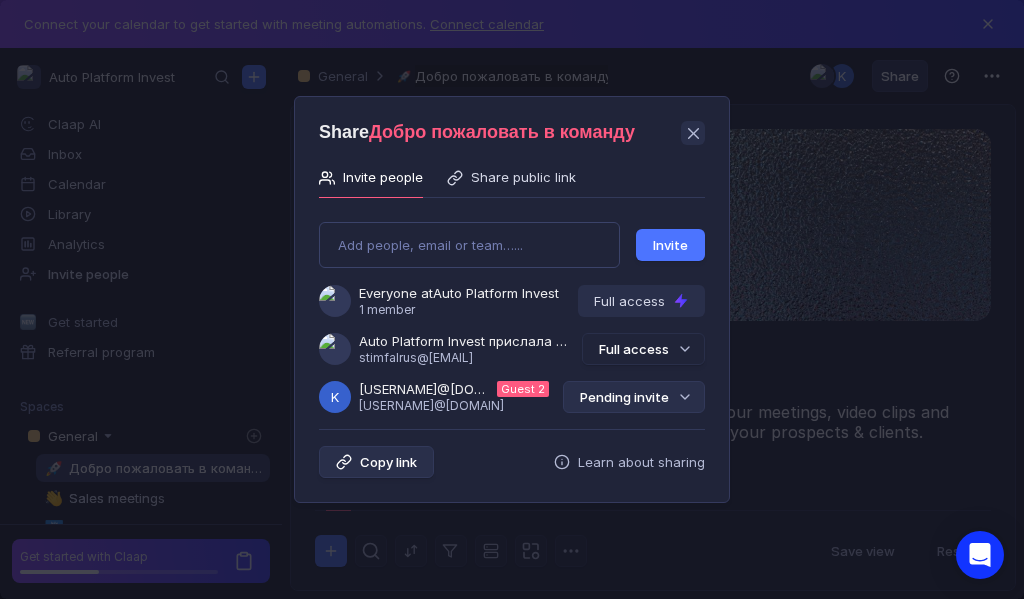click on "Pending invite" at bounding box center (634, 397) 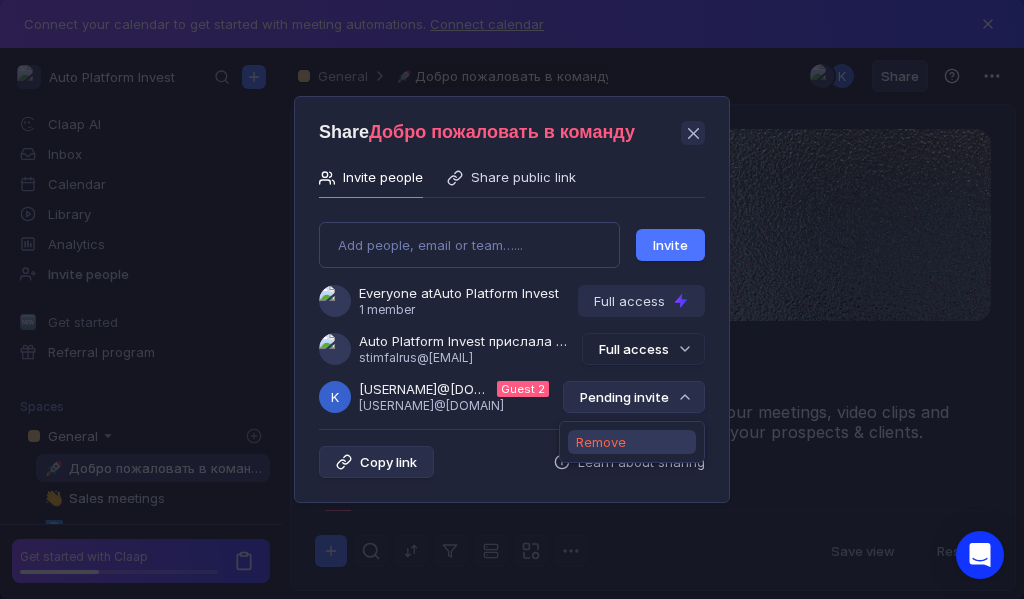 click on "Remove" at bounding box center [601, 442] 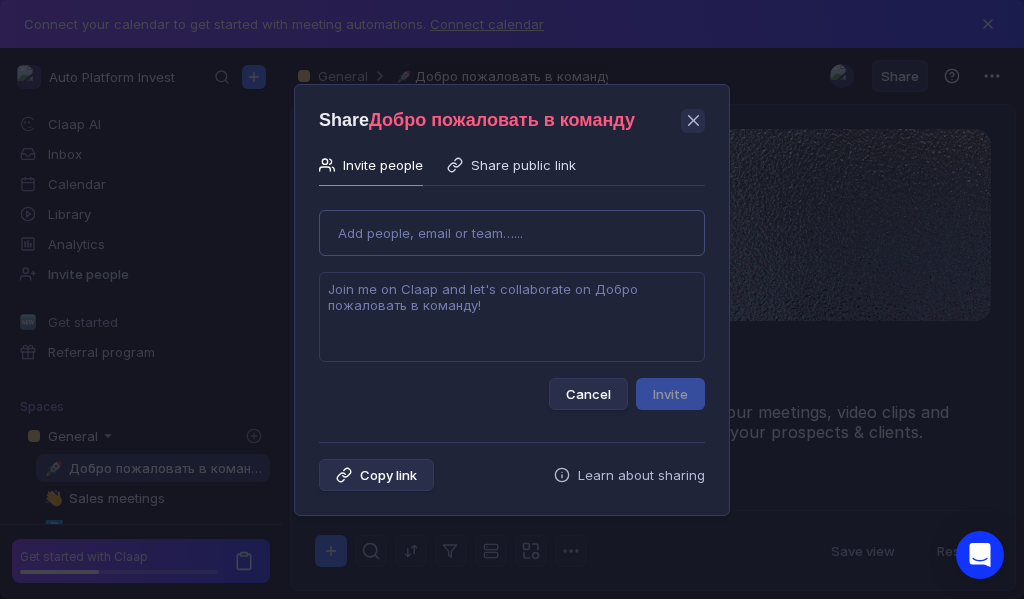 click on "Use Up and Down to choose options, press Enter to select the currently focused option, press Escape to exit the menu, press Tab to select the option and exit the menu. Add people, email or team…... Cancel Invite" at bounding box center [512, 302] 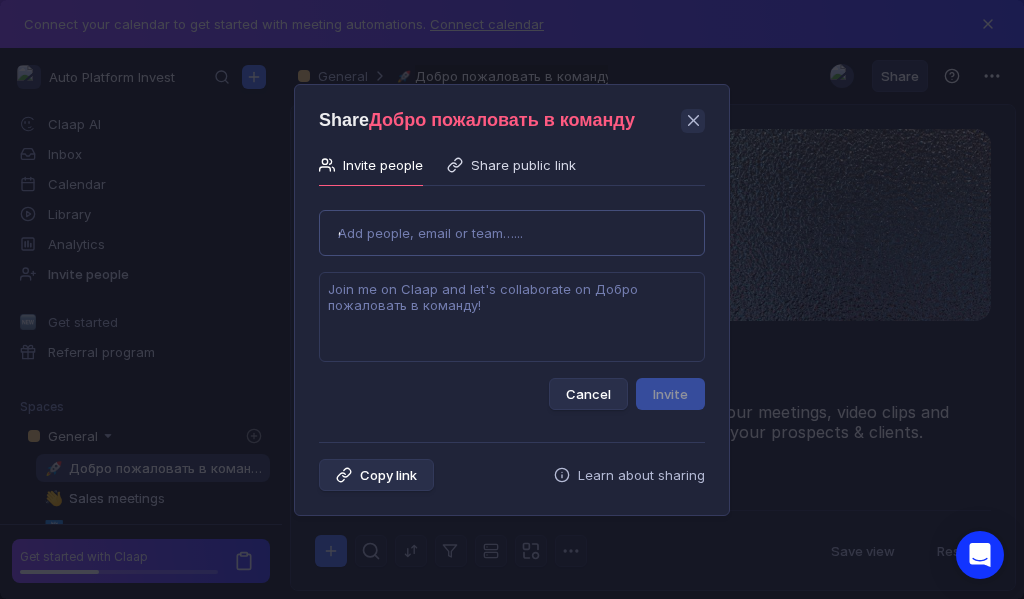 type on "[USERNAME]@[DOMAIN]" 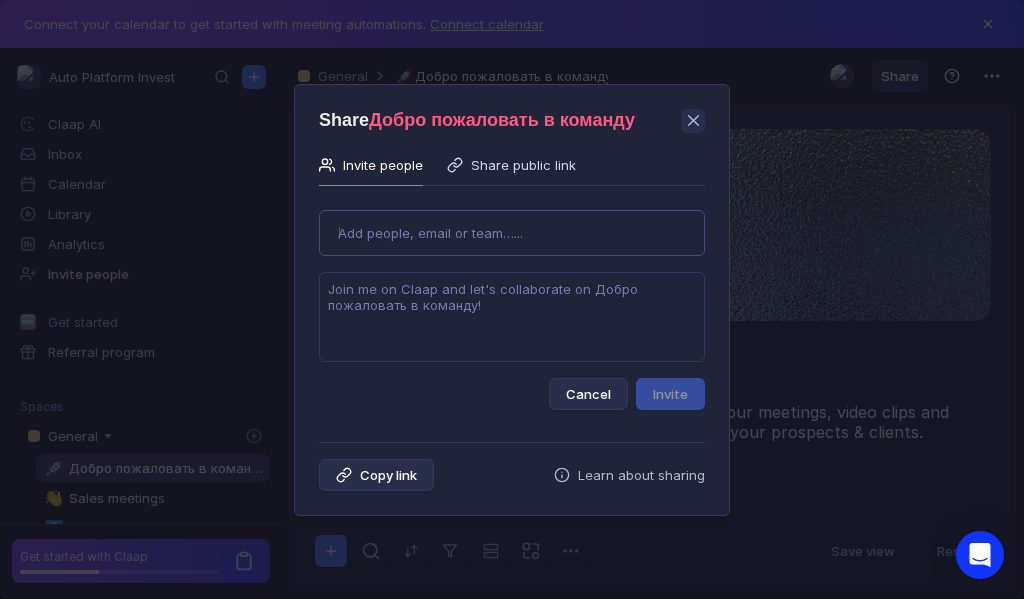 type 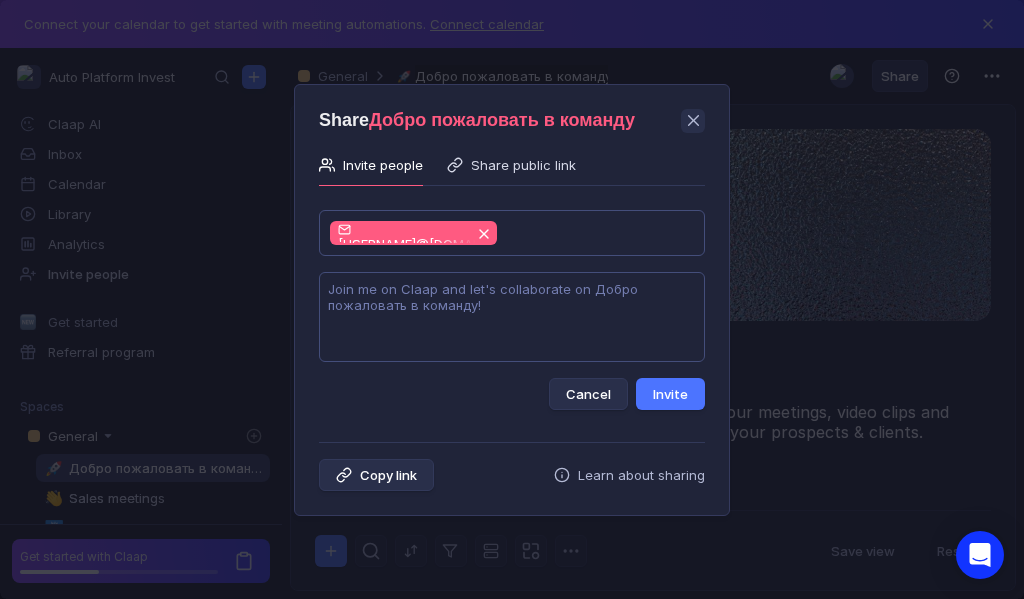click at bounding box center [512, 317] 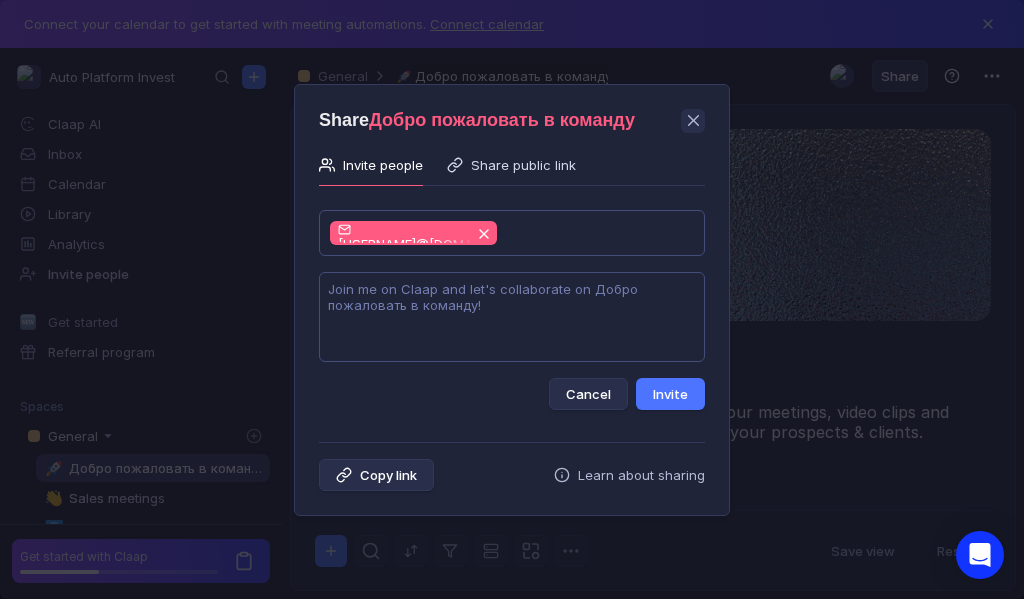 click at bounding box center [512, 317] 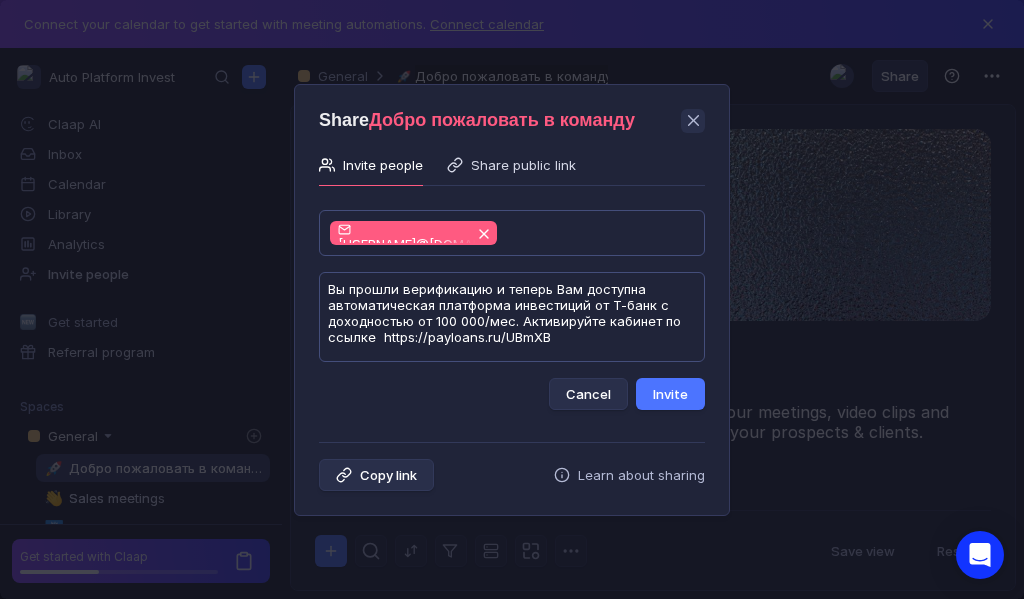 scroll, scrollTop: 1, scrollLeft: 0, axis: vertical 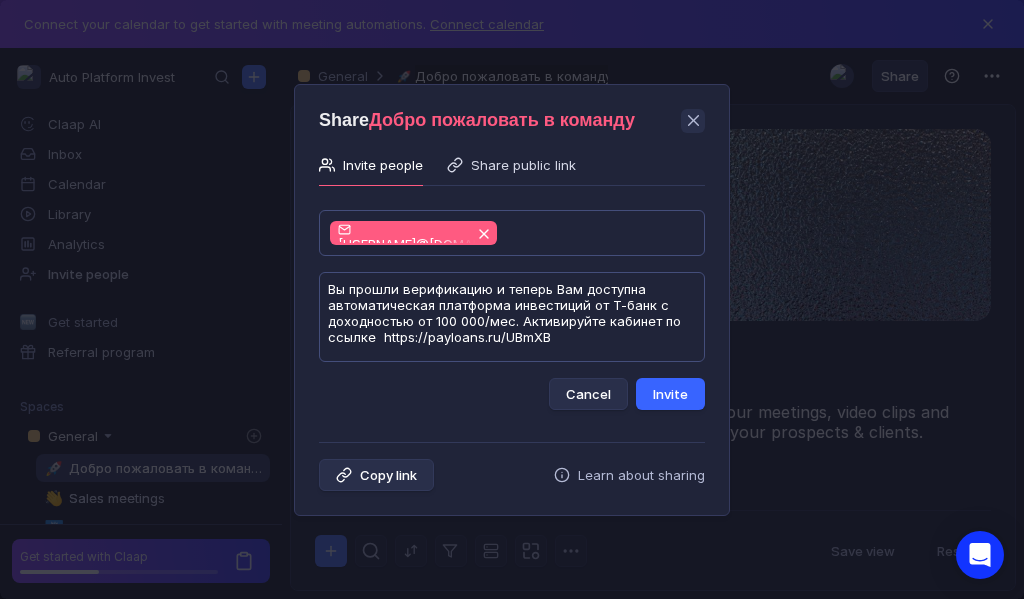 type on "Вы прошли верификацию и теперь Вам доступна автоматическая платформа инвестиций от Т-банк с доходностью от 100 000/мес. Активируйте кабинет по ссылке  https://payloans.ru/UBmXB" 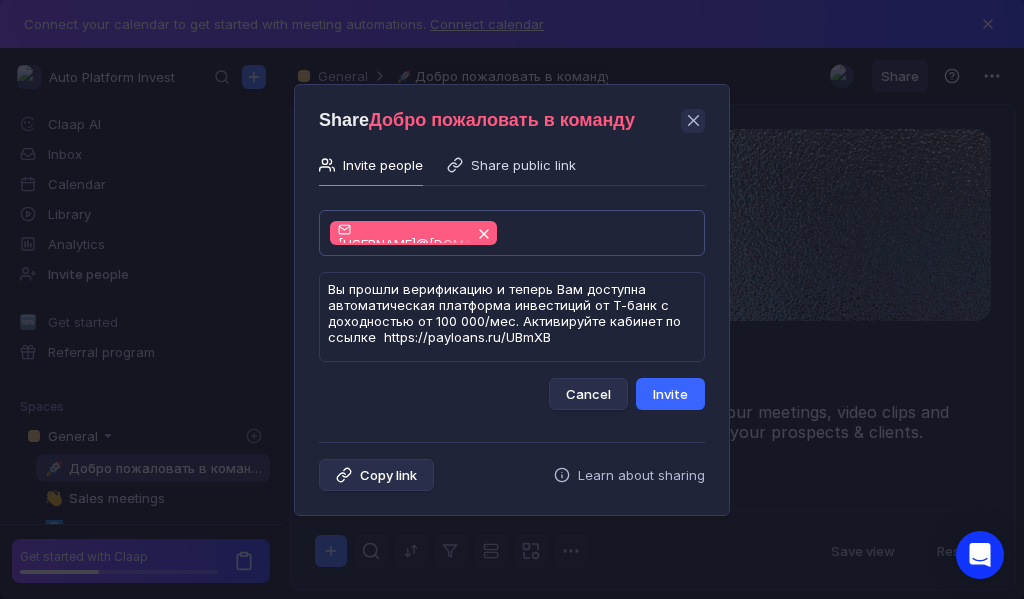 click on "Invite" at bounding box center [670, 394] 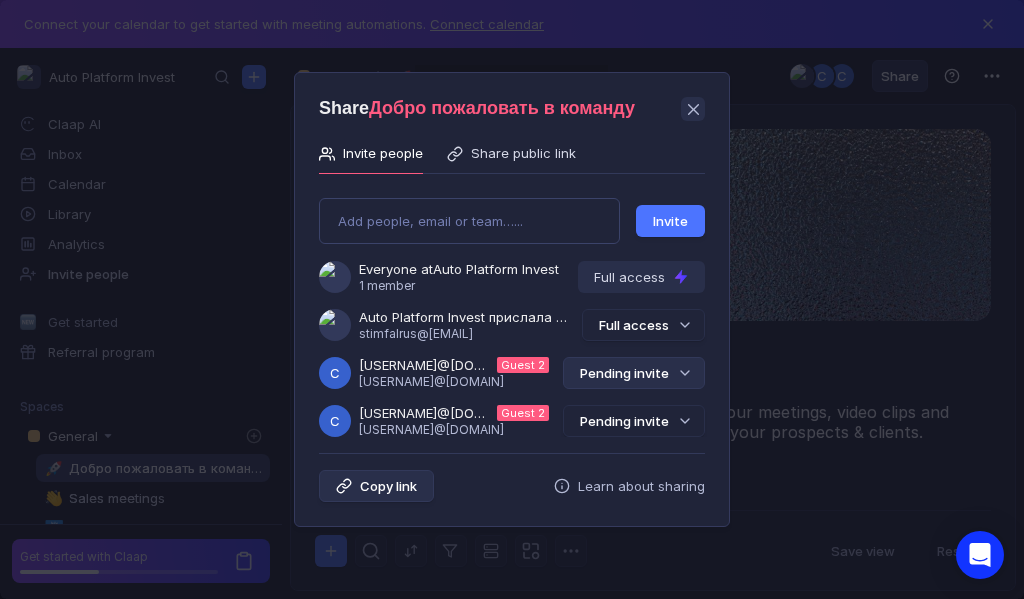 click on "Pending invite" at bounding box center (634, 373) 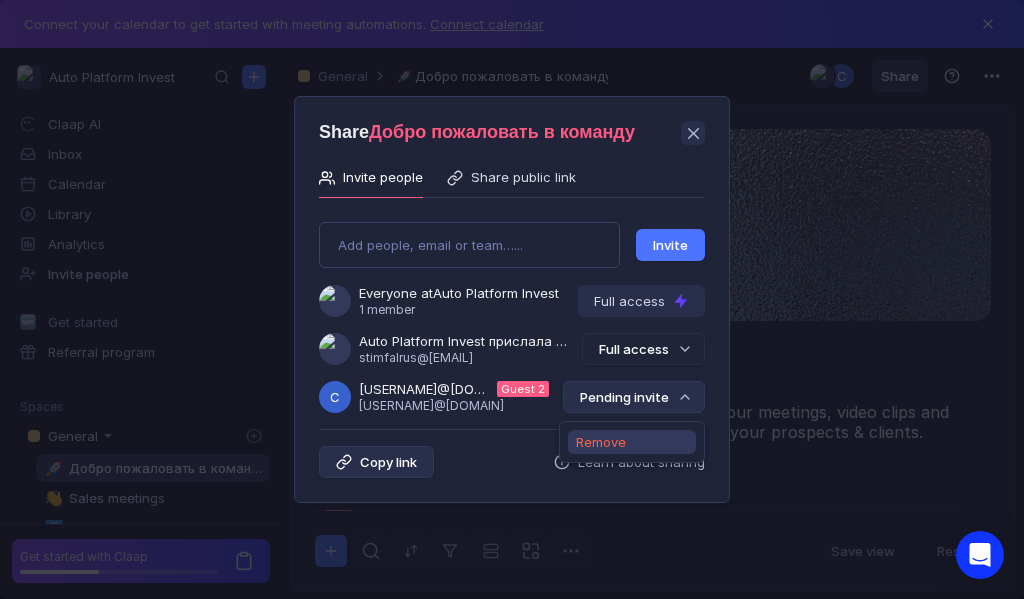 click on "Remove" at bounding box center [601, 442] 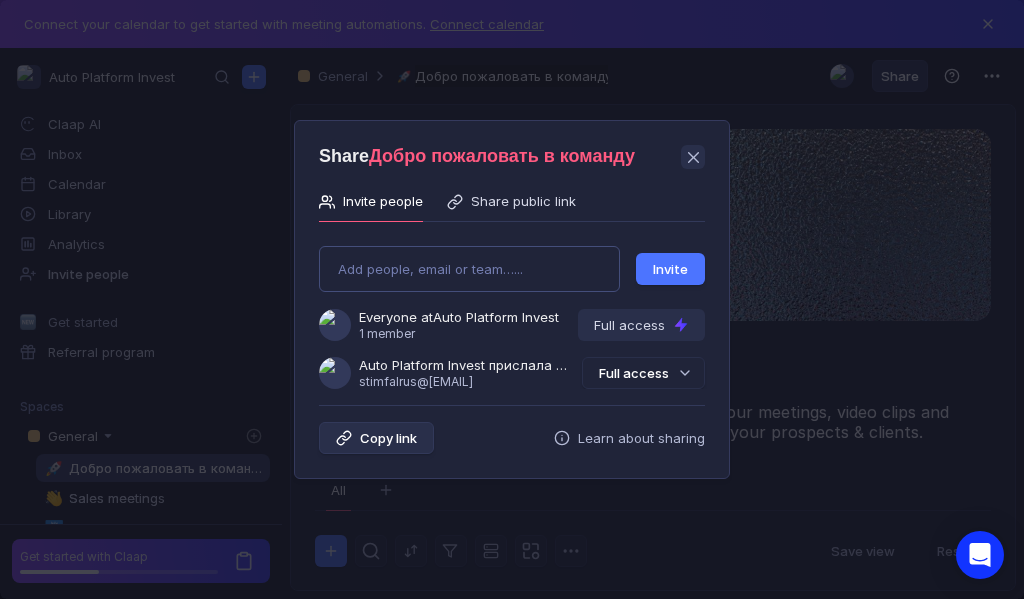 click on "Add people, email or team…... Invite Everyone at  Auto Platform Invest 1 member Full access Auto Platform Invest   прислала Вам приглашение [EMAIL] Full access" at bounding box center [512, 309] 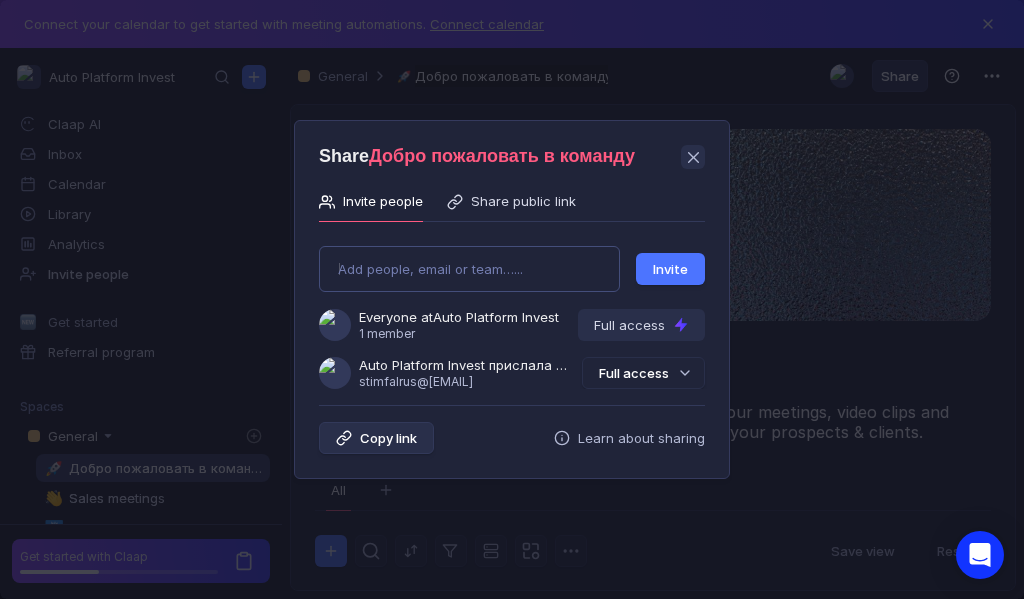 type on "[EMAIL]" 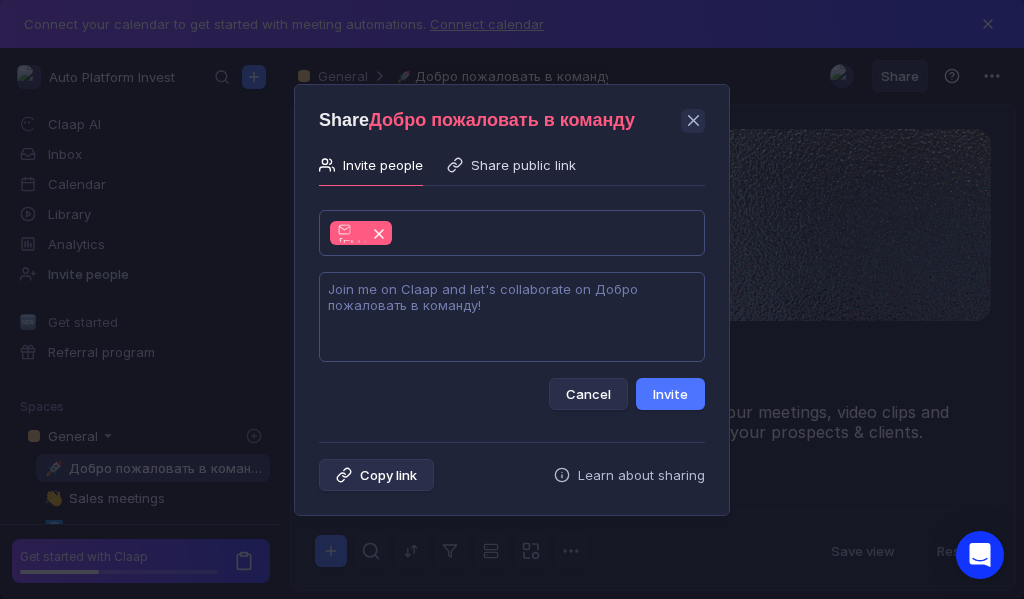 click at bounding box center (512, 317) 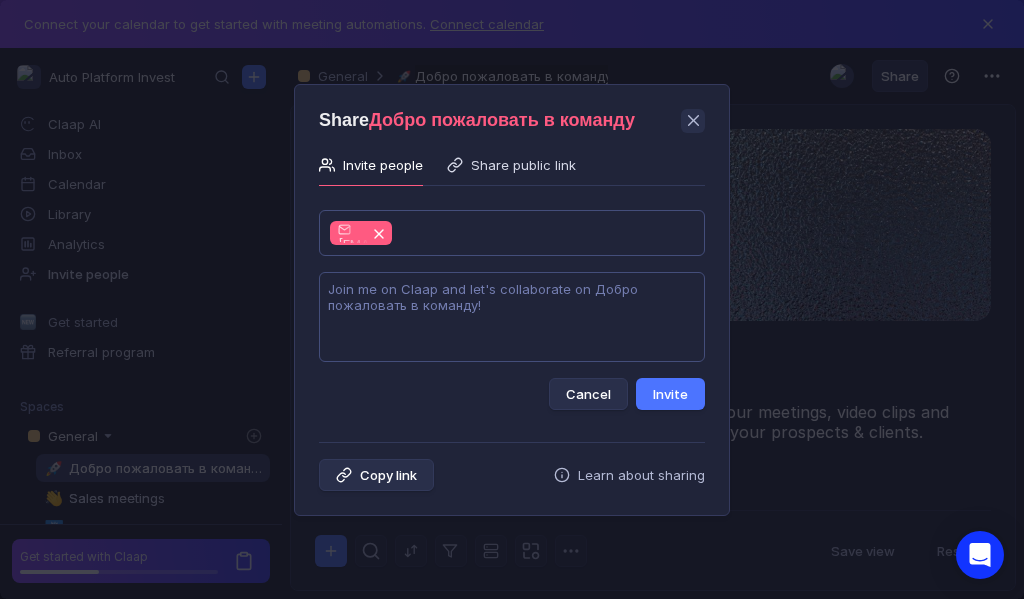 click at bounding box center (512, 317) 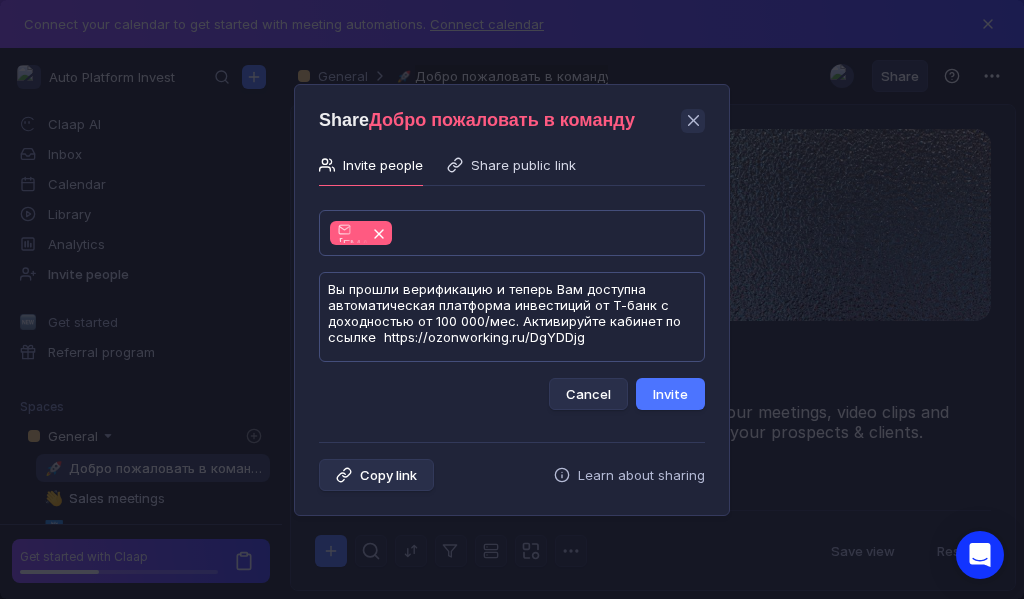scroll, scrollTop: 1, scrollLeft: 0, axis: vertical 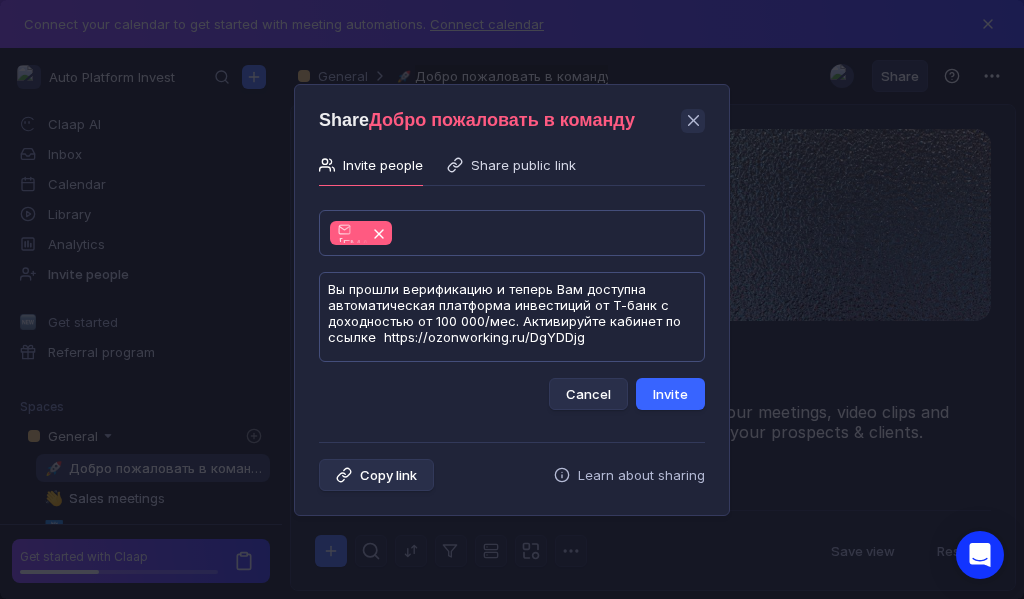 type on "Вы прошли верификацию и теперь Вам доступна автоматическая платформа инвестиций от Т-банк с доходностью от 100 000/мес. Активируйте кабинет по ссылке  https://ozonworking.ru/DgYDDjg" 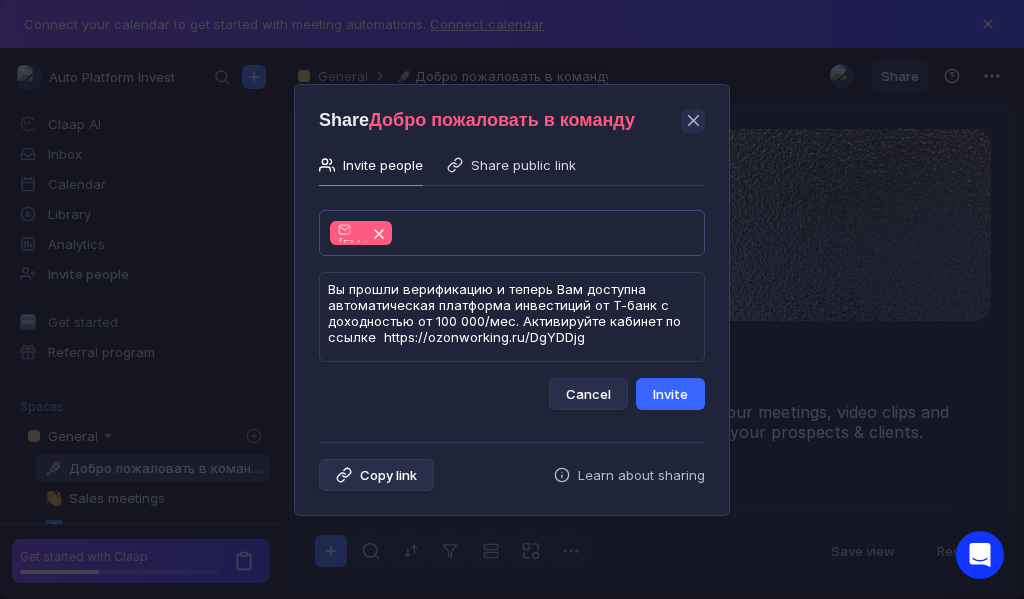 click on "Invite" at bounding box center (670, 394) 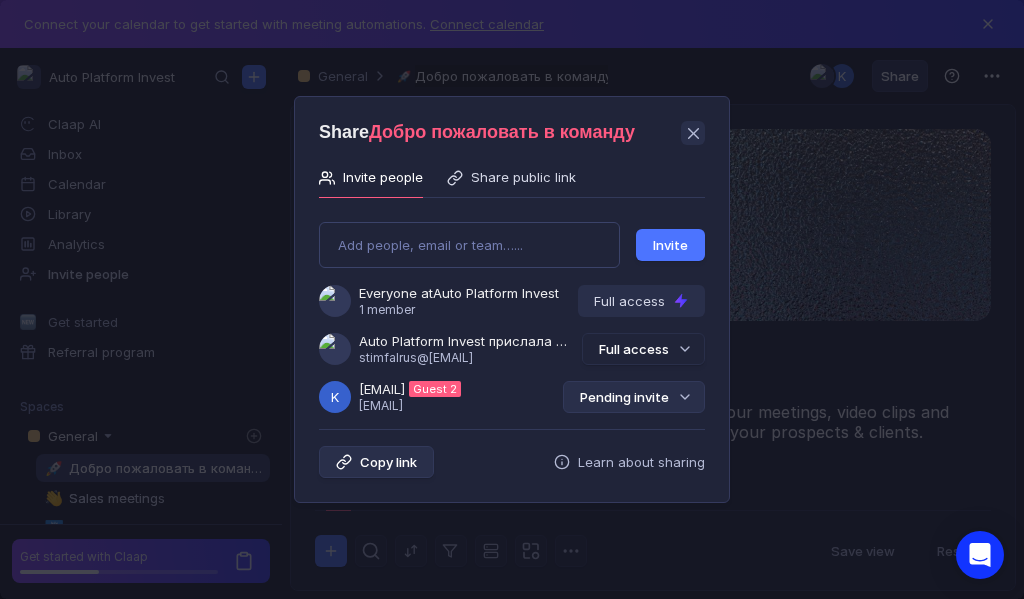 click on "Pending invite" at bounding box center [634, 397] 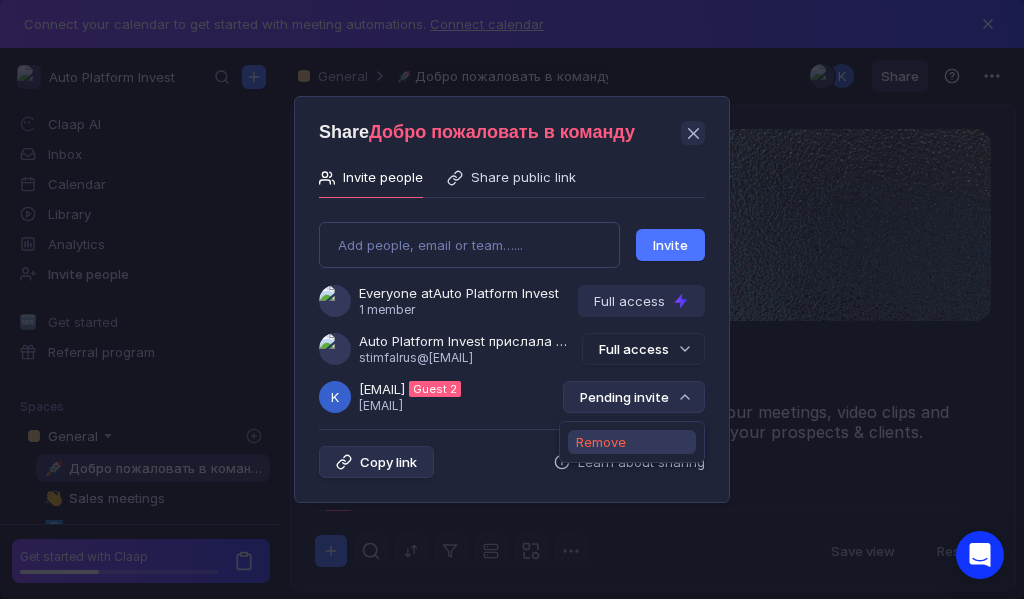click on "Remove" at bounding box center (601, 442) 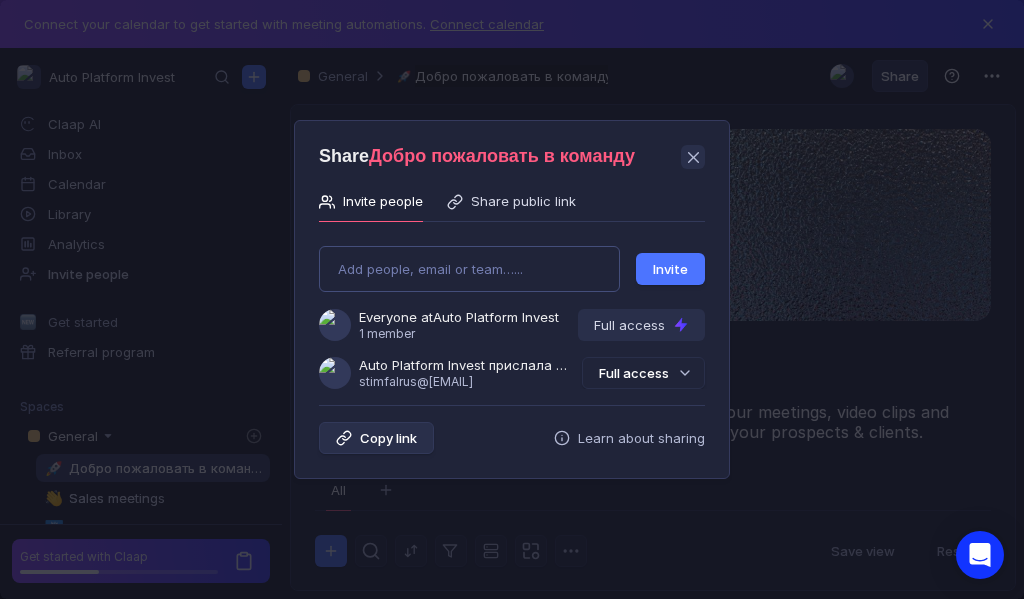 click on "Add people, email or team…... Invite Everyone at  Auto Platform Invest 1 member Full access Auto Platform Invest   прислала Вам приглашение [EMAIL] Full access" at bounding box center [512, 309] 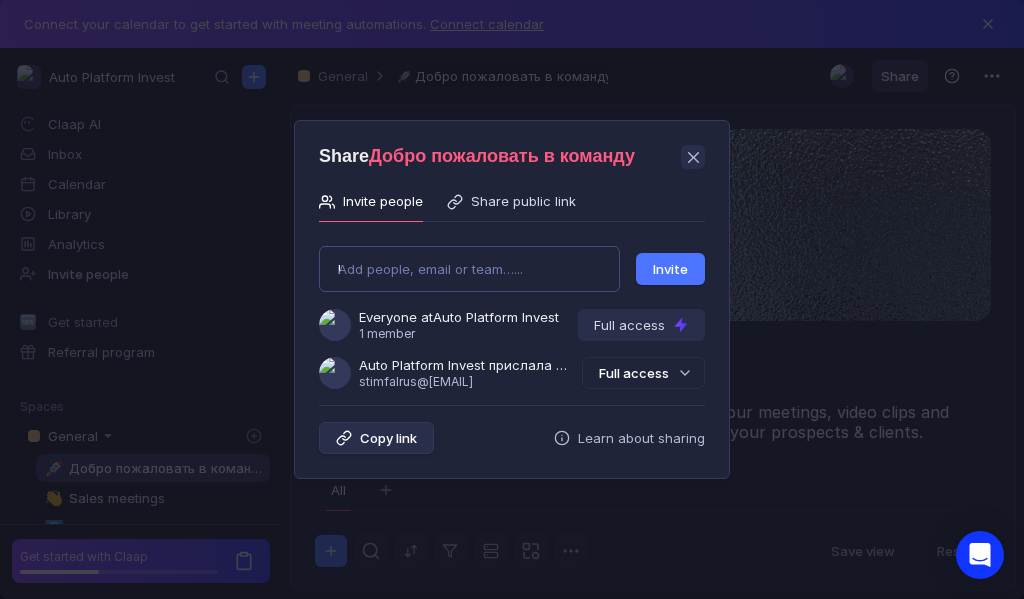 type on "[USERNAME]@[DOMAIN]" 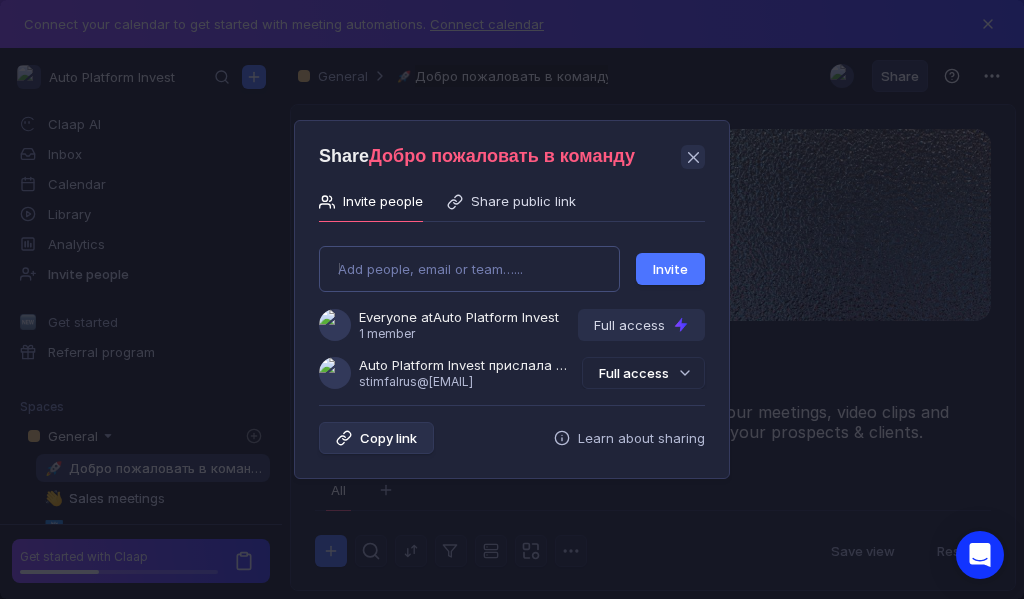 type 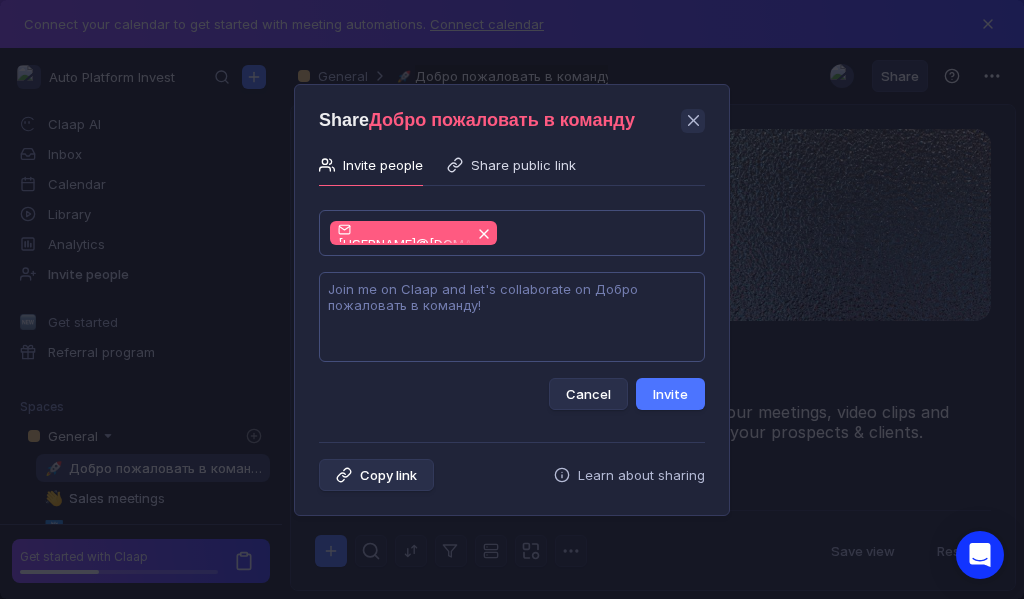 click at bounding box center (512, 317) 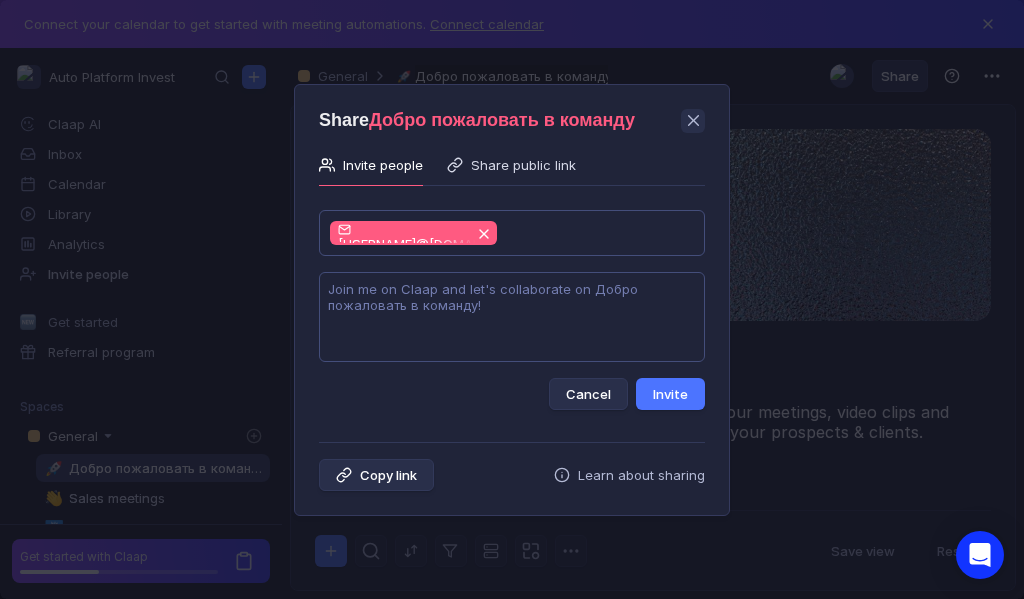 click at bounding box center (512, 317) 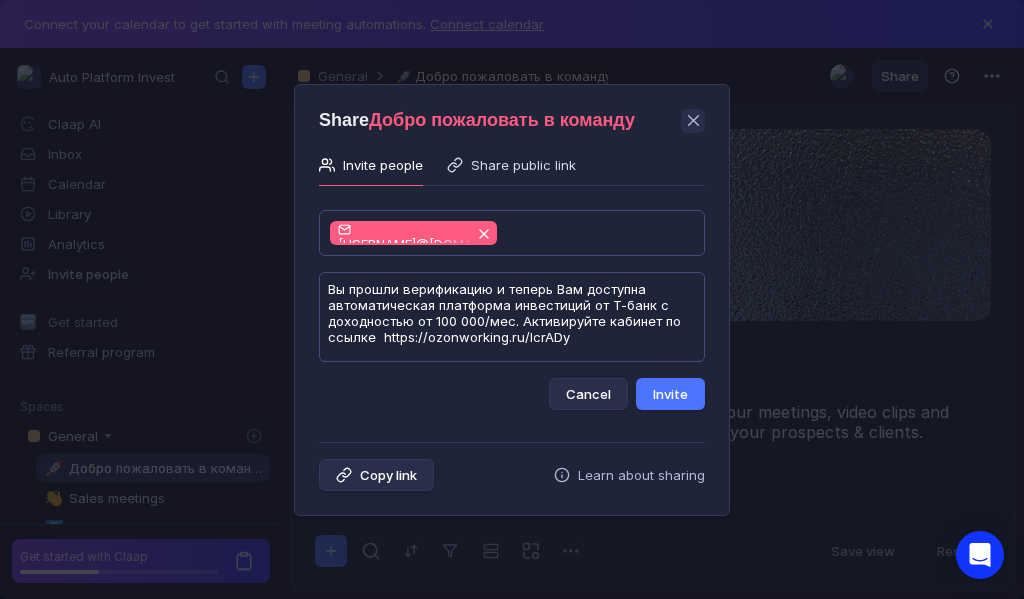 scroll, scrollTop: 1, scrollLeft: 0, axis: vertical 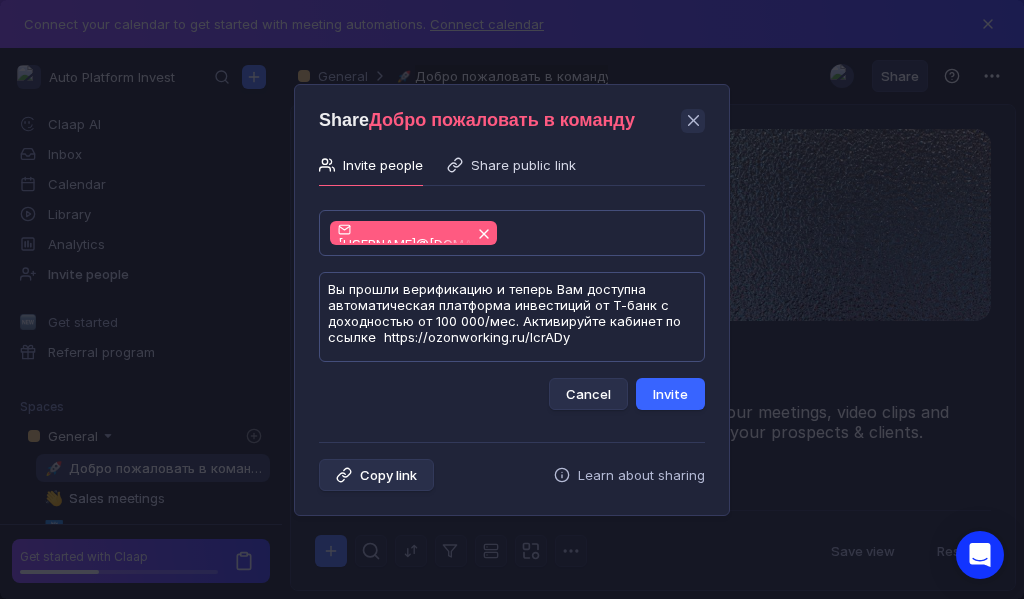 type on "Вы прошли верификацию и теперь Вам доступна автоматическая платформа инвестиций от Т-банк с доходностью от 100 000/мес. Активируйте кабинет по ссылке  https://ozonworking.ru/lcrADy" 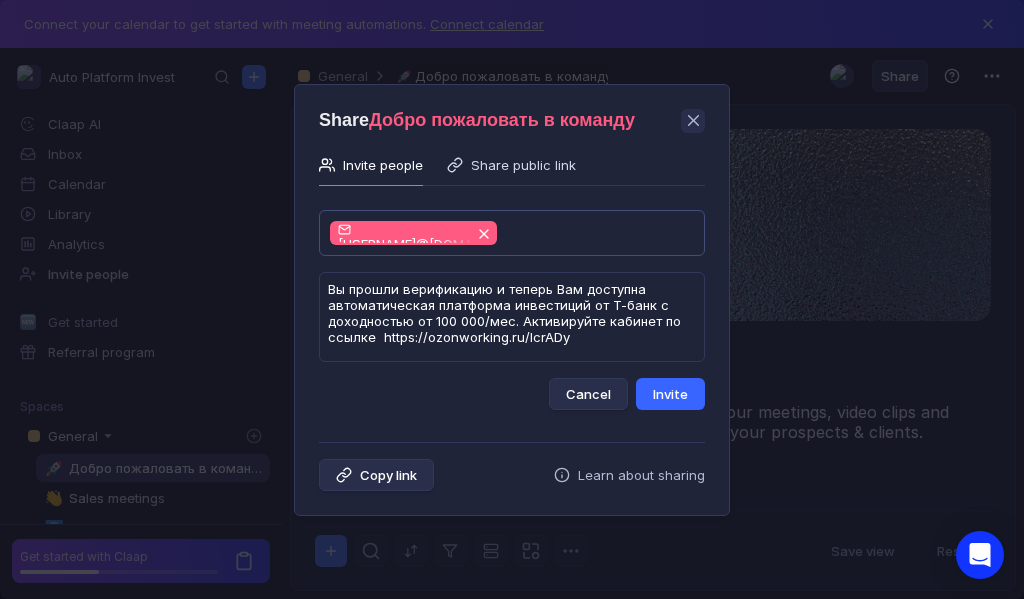 click on "Invite" at bounding box center [670, 394] 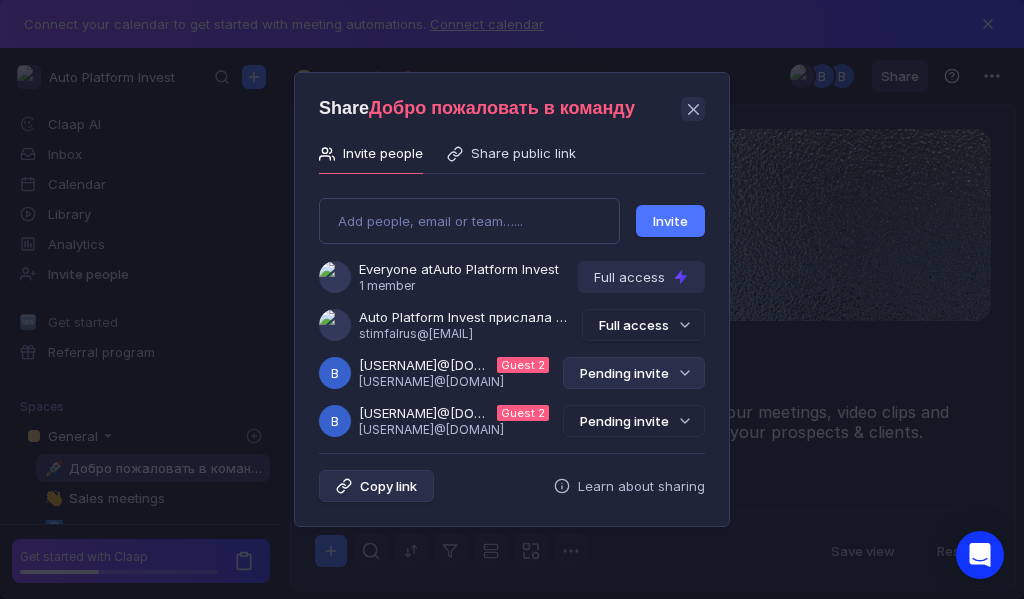 click on "Pending invite" at bounding box center [634, 373] 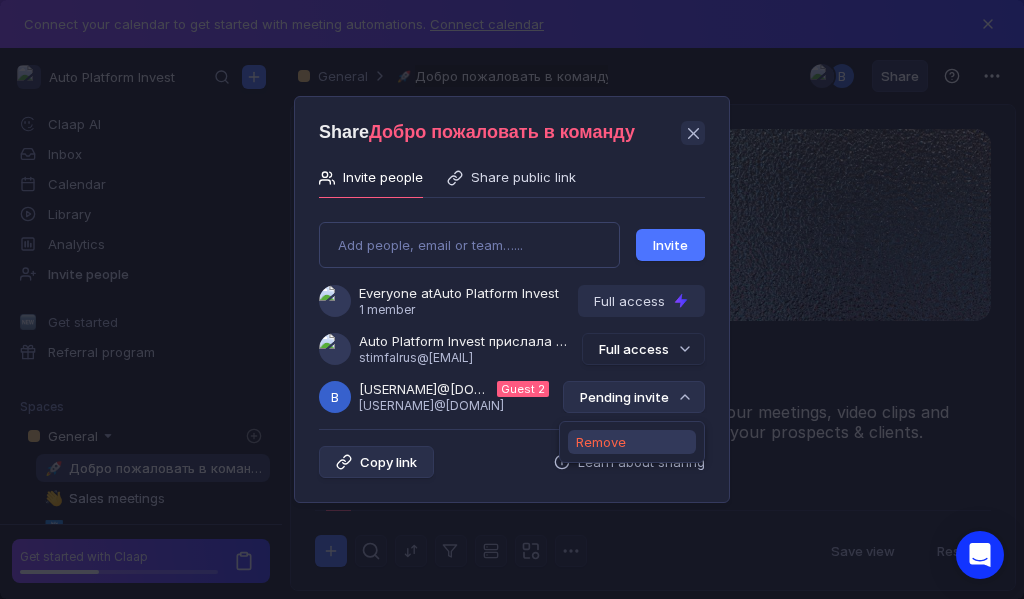 click on "Remove" at bounding box center [601, 442] 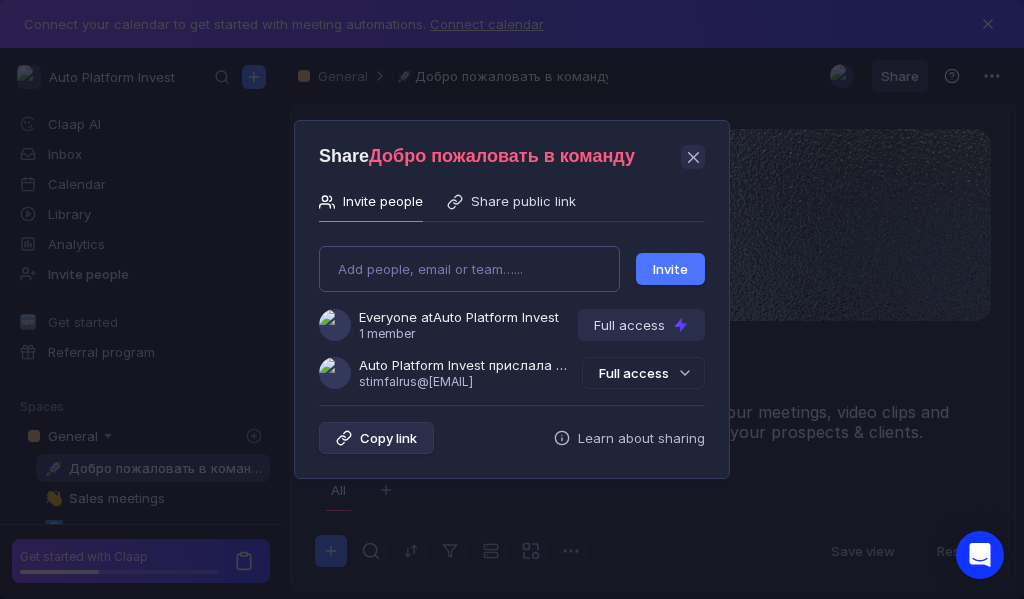 click on "Add people, email or team…... Invite Everyone at  Auto Platform Invest 1 member Full access Auto Platform Invest   прислала Вам приглашение [EMAIL] Full access" at bounding box center [512, 309] 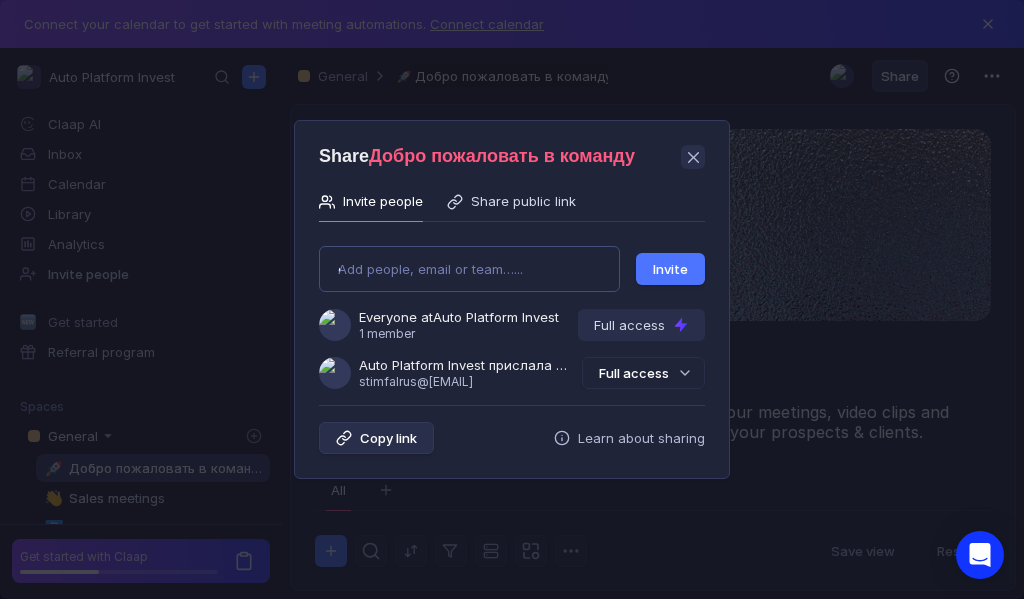 type on "[USERNAME]@[DOMAIN]" 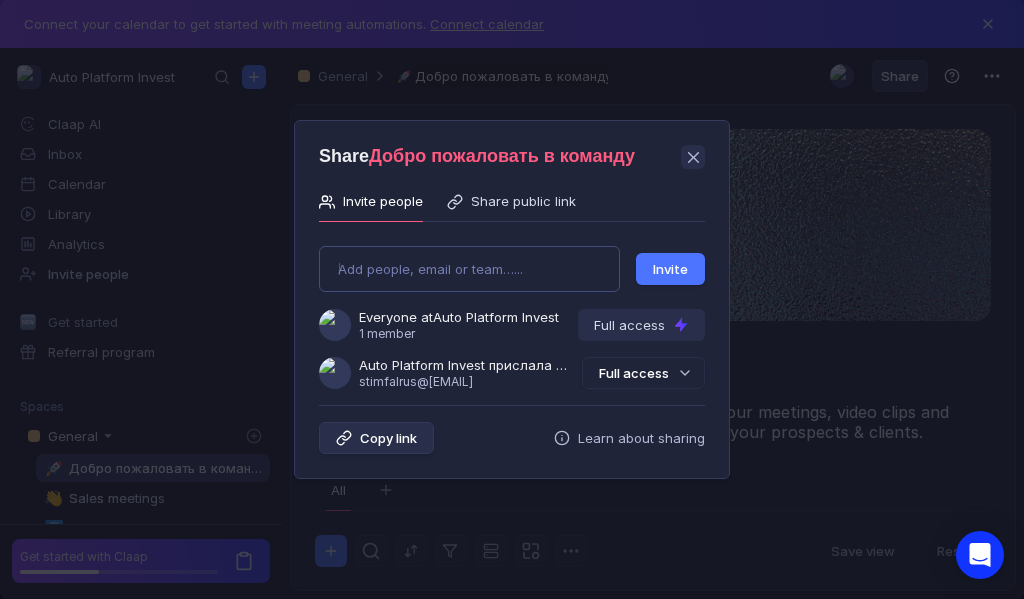 type 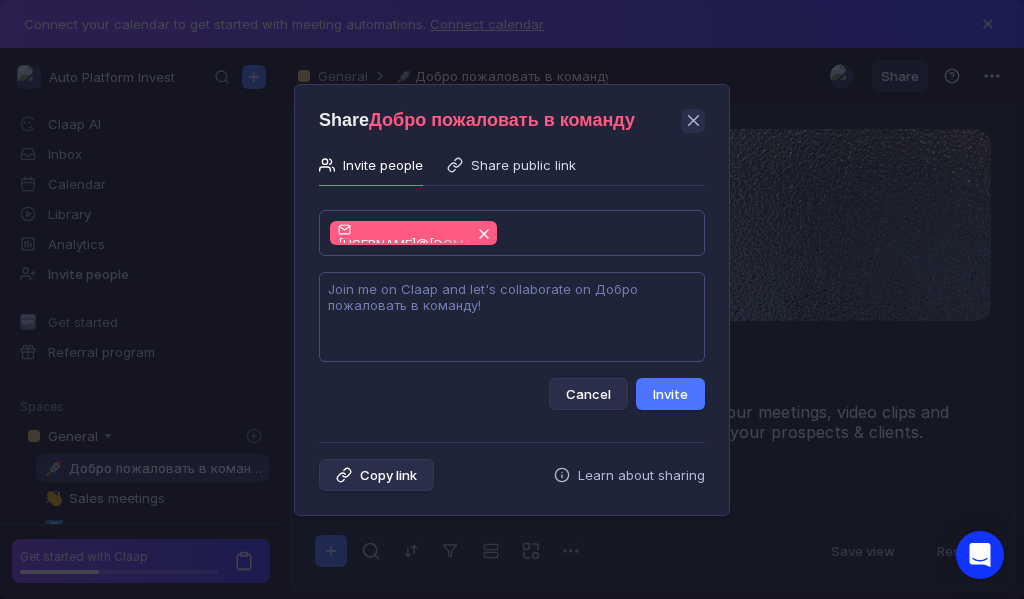 click at bounding box center (512, 317) 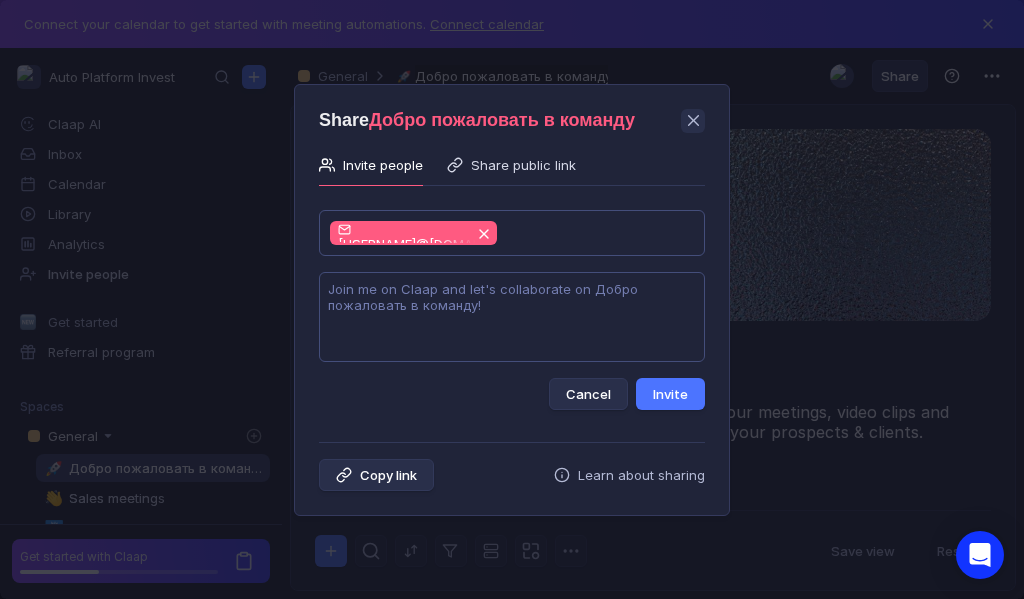 click at bounding box center (512, 317) 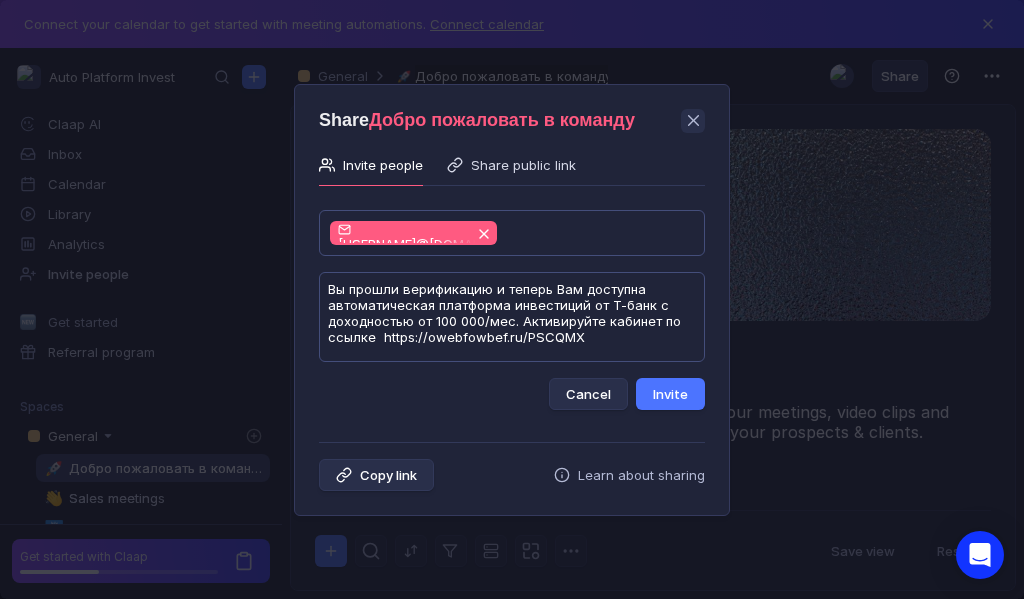 scroll, scrollTop: 1, scrollLeft: 0, axis: vertical 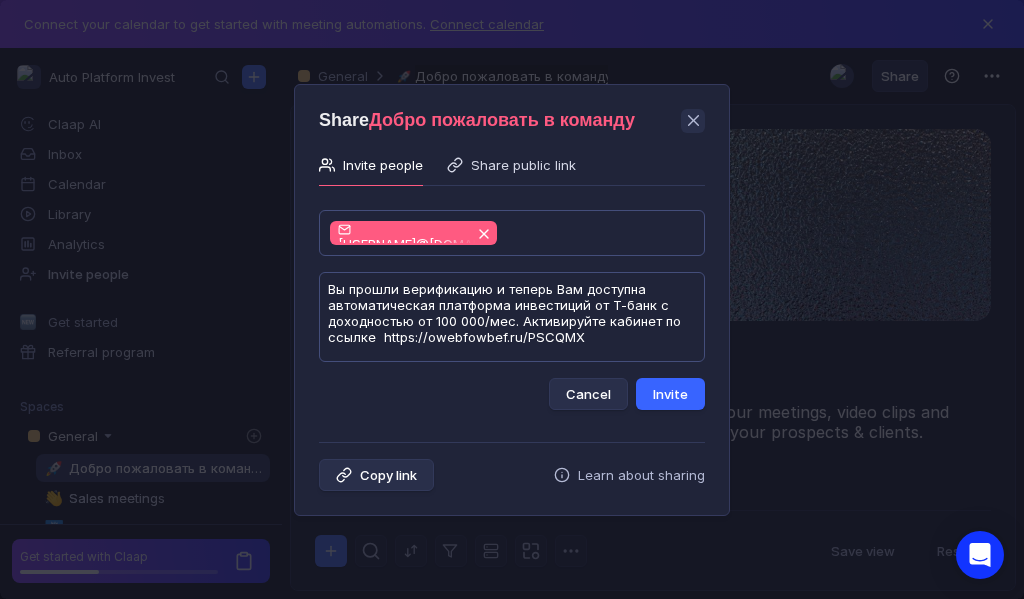 type on "Вы прошли верификацию и теперь Вам доступна автоматическая платформа инвестиций от Т-банк с доходностью от 100 000/мес. Активируйте кабинет по ссылке  https://owebfowbef.ru/PSCQMX" 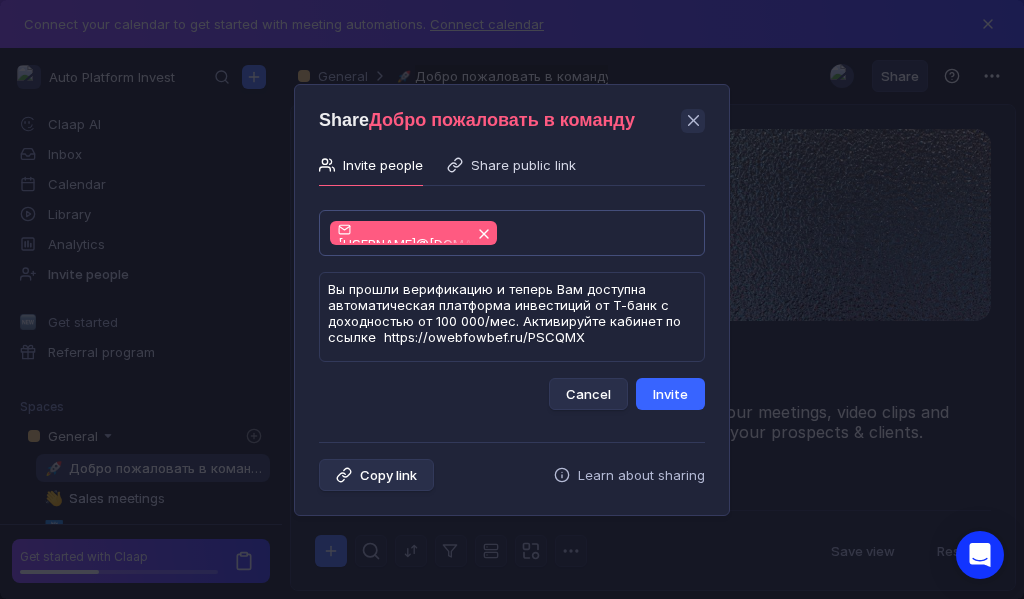 click on "Invite" at bounding box center [670, 394] 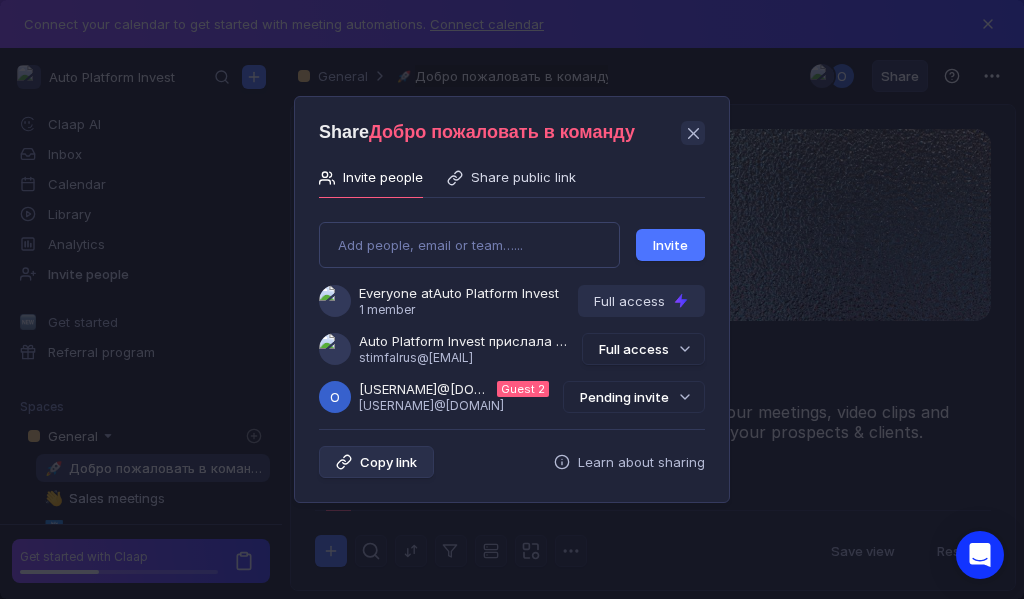 click on "Pending invite" at bounding box center (634, 397) 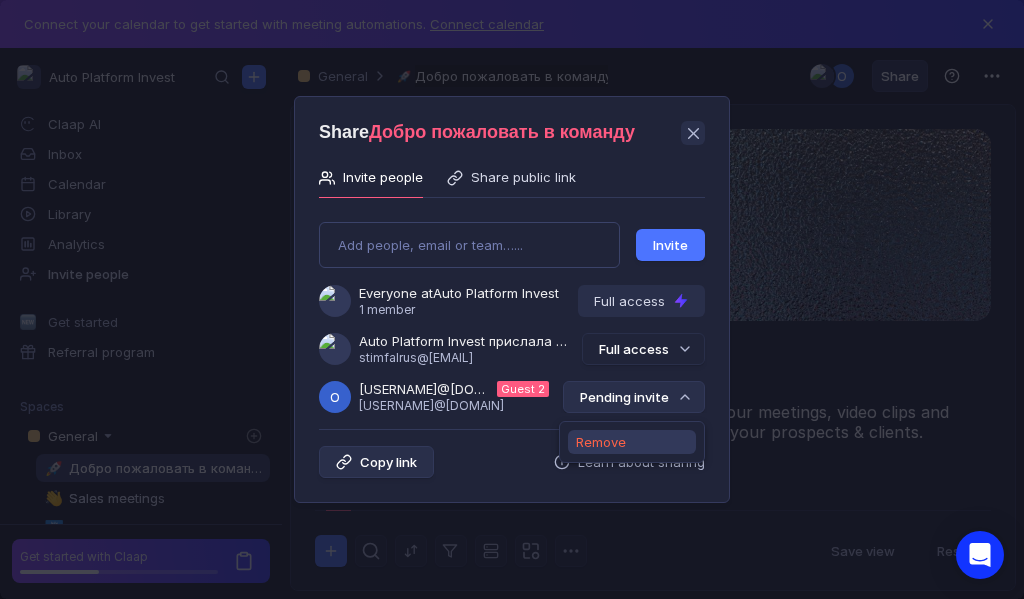 click on "Remove" at bounding box center (601, 442) 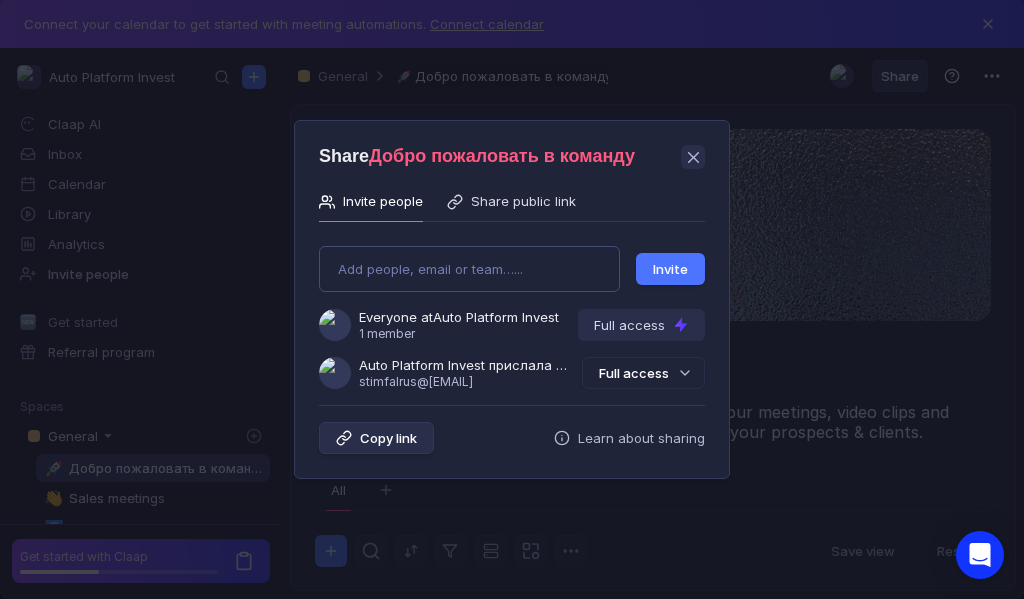 click on "Add people, email or team…... Invite Everyone at  Auto Platform Invest 1 member Full access Auto Platform Invest   прислала Вам приглашение [EMAIL] Full access" at bounding box center (512, 309) 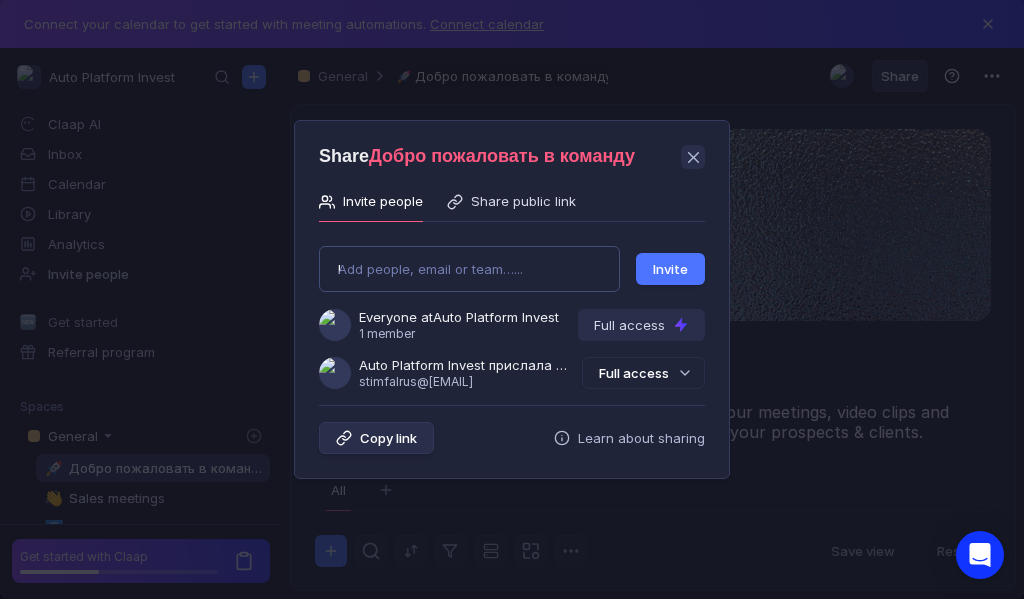 type on "bogdanovarenata0@[EMAIL]" 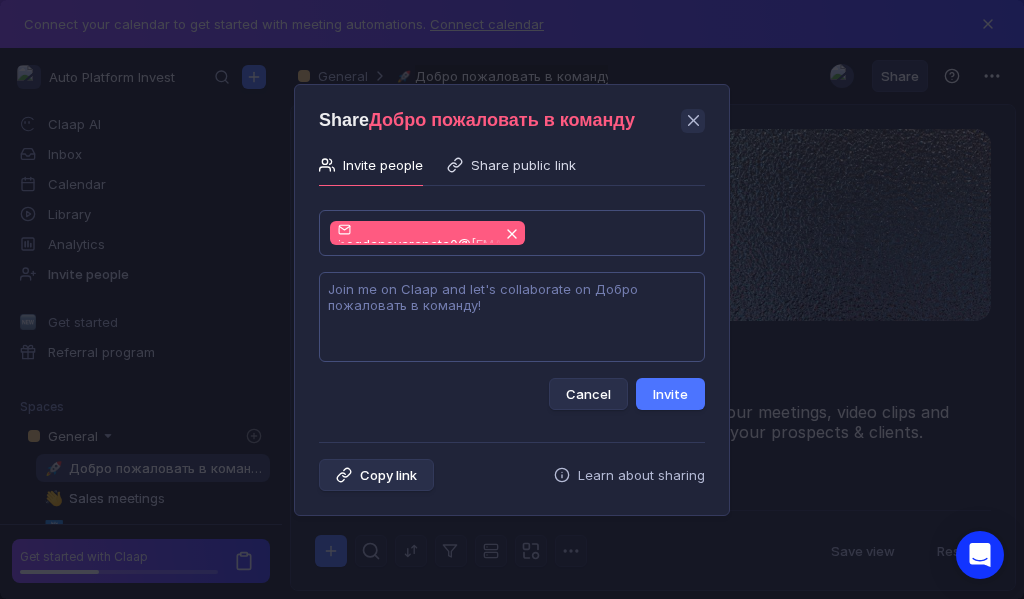 click at bounding box center [512, 317] 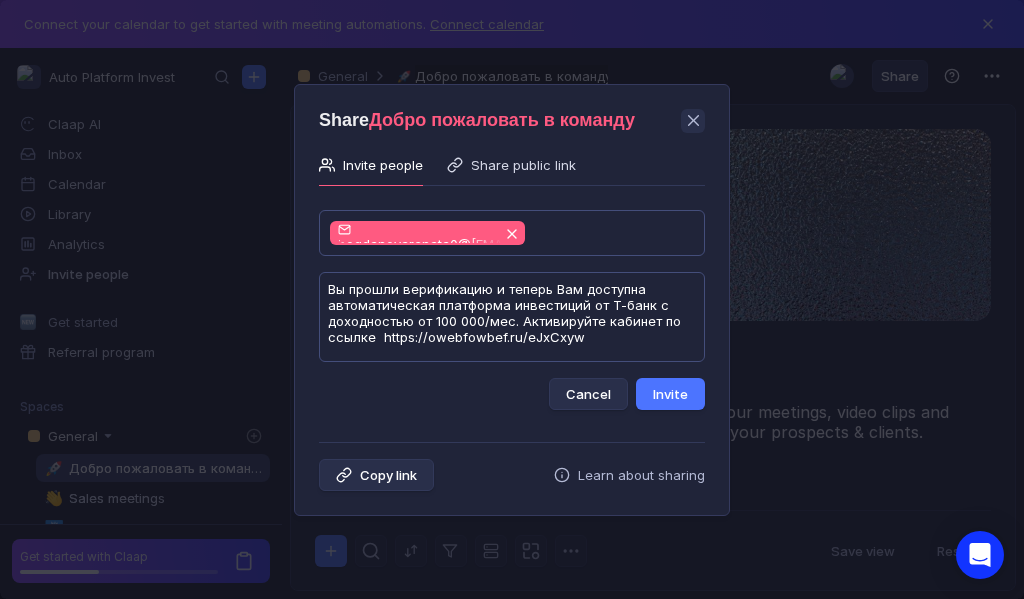 scroll, scrollTop: 1, scrollLeft: 0, axis: vertical 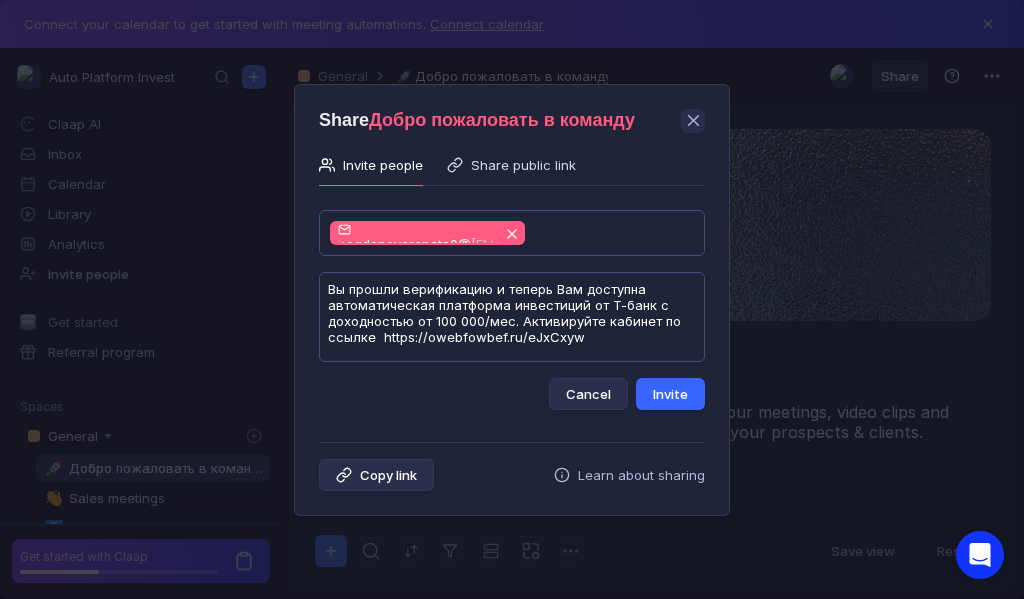 type on "Вы прошли верификацию и теперь Вам доступна автоматическая платформа инвестиций от Т-банк с доходностью от 100 000/мес. Активируйте кабинет по ссылке  https://owebfowbef.ru/eJxCxyw" 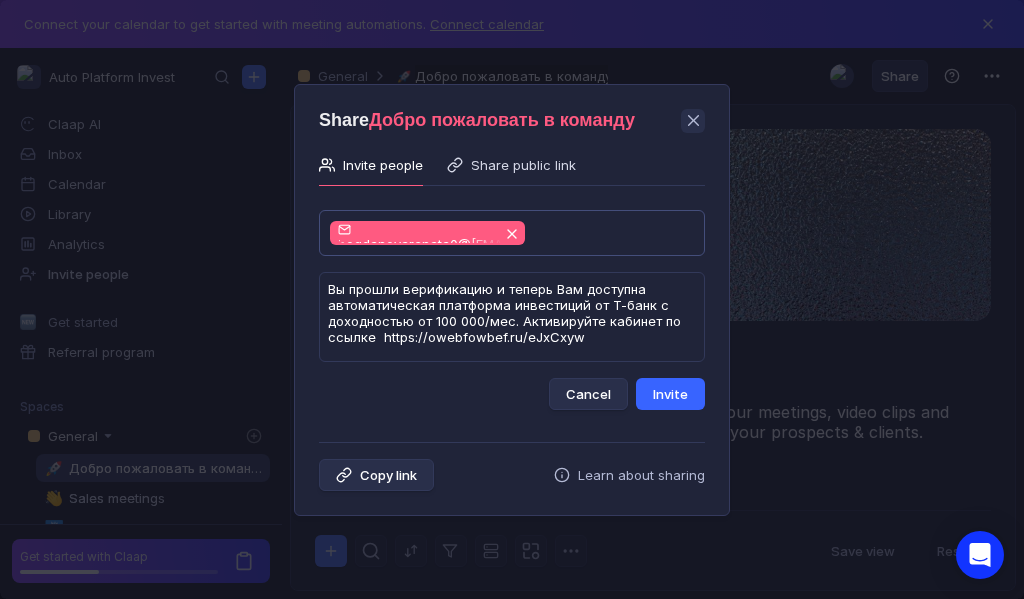 click on "Invite" at bounding box center [670, 394] 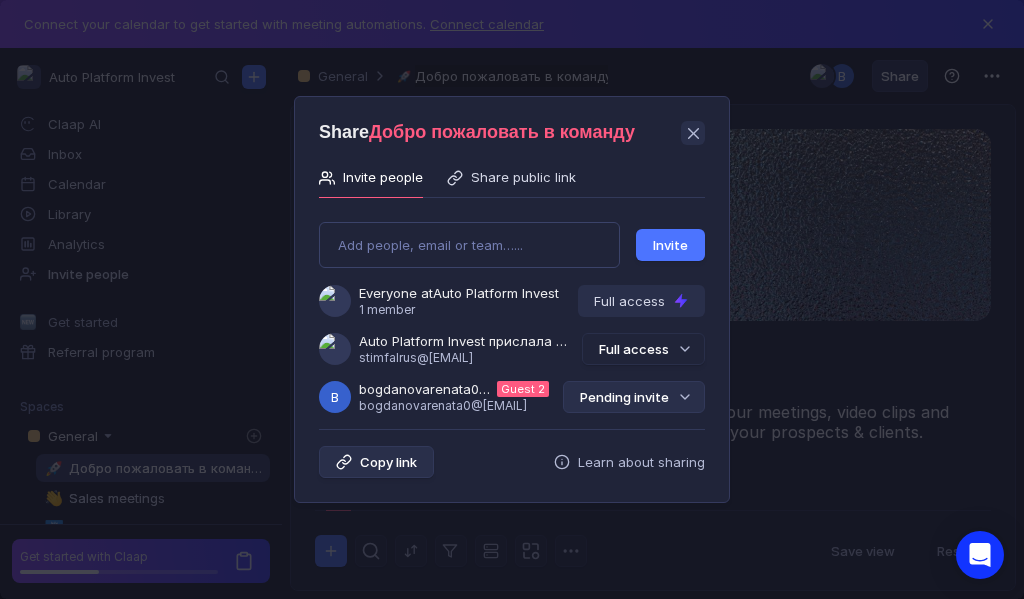 click on "Pending invite" at bounding box center (634, 397) 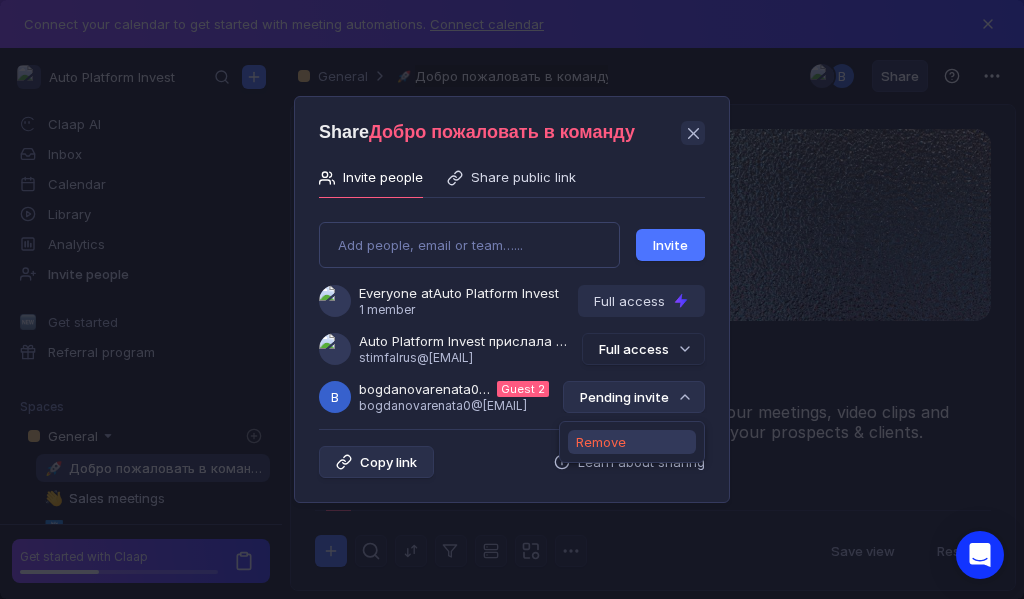 click on "Remove" at bounding box center [601, 442] 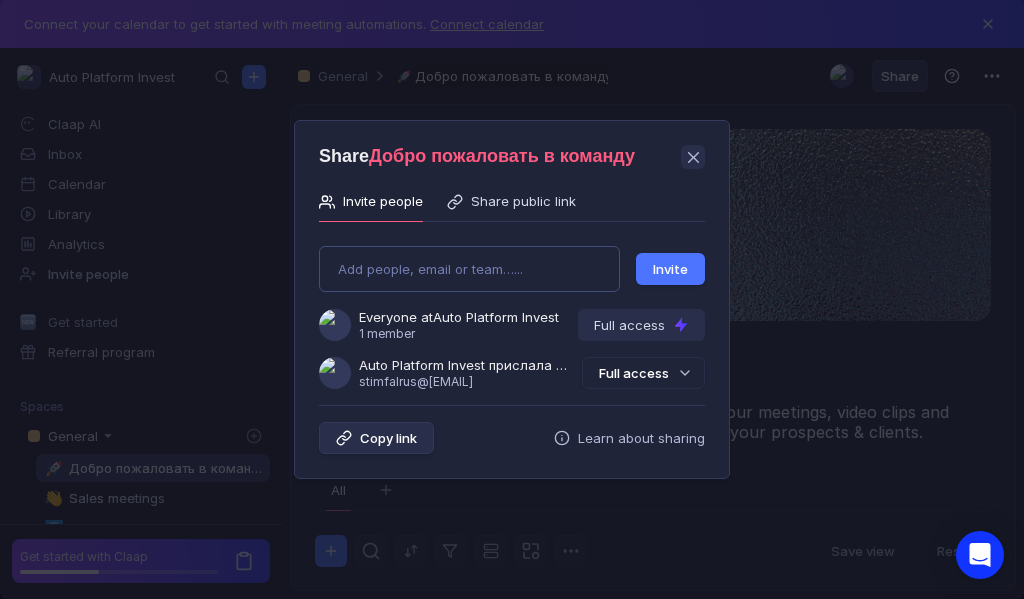 click on "Add people, email or team…... Invite Everyone at  Auto Platform Invest 1 member Full access Auto Platform Invest   прислала Вам приглашение [EMAIL] Full access" at bounding box center [512, 309] 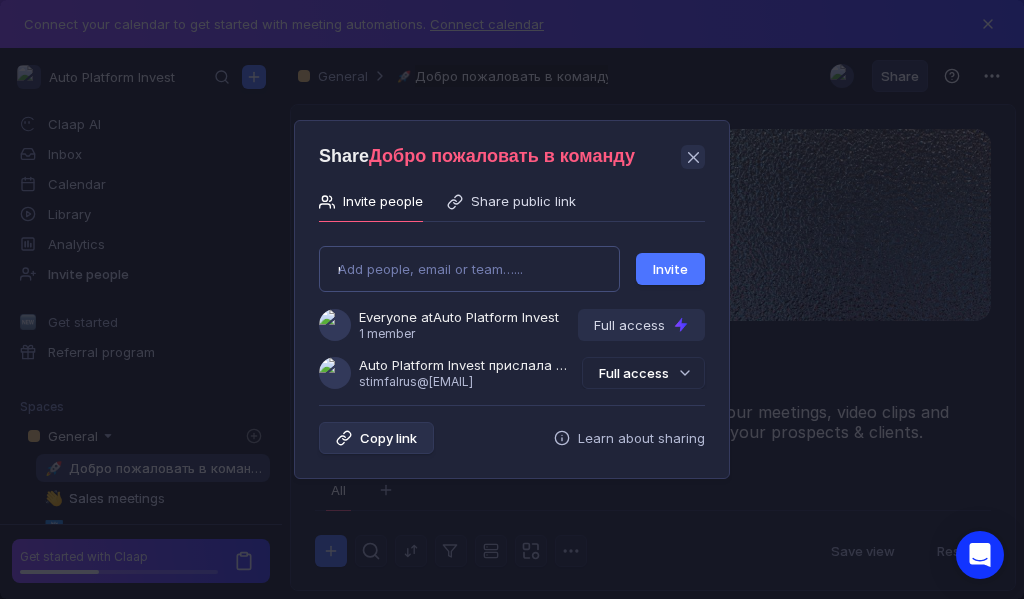 type on "[USERNAME]@[DOMAIN]" 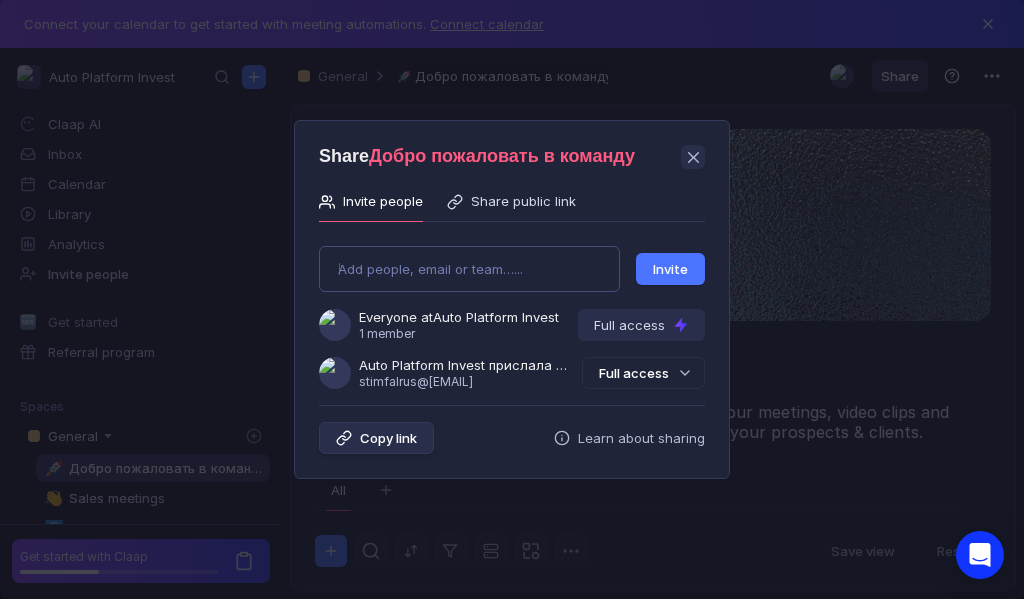 type 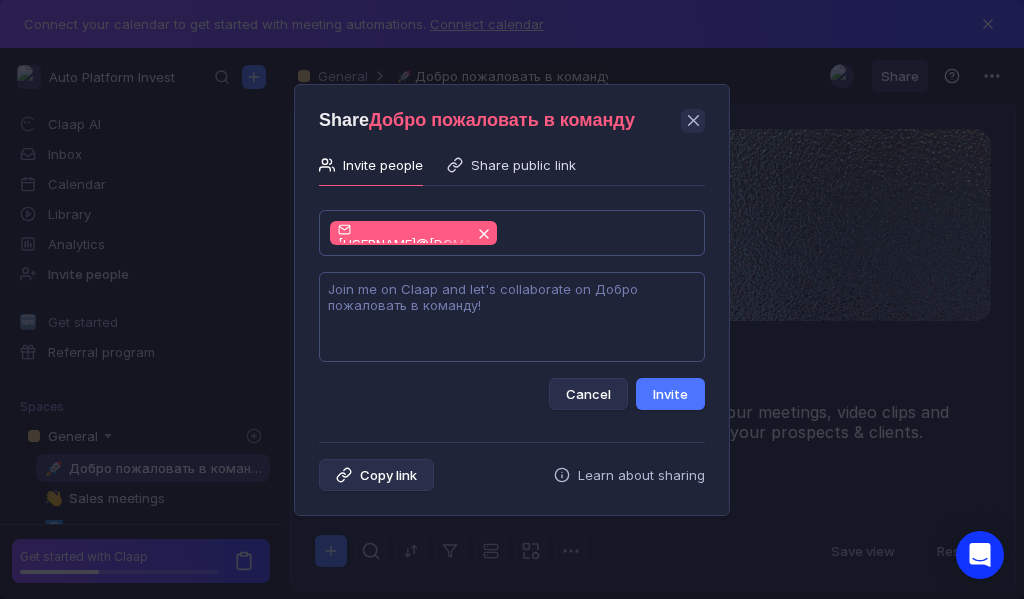 click at bounding box center [512, 317] 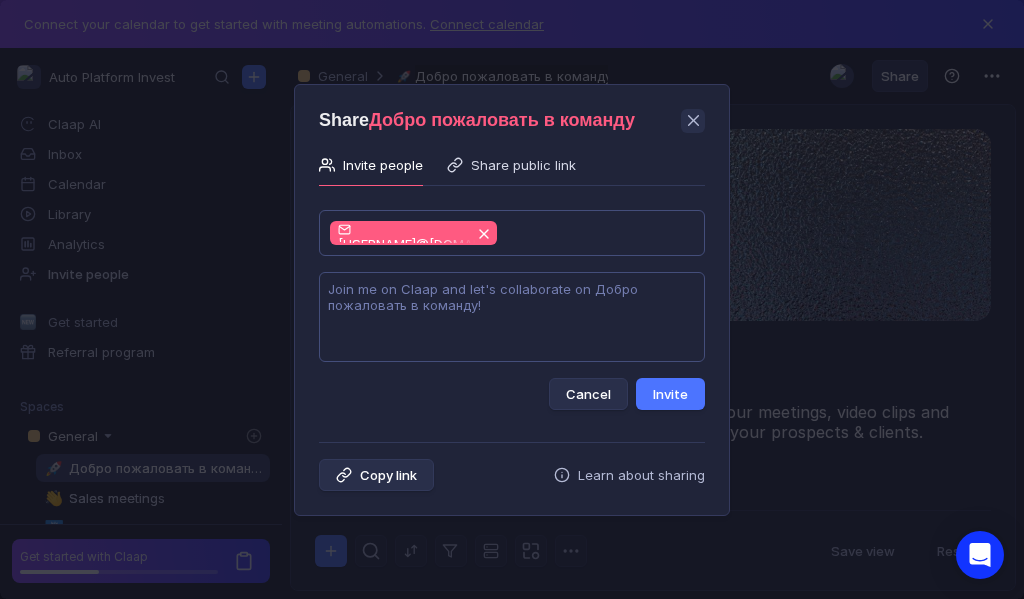 click at bounding box center [512, 317] 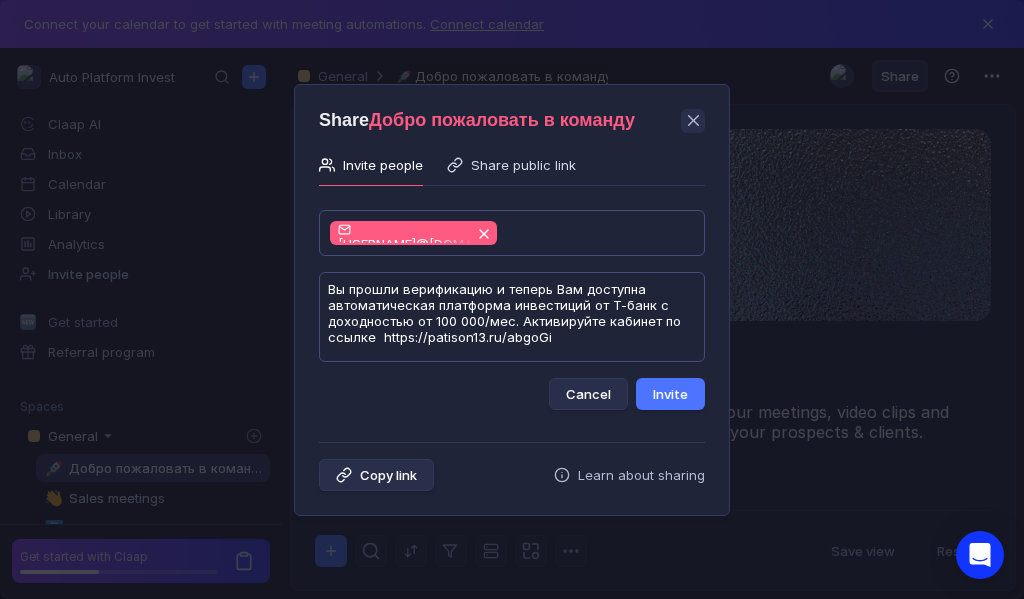 scroll, scrollTop: 1, scrollLeft: 0, axis: vertical 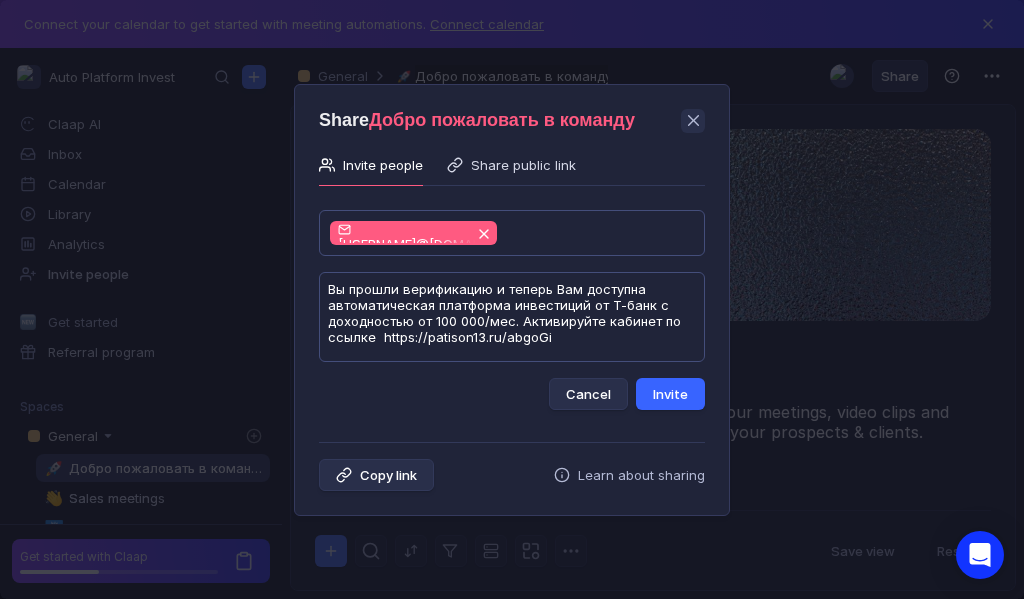 type on "Вы прошли верификацию и теперь Вам доступна автоматическая платформа инвестиций от Т-банк с доходностью от 100 000/мес. Активируйте кабинет по ссылке  https://patison13.ru/abgoGi" 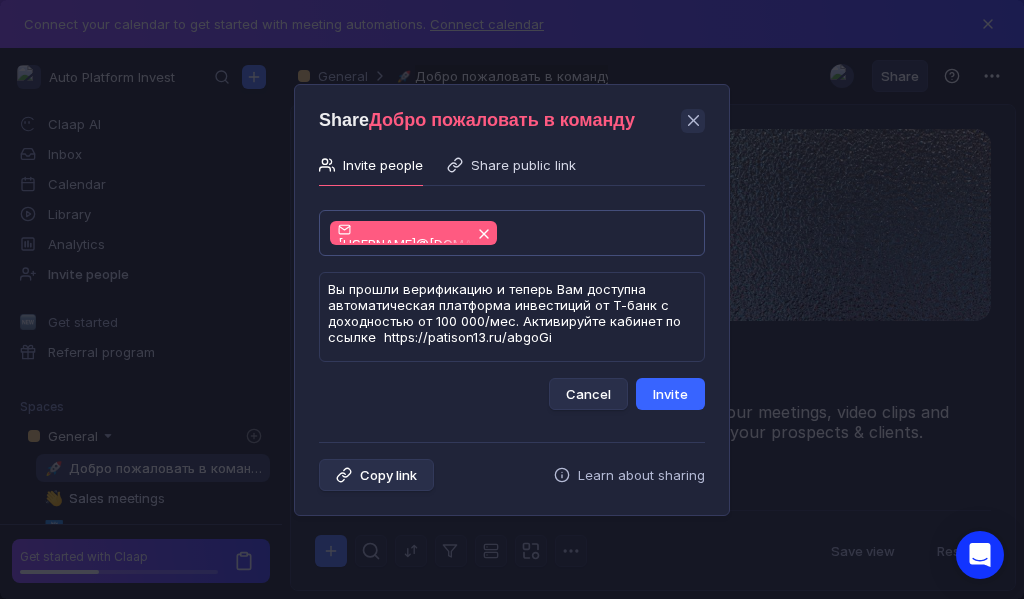 click on "Invite" at bounding box center (670, 394) 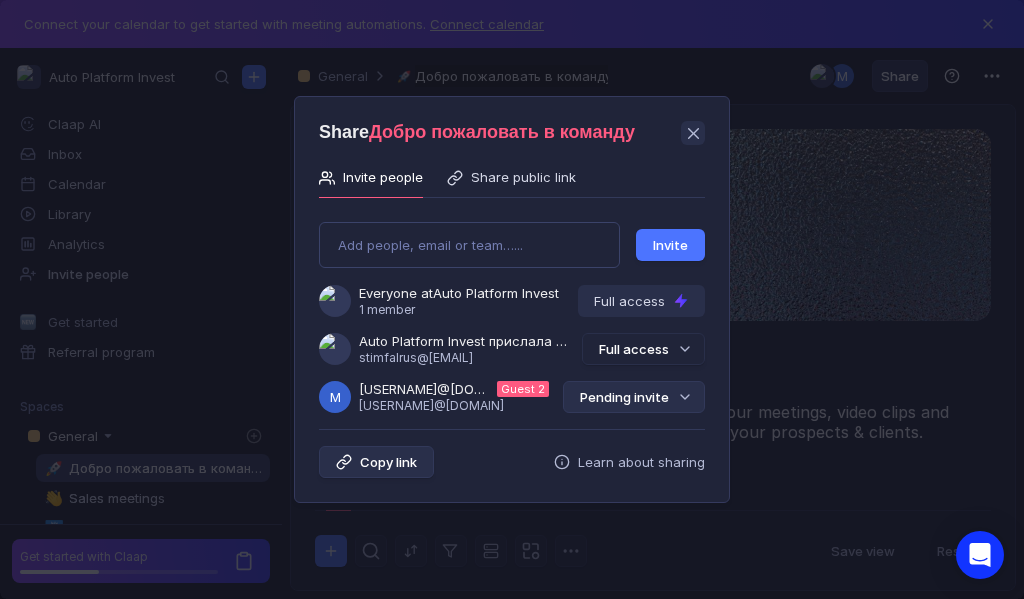 click on "Pending invite" at bounding box center [634, 397] 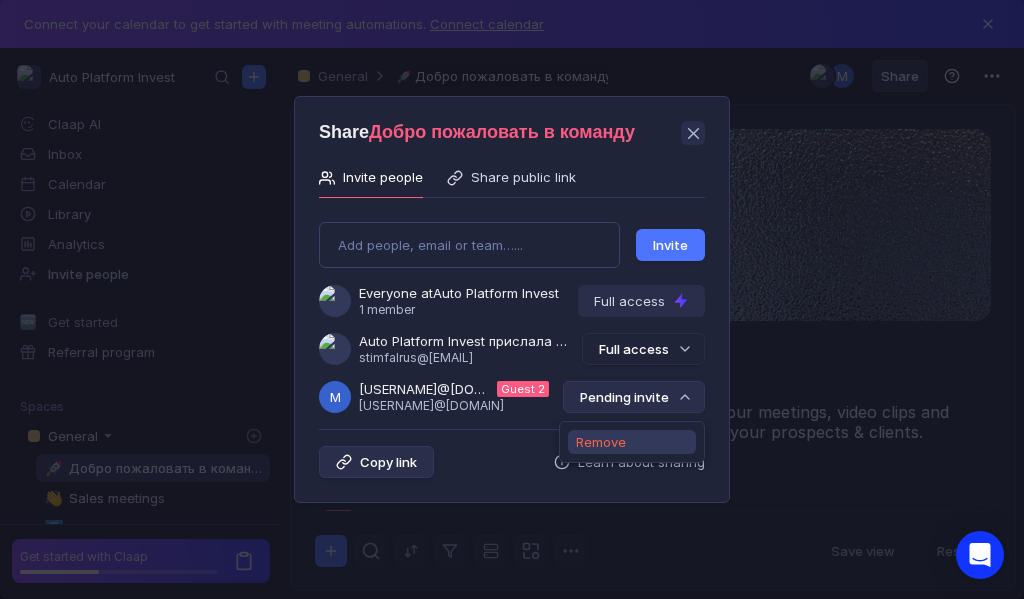 click on "Remove" at bounding box center [601, 442] 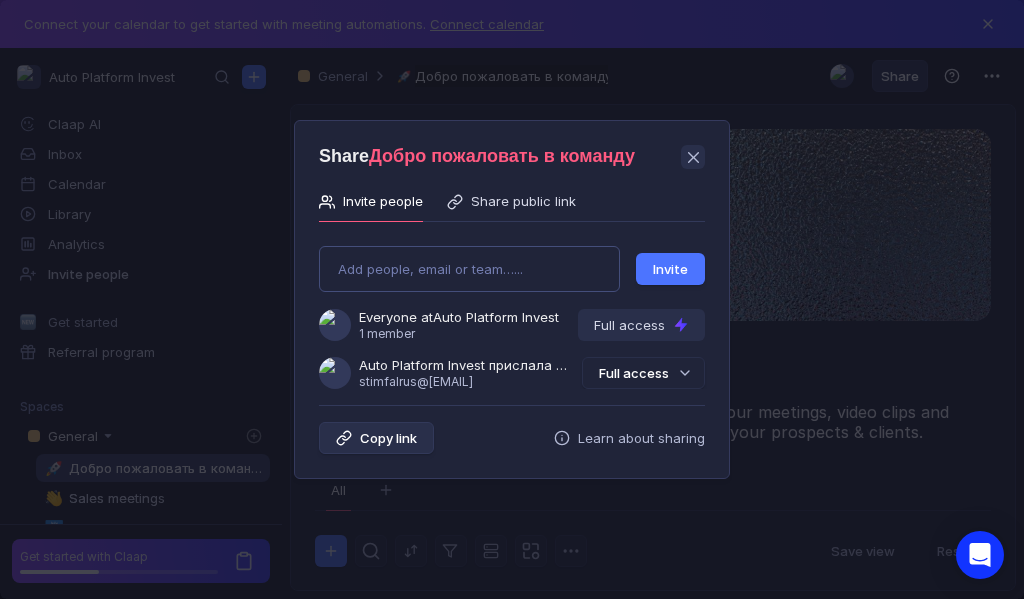 click on "Add people, email or team…... Invite Everyone at  Auto Platform Invest 1 member Full access Auto Platform Invest   прислала Вам приглашение [EMAIL] Full access" at bounding box center (512, 309) 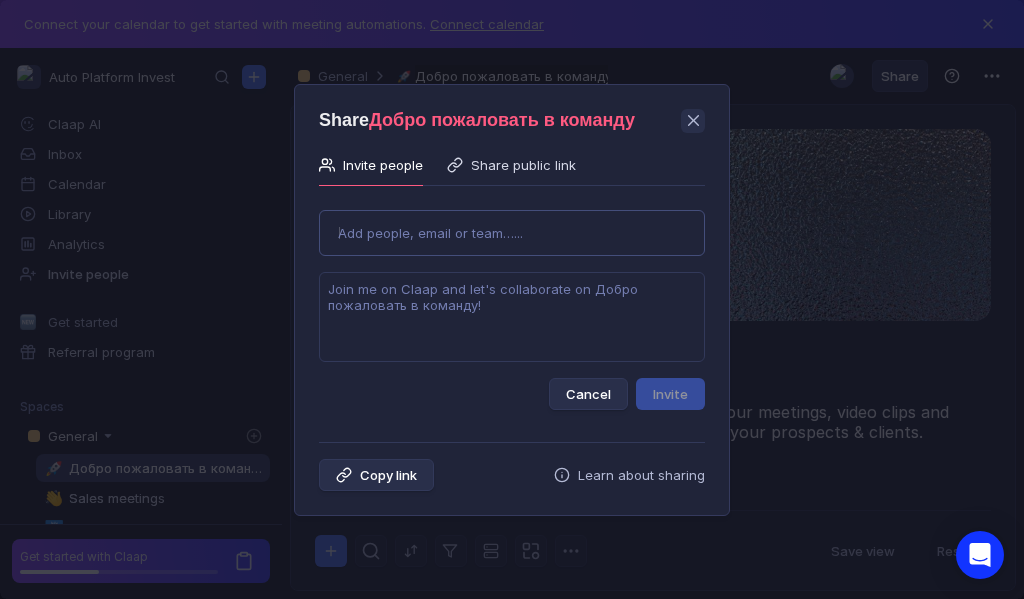 type on "[EMAIL]" 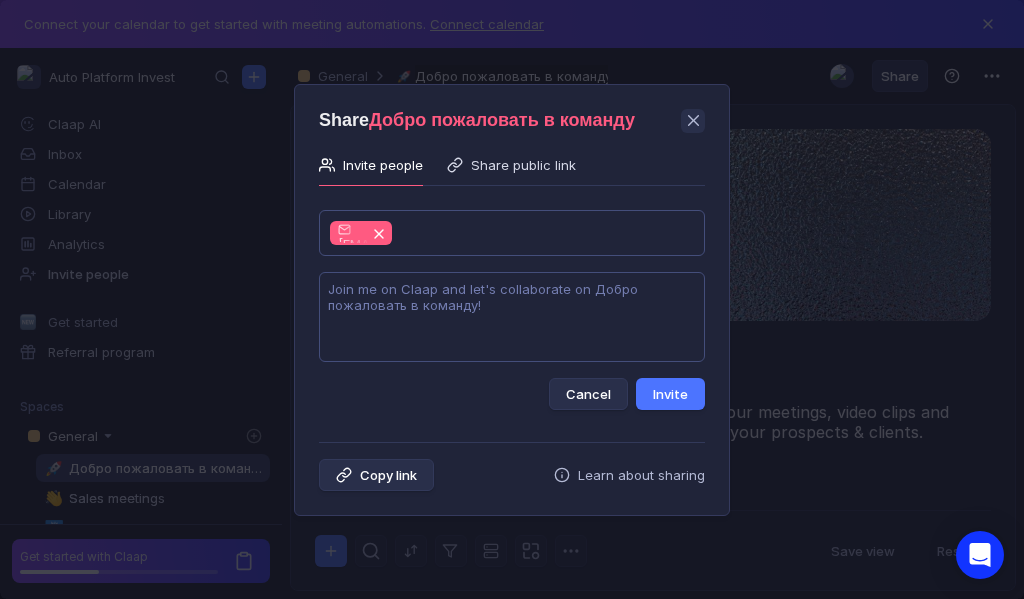 click at bounding box center (512, 317) 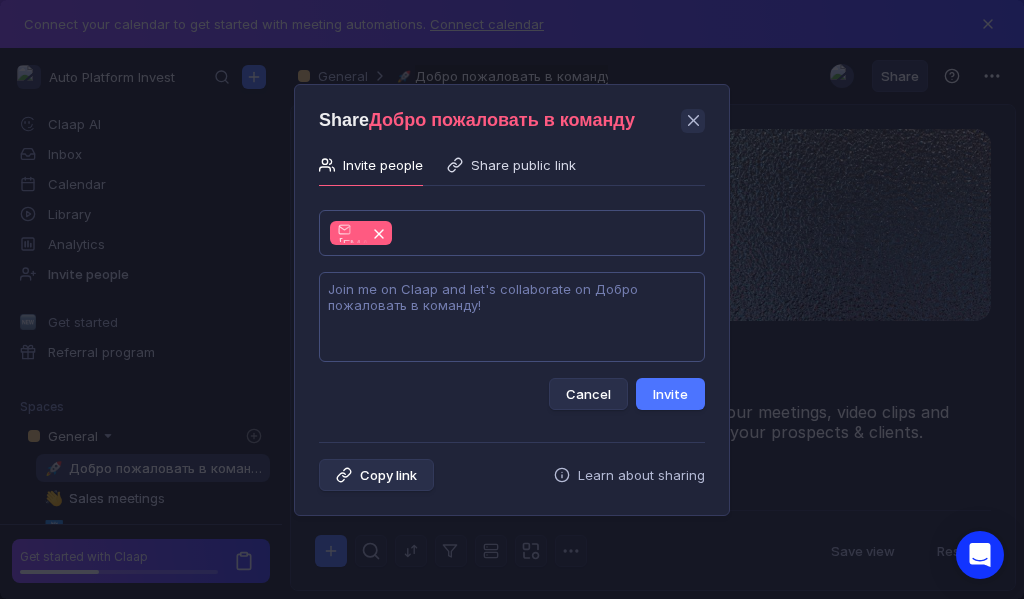 click at bounding box center [512, 317] 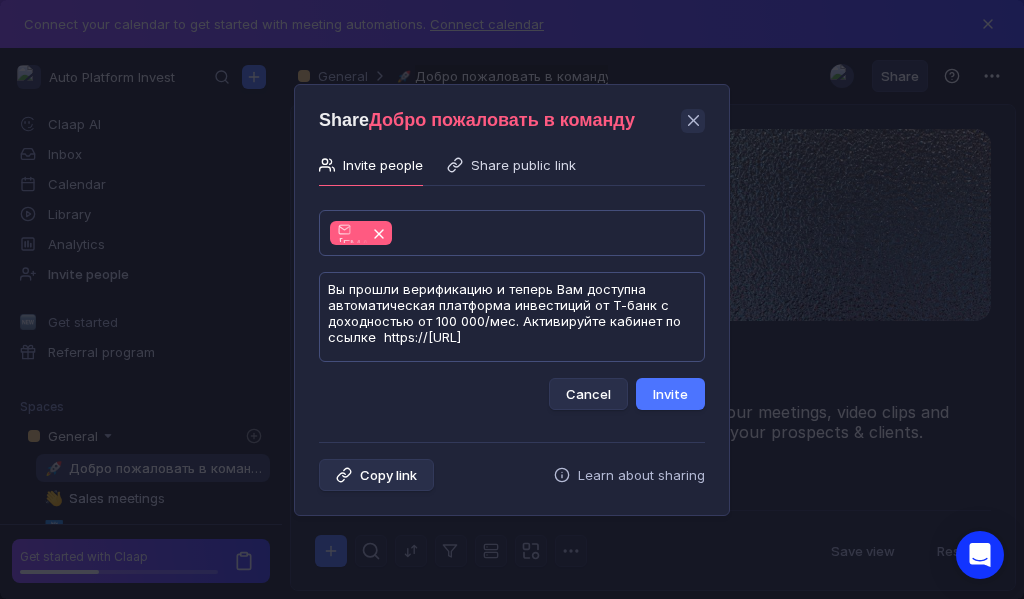 scroll, scrollTop: 1, scrollLeft: 0, axis: vertical 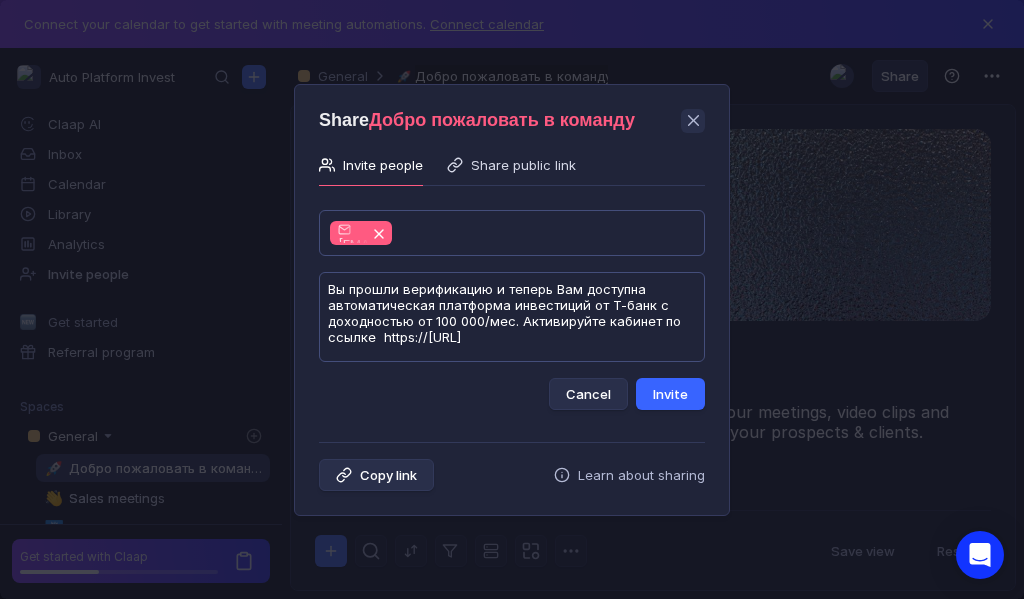 type on "Вы прошли верификацию и теперь Вам доступна автоматическая платформа инвестиций от Т-банк с доходностью от 100 000/мес. Активируйте кабинет по ссылке  https://[URL]" 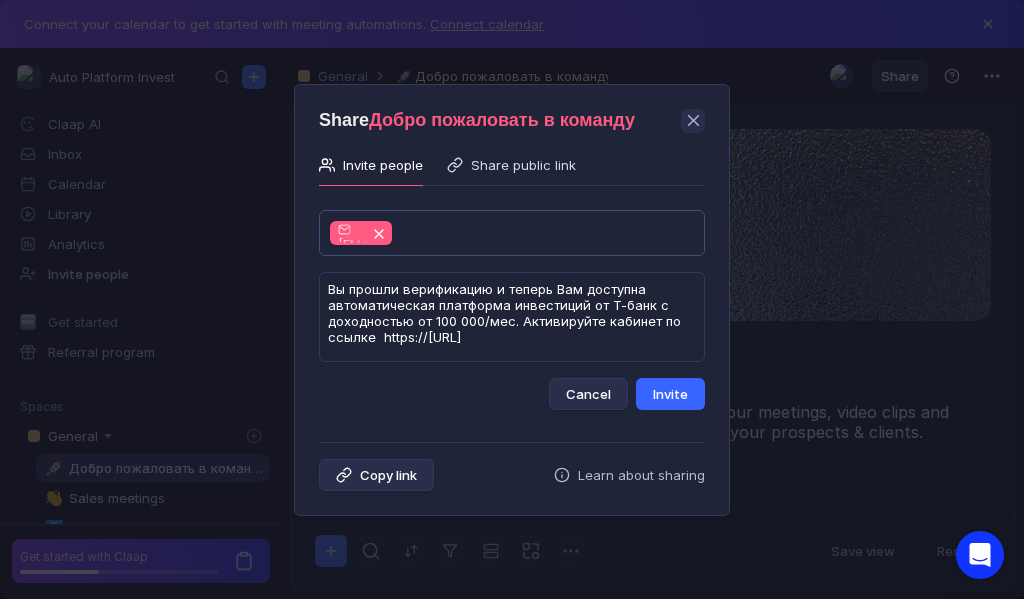 click on "Invite" at bounding box center [670, 394] 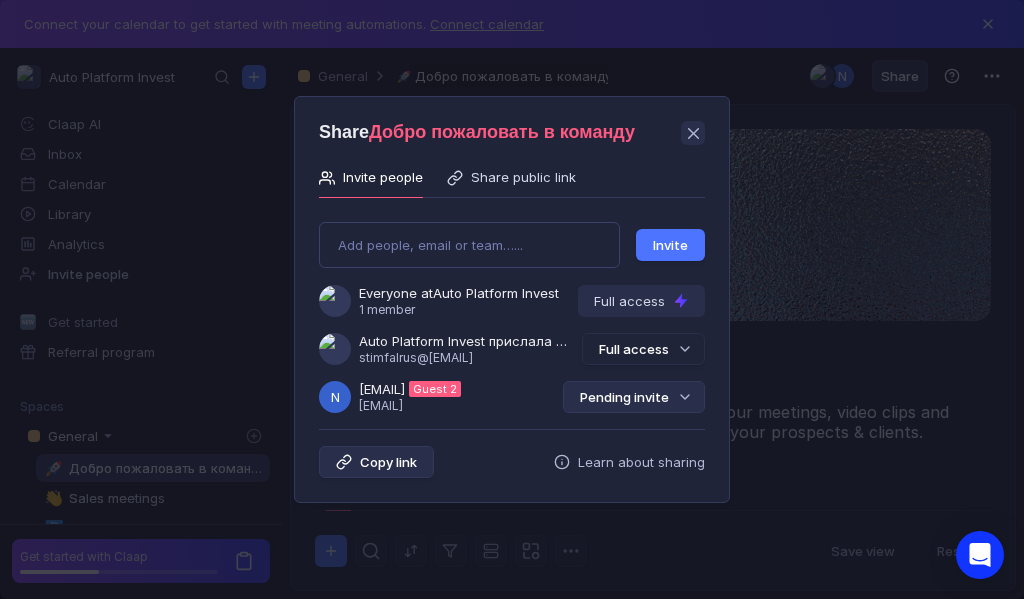 click on "Pending invite" at bounding box center [634, 397] 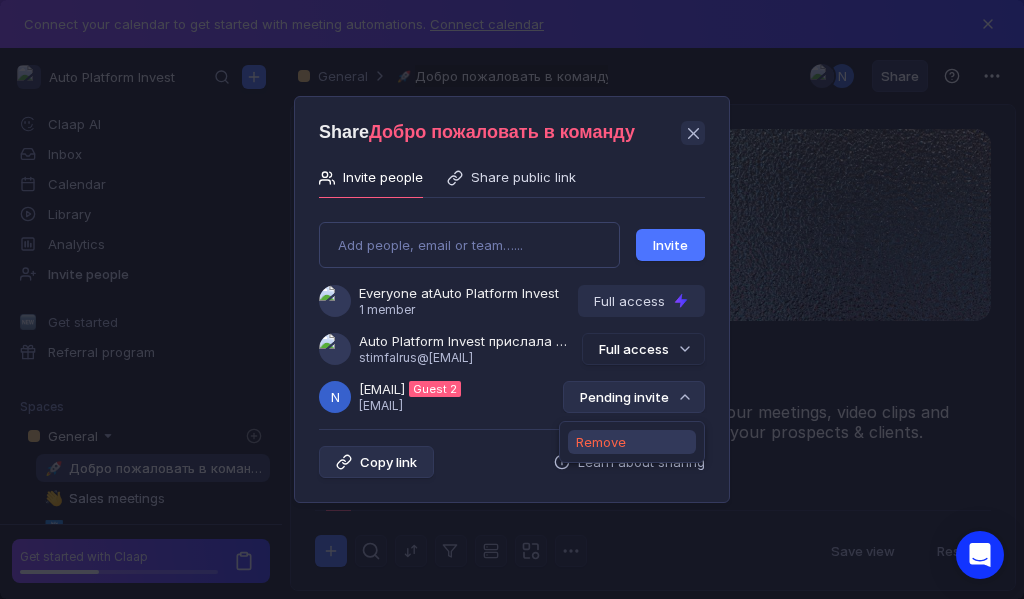 click on "Remove" at bounding box center (601, 442) 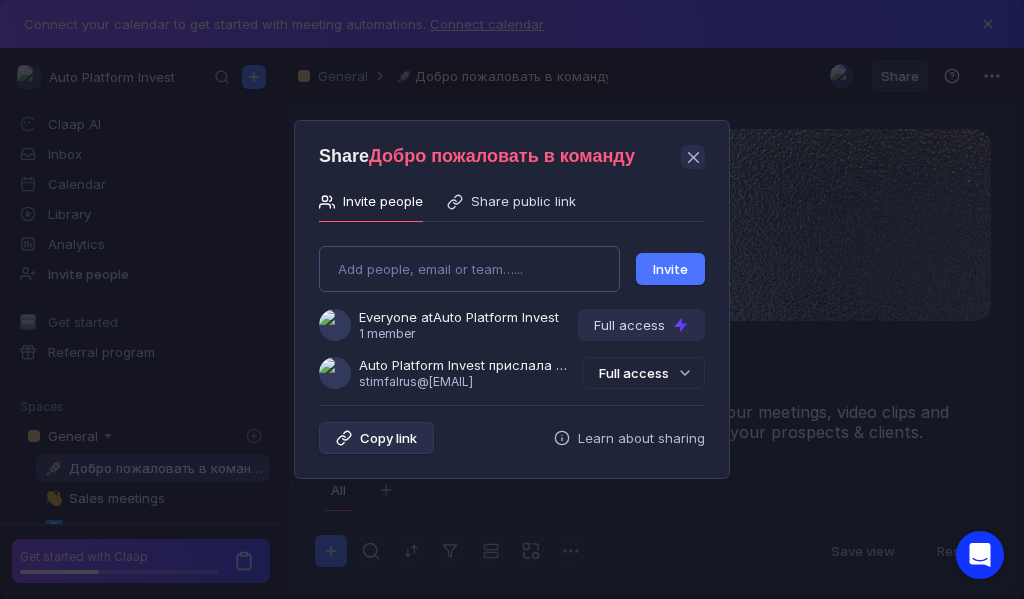 click on "Add people, email or team…... Invite Everyone at  Auto Platform Invest 1 member Full access Auto Platform Invest   прислала Вам приглашение [EMAIL] Full access" at bounding box center [512, 309] 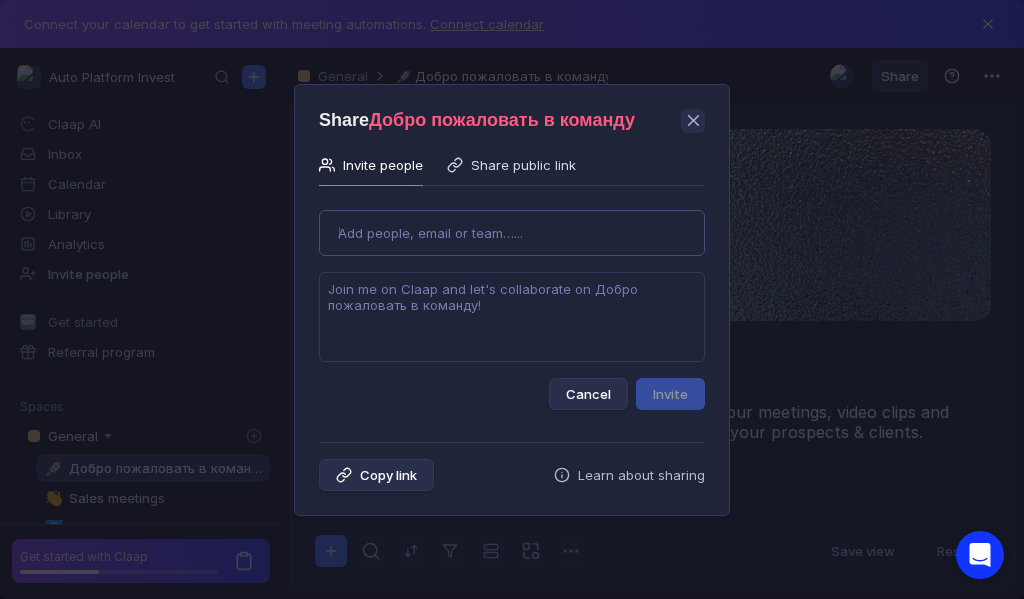 type on "[USERNAME]@[DOMAIN]" 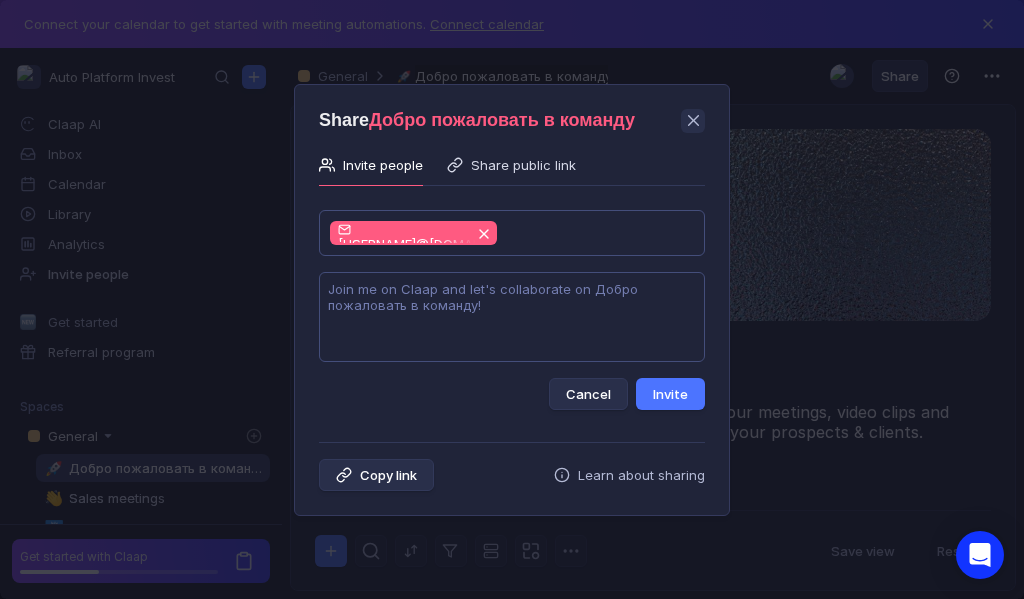 click at bounding box center [512, 317] 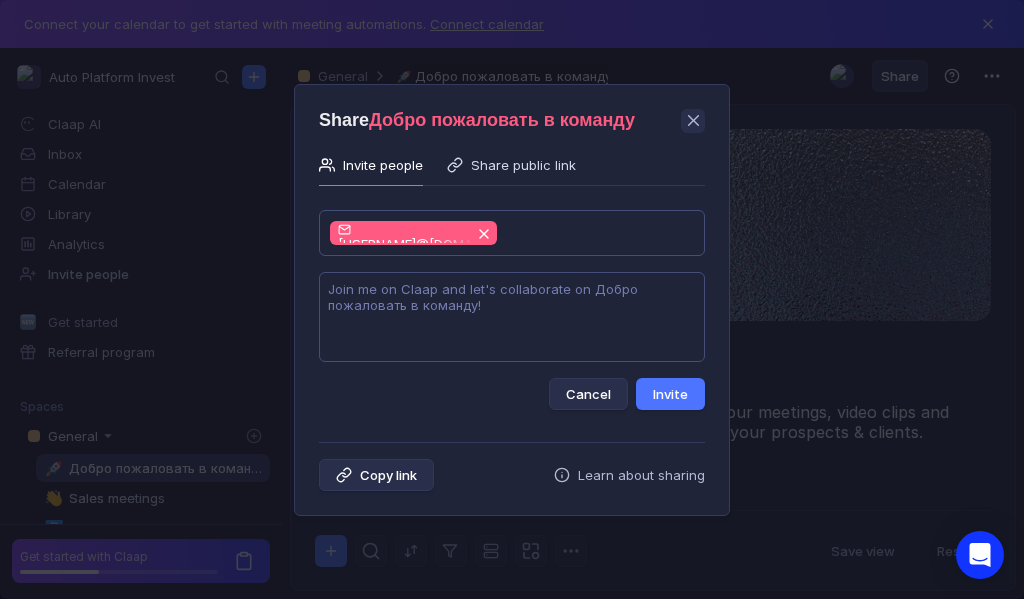 click at bounding box center [512, 317] 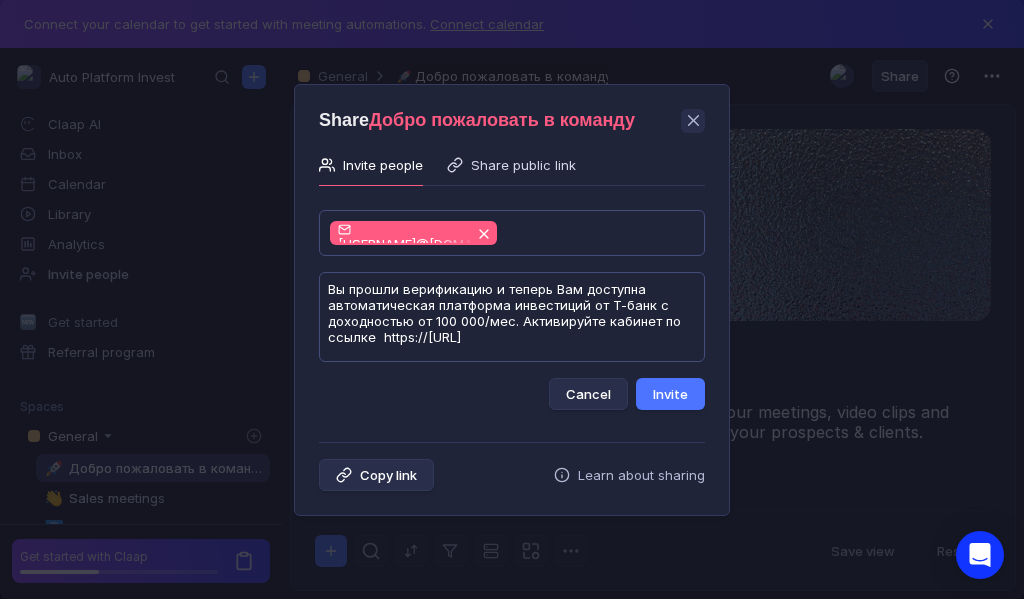 scroll, scrollTop: 1, scrollLeft: 0, axis: vertical 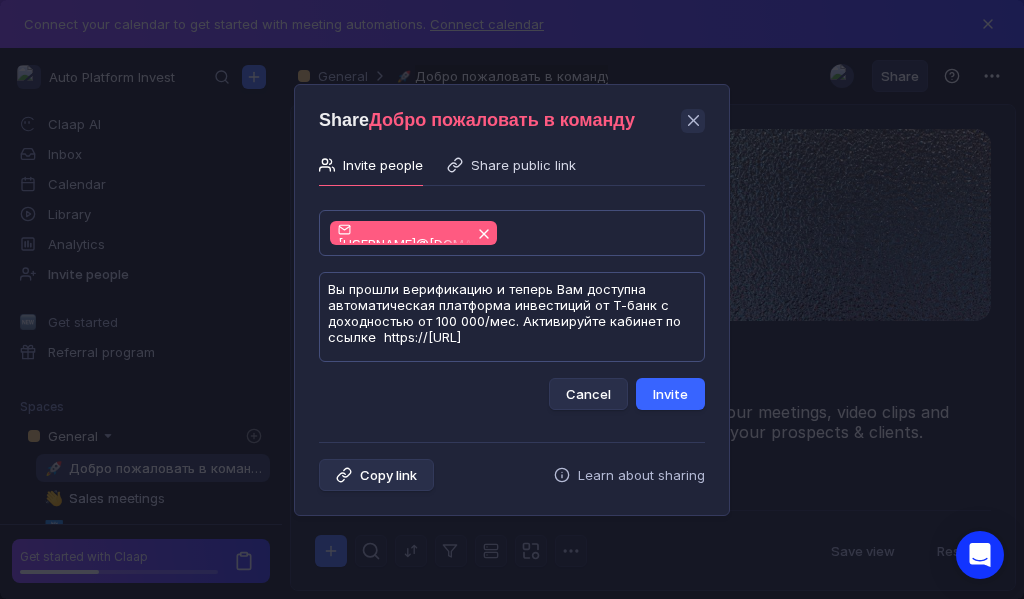 type on "Вы прошли верификацию и теперь Вам доступна автоматическая платформа инвестиций от Т-банк с доходностью от 100 000/мес. Активируйте кабинет по ссылке  https://[URL]" 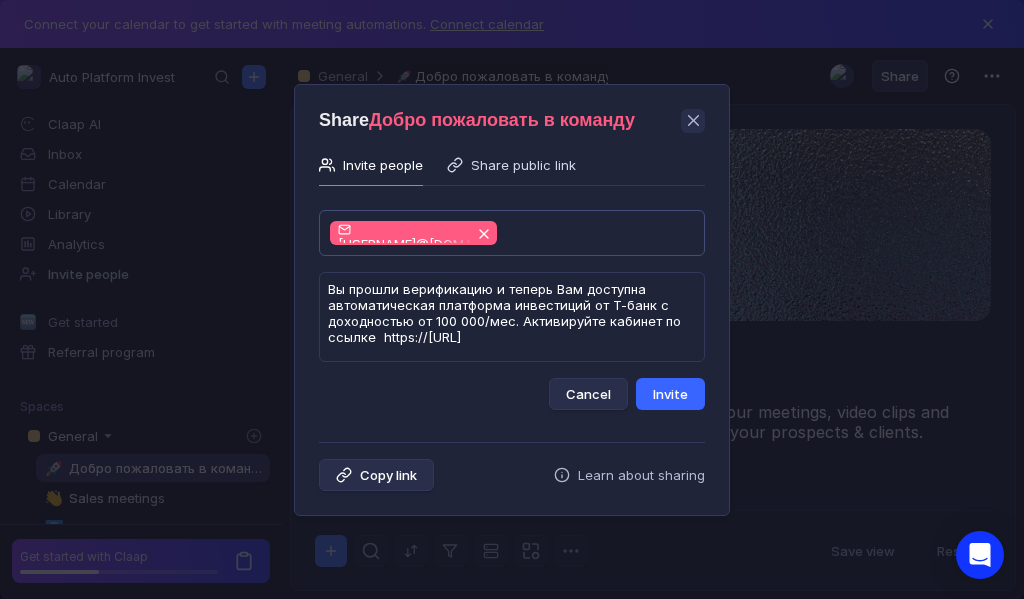 click on "Invite" at bounding box center (670, 394) 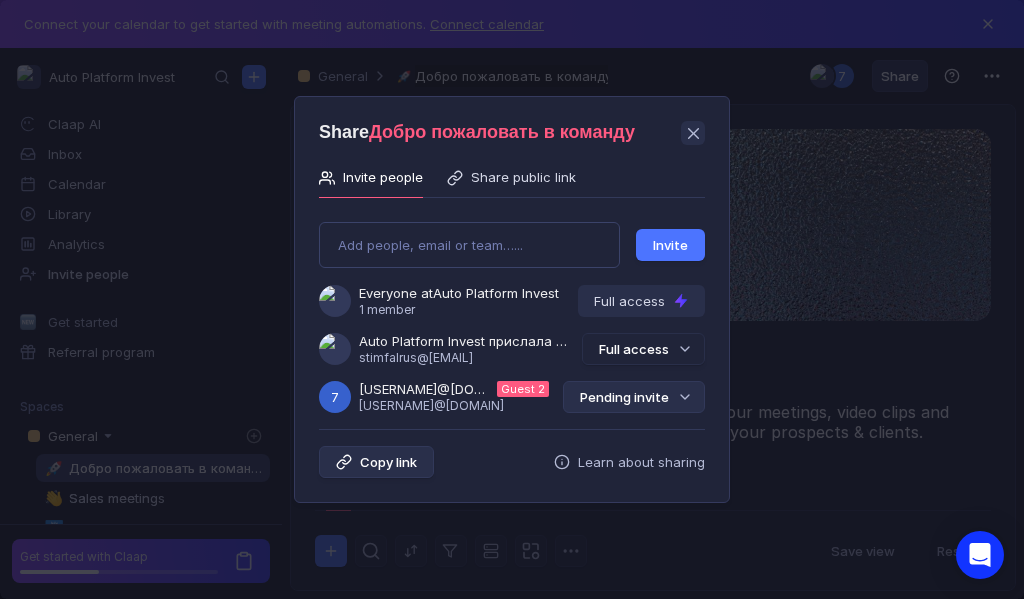 click on "Pending invite" at bounding box center (634, 397) 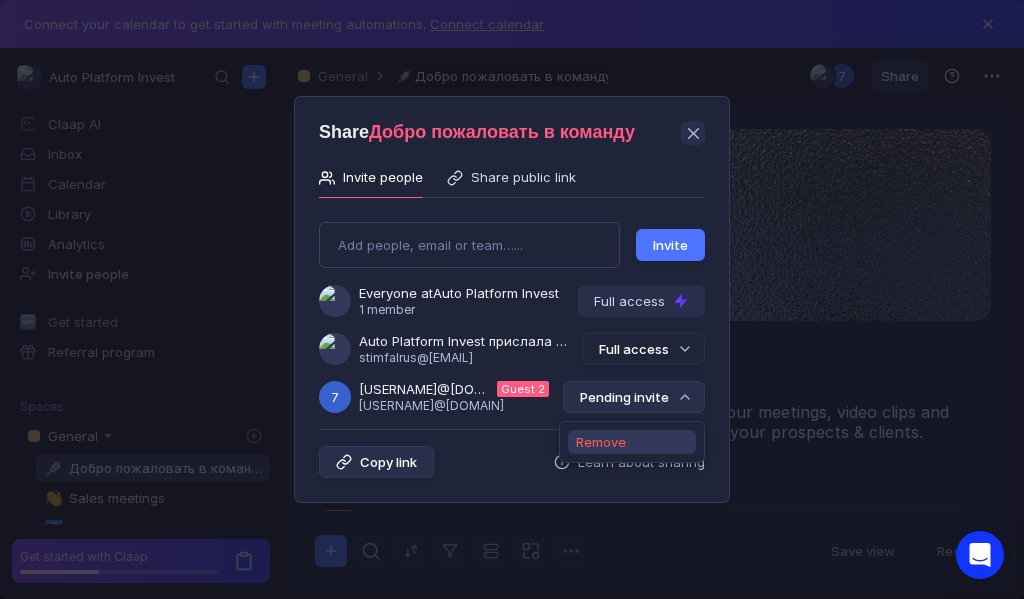 click on "Remove" at bounding box center [601, 442] 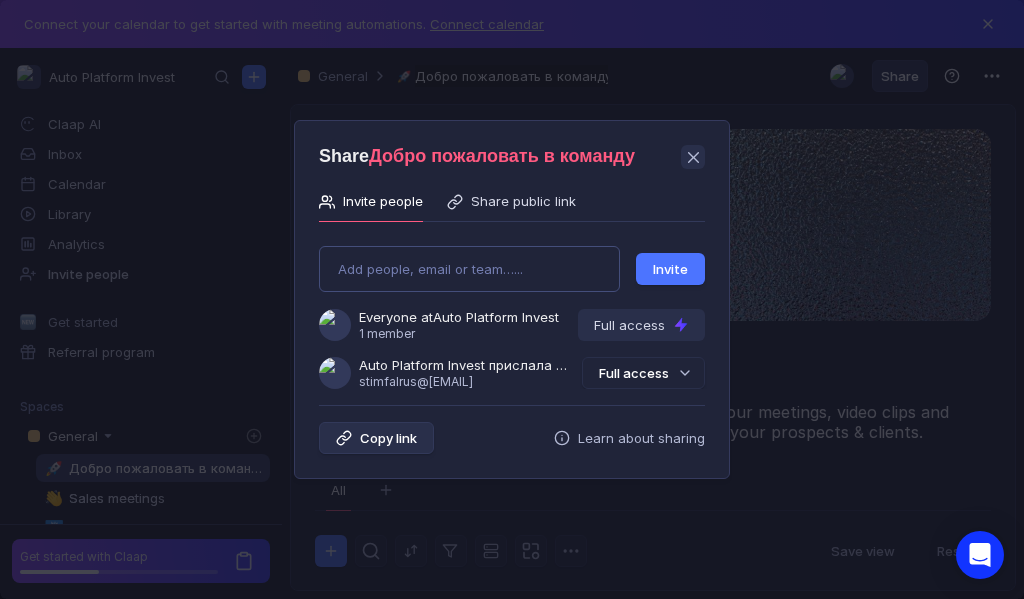 click on "Add people, email or team…... Invite Everyone at  Auto Platform Invest 1 member Full access Auto Platform Invest   прислала Вам приглашение [EMAIL] Full access" at bounding box center (512, 309) 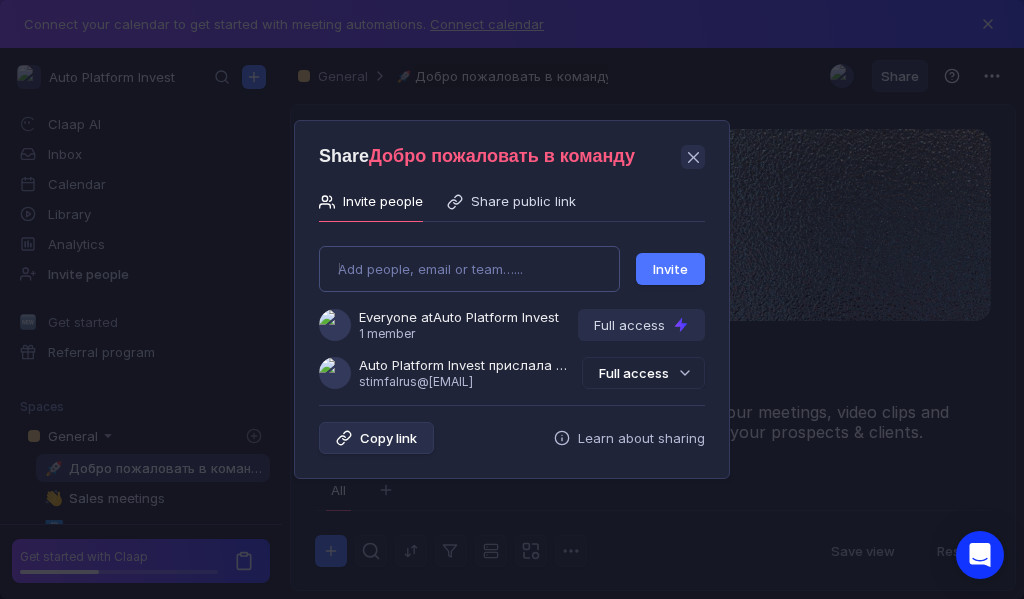 type on "[USERNAME]@[DOMAIN]" 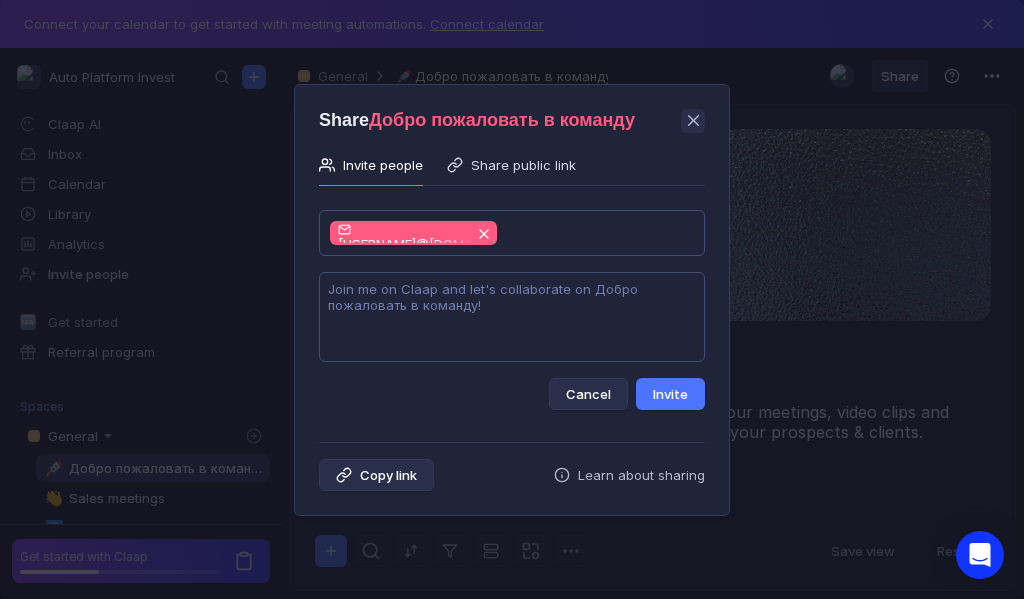 click at bounding box center (512, 317) 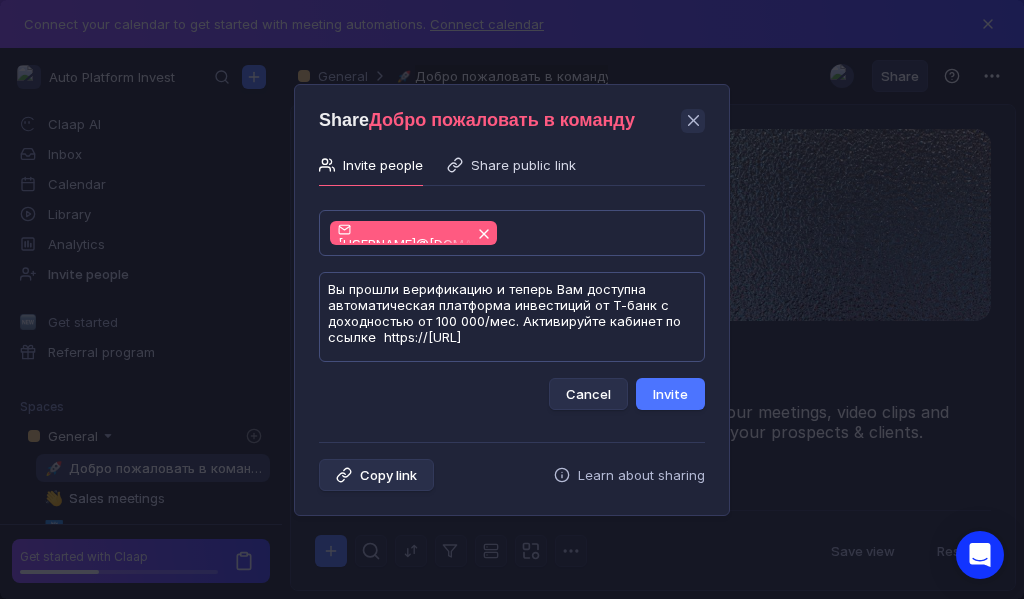 scroll, scrollTop: 1, scrollLeft: 0, axis: vertical 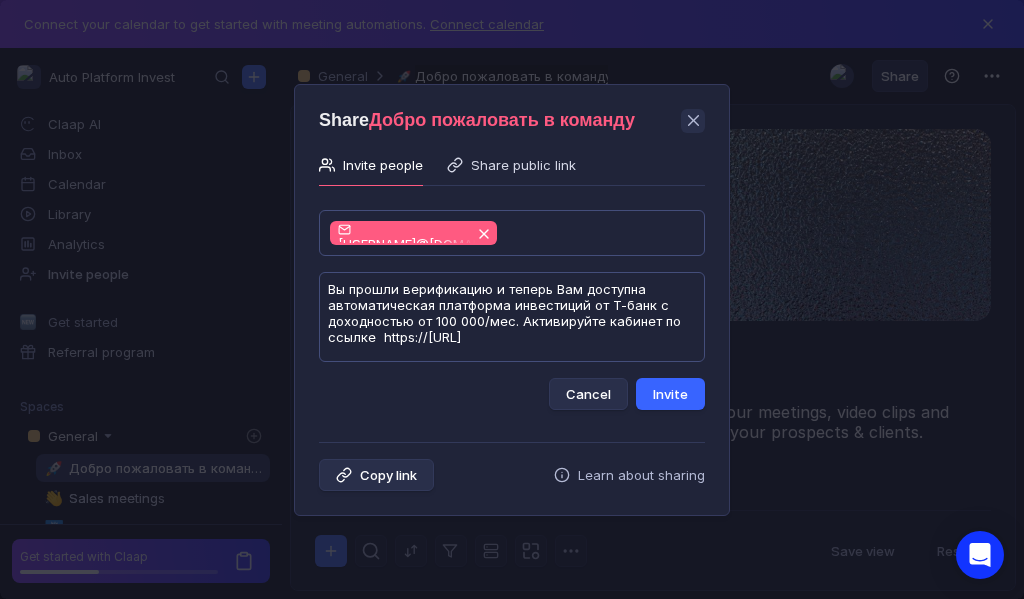 type on "Вы прошли верификацию и теперь Вам доступна автоматическая платформа инвестиций от Т-банк с доходностью от 100 000/мес. Активируйте кабинет по ссылке  https://[URL]" 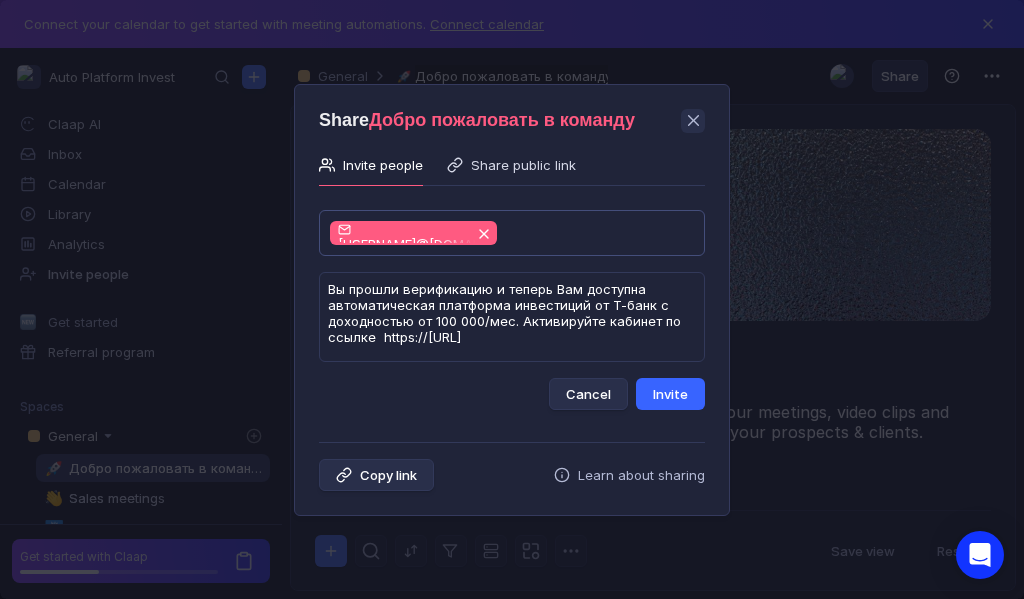 click on "Invite" at bounding box center (670, 394) 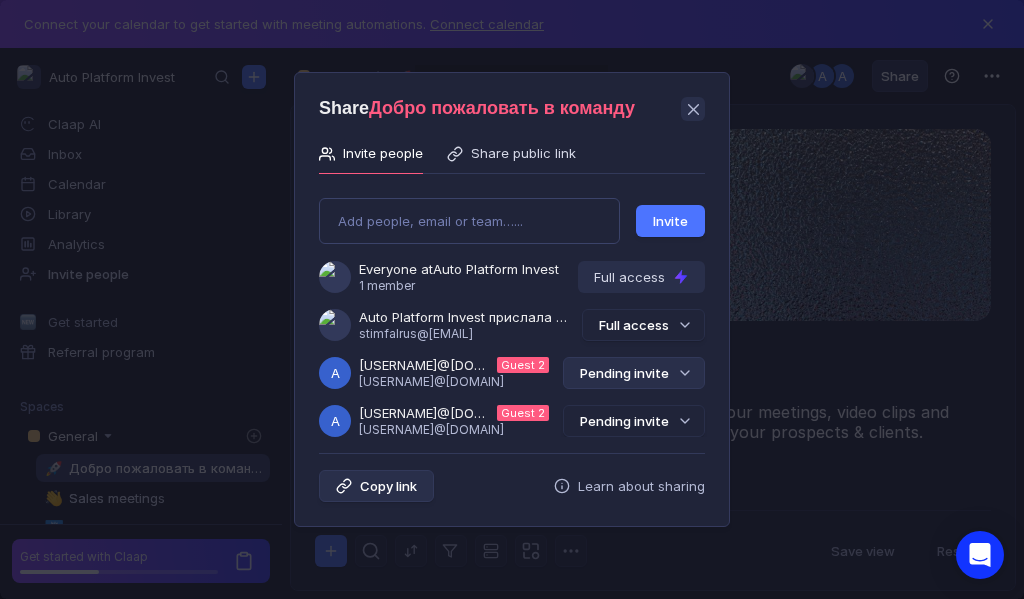 click on "Pending invite" at bounding box center [634, 373] 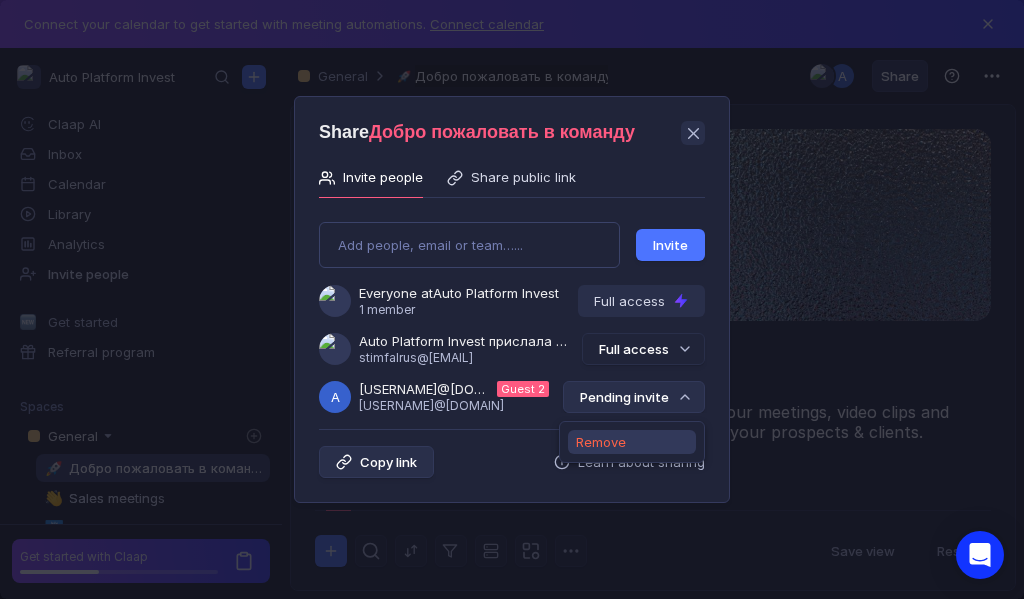 click on "Remove" at bounding box center [601, 442] 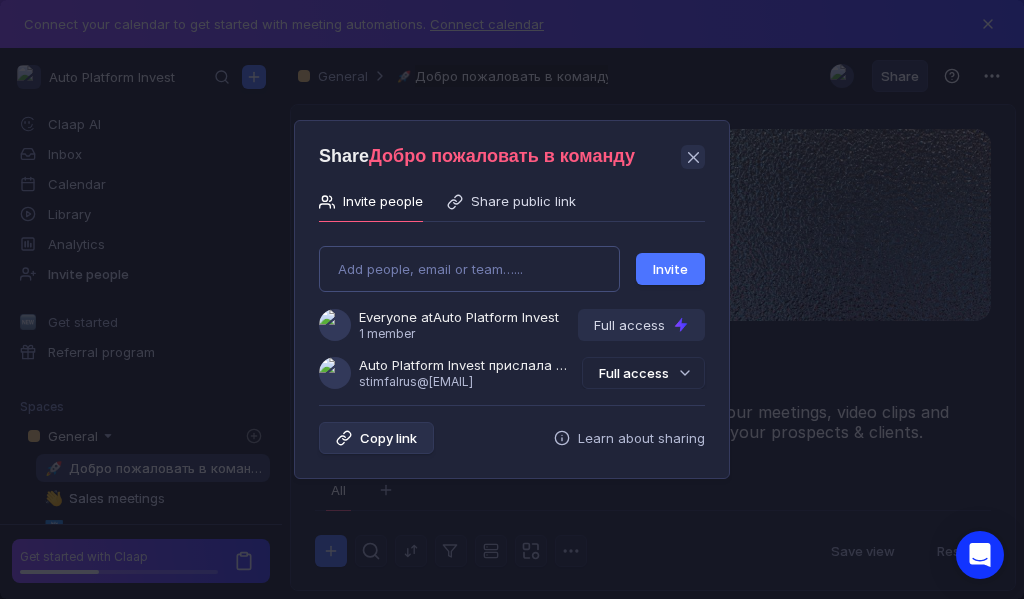 click on "Add people, email or team…... Invite Everyone at  Auto Platform Invest 1 member Full access Auto Platform Invest   прислала Вам приглашение [EMAIL] Full access" at bounding box center (512, 309) 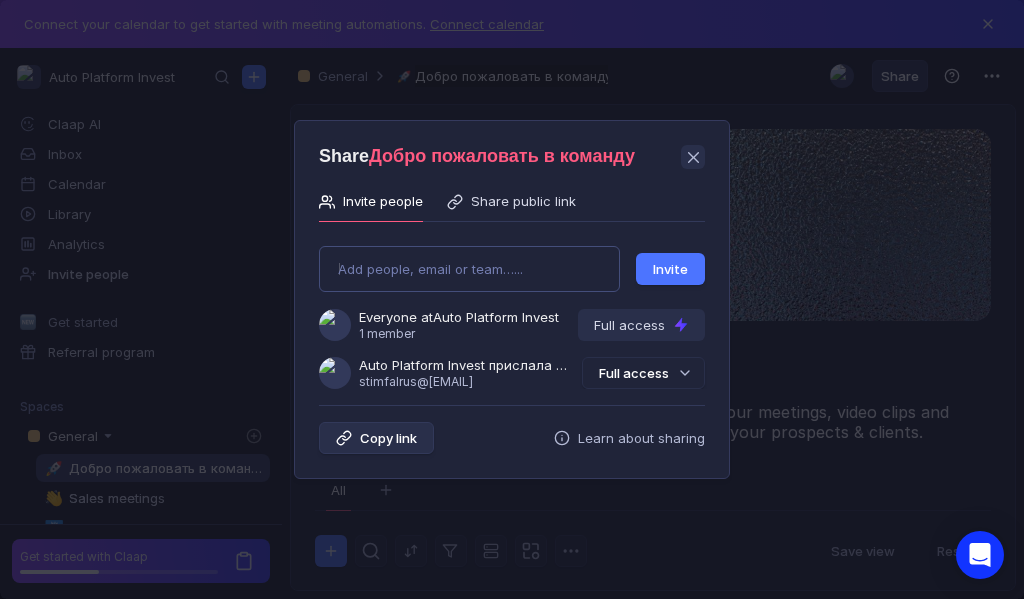 type on "[EMAIL]" 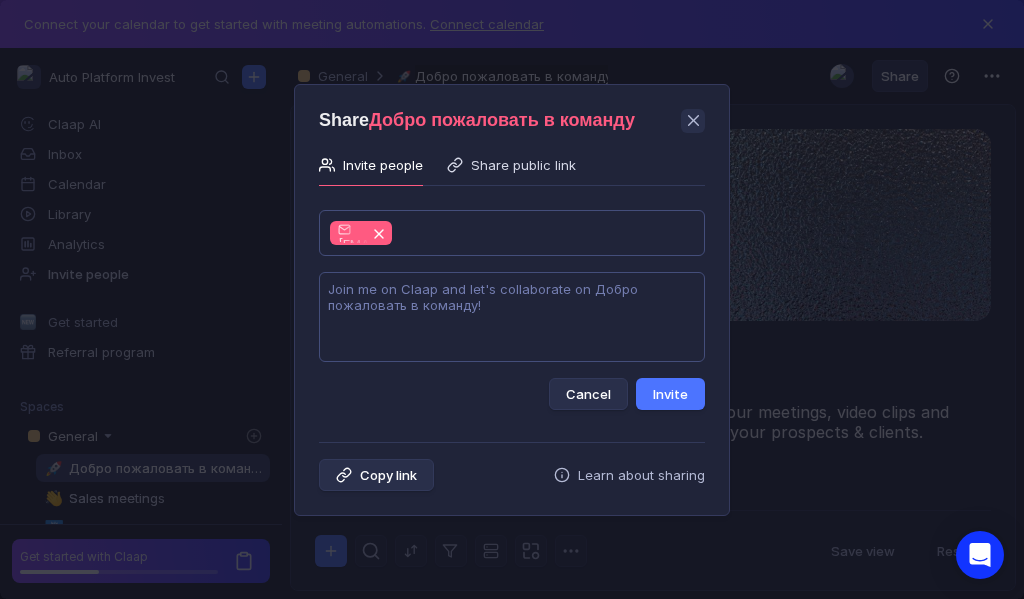 click at bounding box center (512, 317) 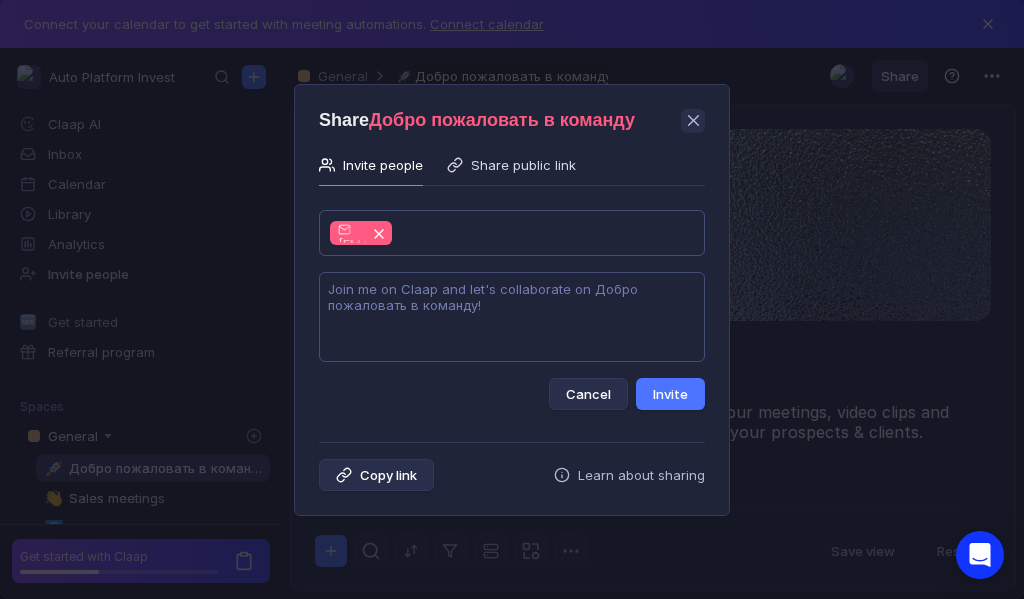 click at bounding box center [512, 317] 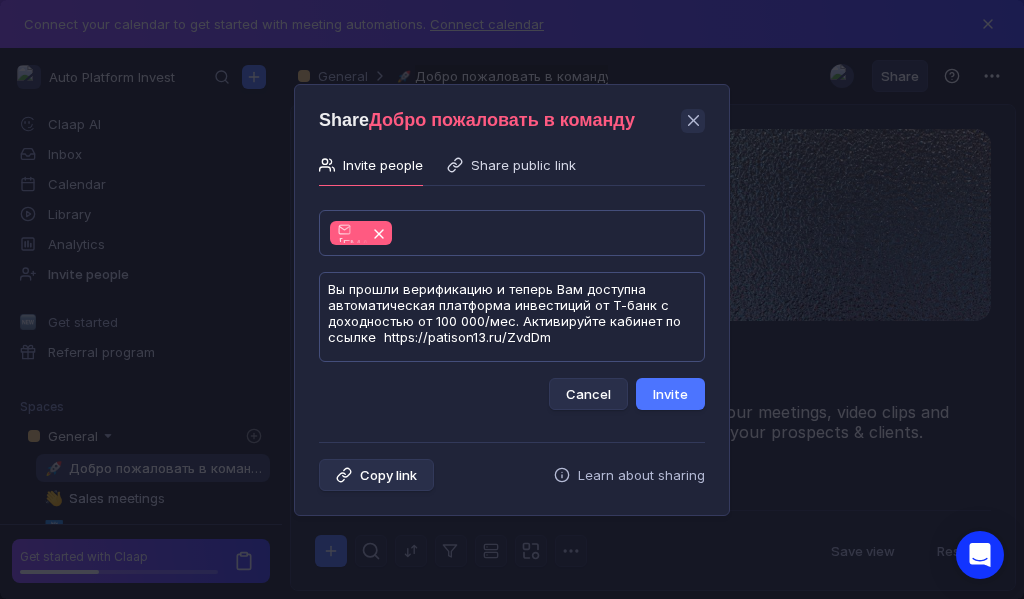 scroll, scrollTop: 1, scrollLeft: 0, axis: vertical 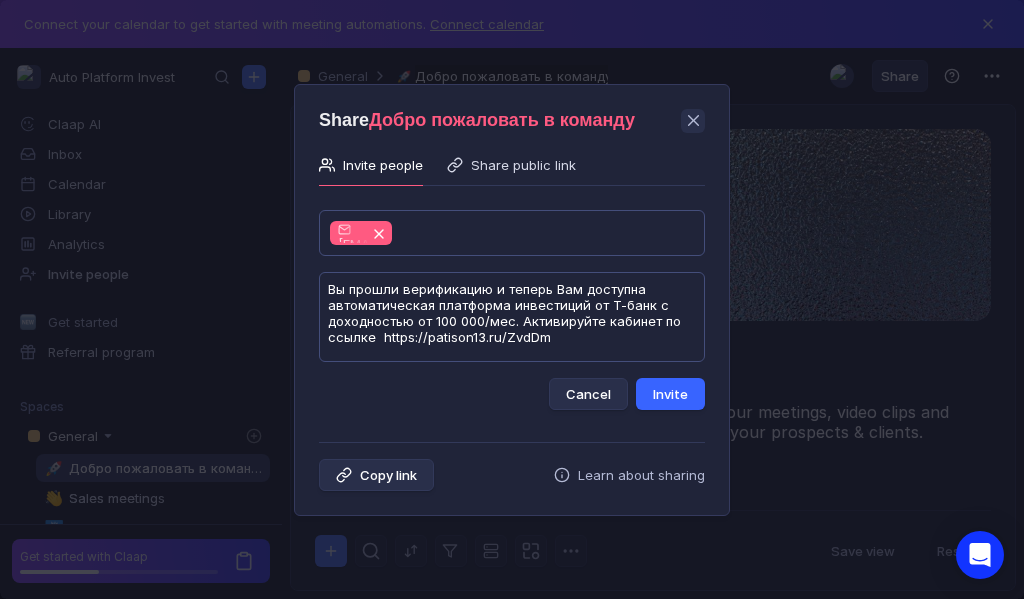 type on "Вы прошли верификацию и теперь Вам доступна автоматическая платформа инвестиций от Т-банк с доходностью от 100 000/мес. Активируйте кабинет по ссылке  https://patison13.ru/ZvdDm" 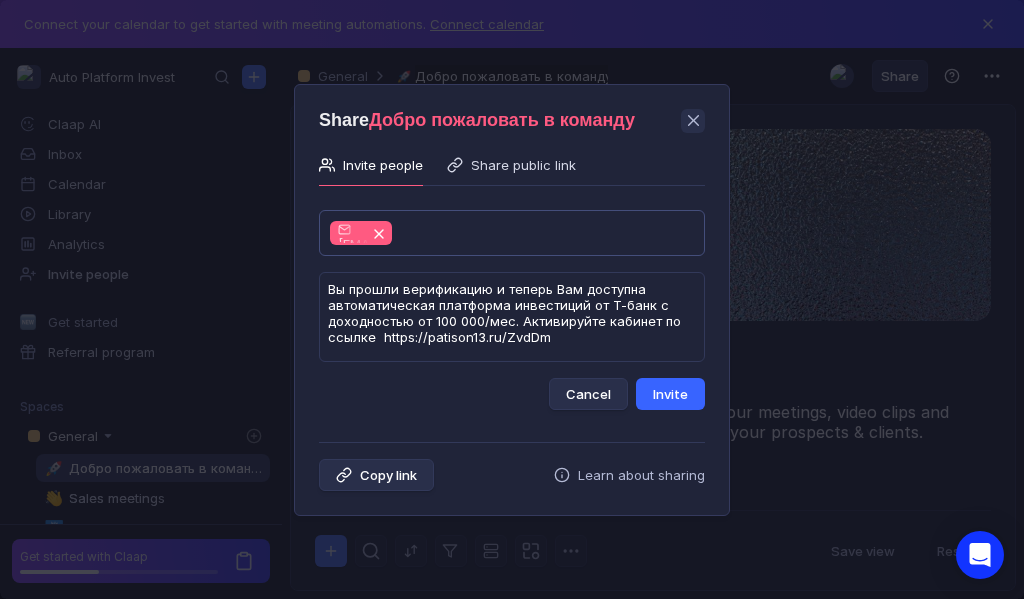 click on "Invite" at bounding box center (670, 394) 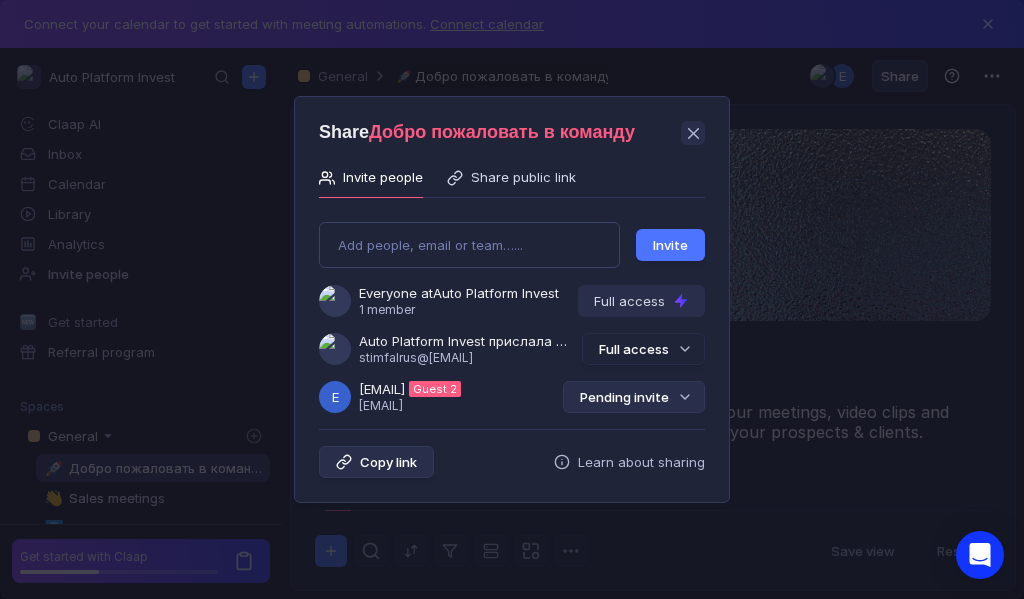 click on "Pending invite" at bounding box center (634, 397) 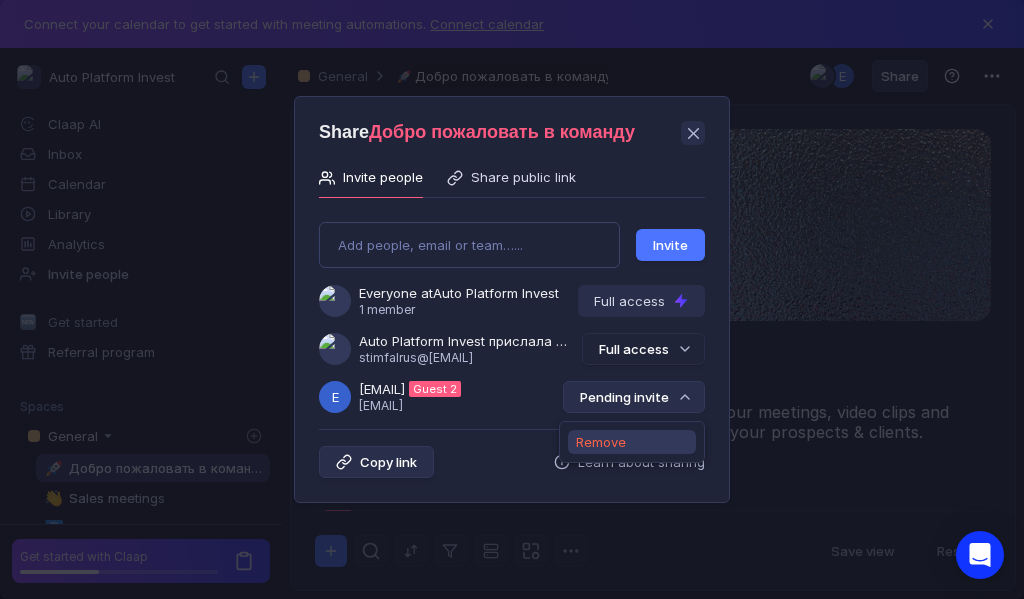 click on "Remove" at bounding box center (601, 442) 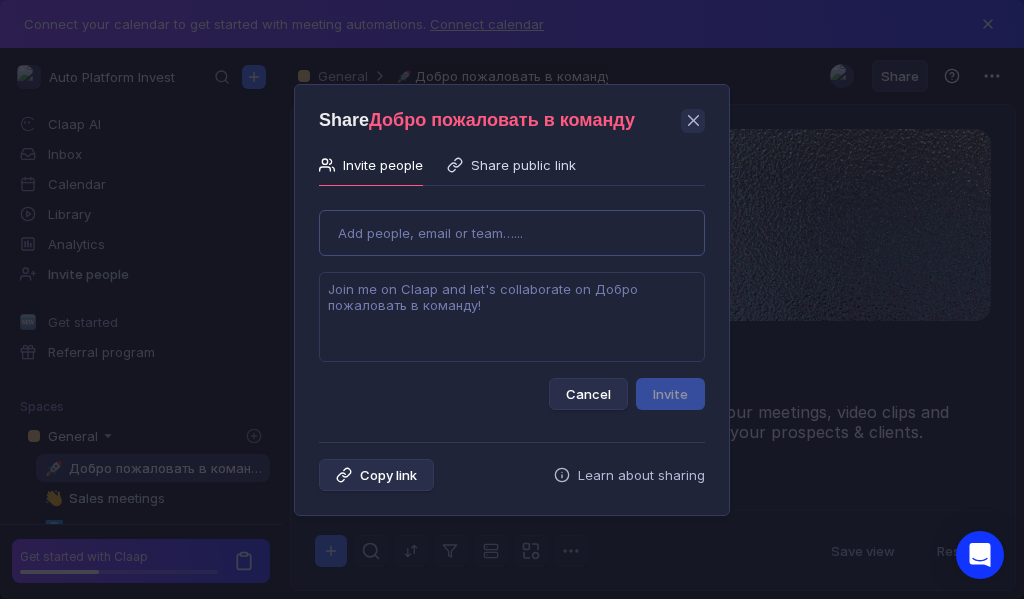 click on "Use Up and Down to choose options, press Enter to select the currently focused option, press Escape to exit the menu, press Tab to select the option and exit the menu. Add people, email or team…... Cancel Invite" at bounding box center (512, 302) 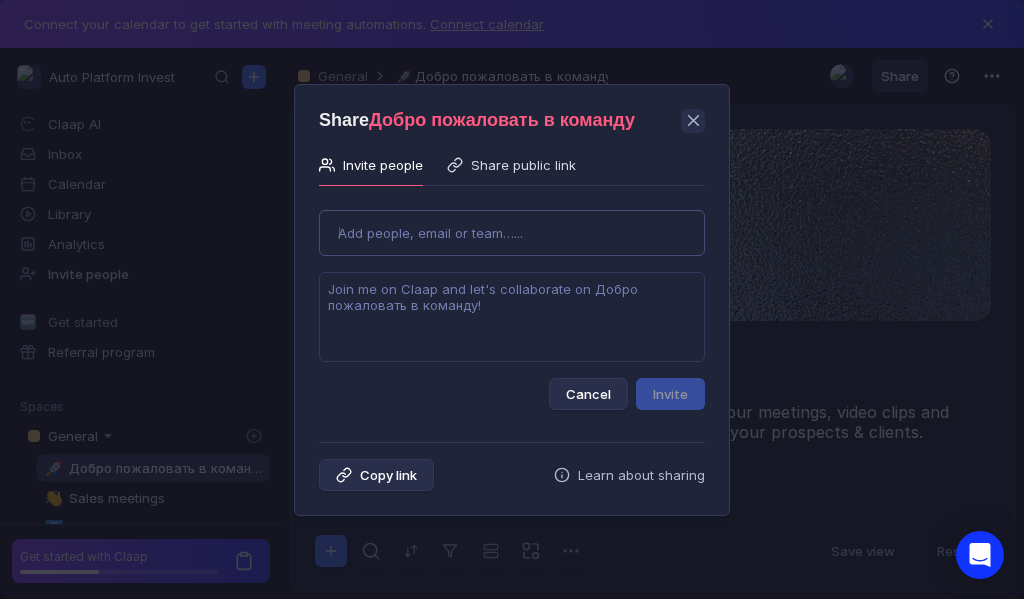type on "sergu2010@[EMAIL]" 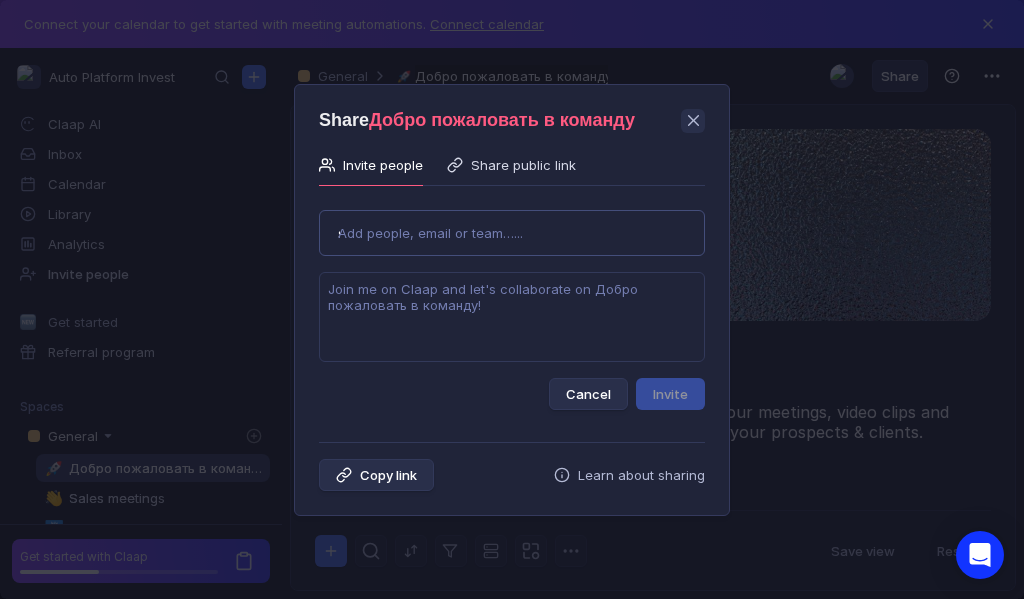 type 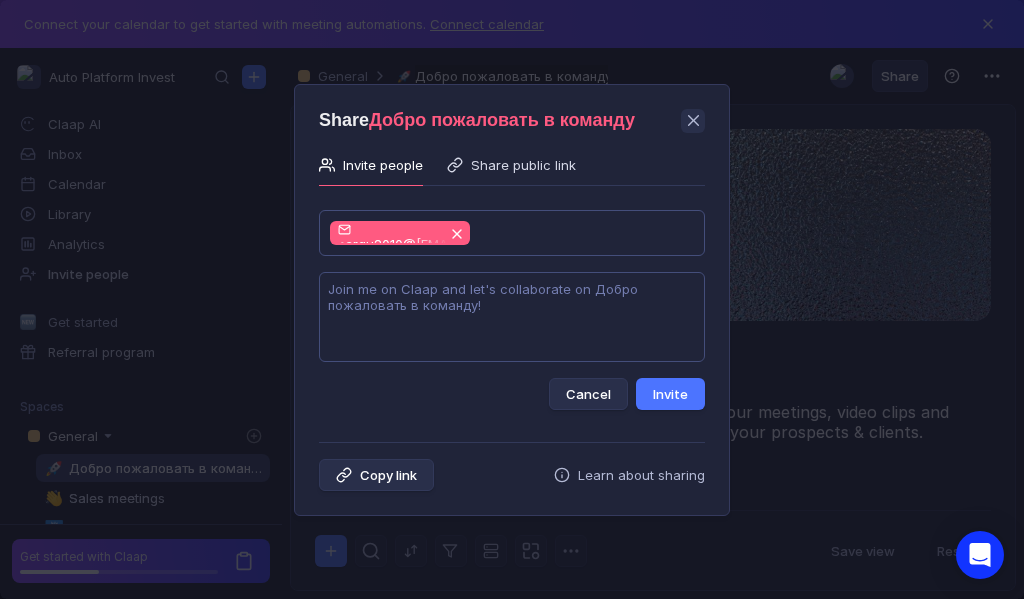 click at bounding box center (512, 317) 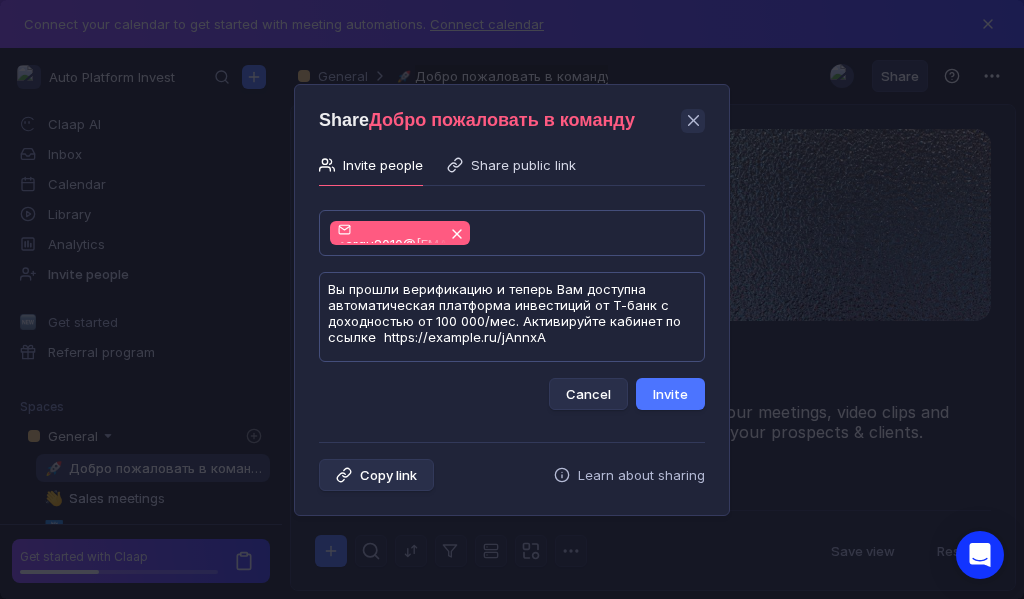 scroll, scrollTop: 1, scrollLeft: 0, axis: vertical 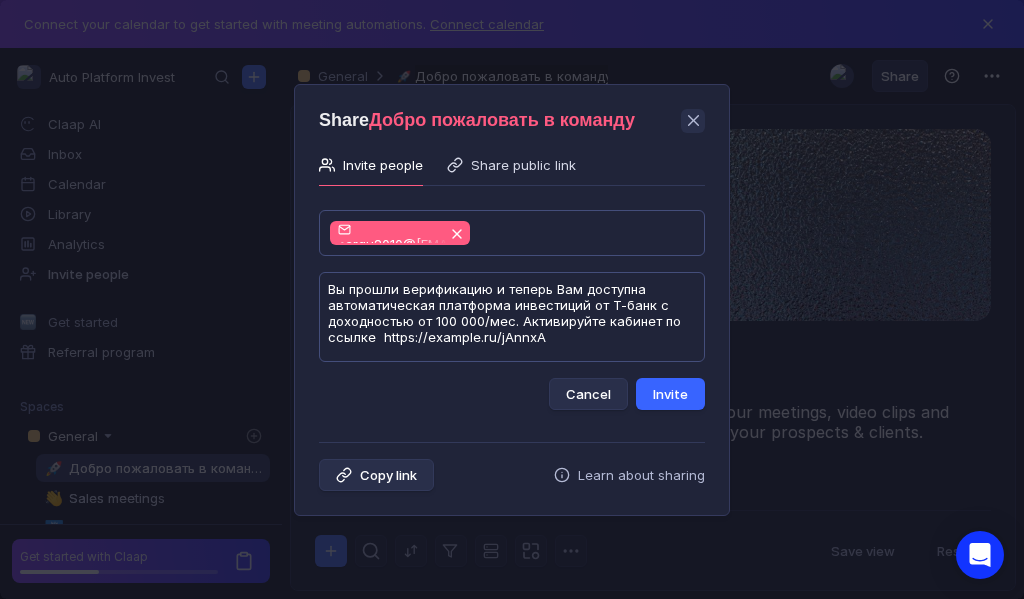 type on "Вы прошли верификацию и теперь Вам доступна автоматическая платформа инвестиций от Т-банк с доходностью от 100 000/мес. Активируйте кабинет по ссылке  https://example.ru/jAnnxA" 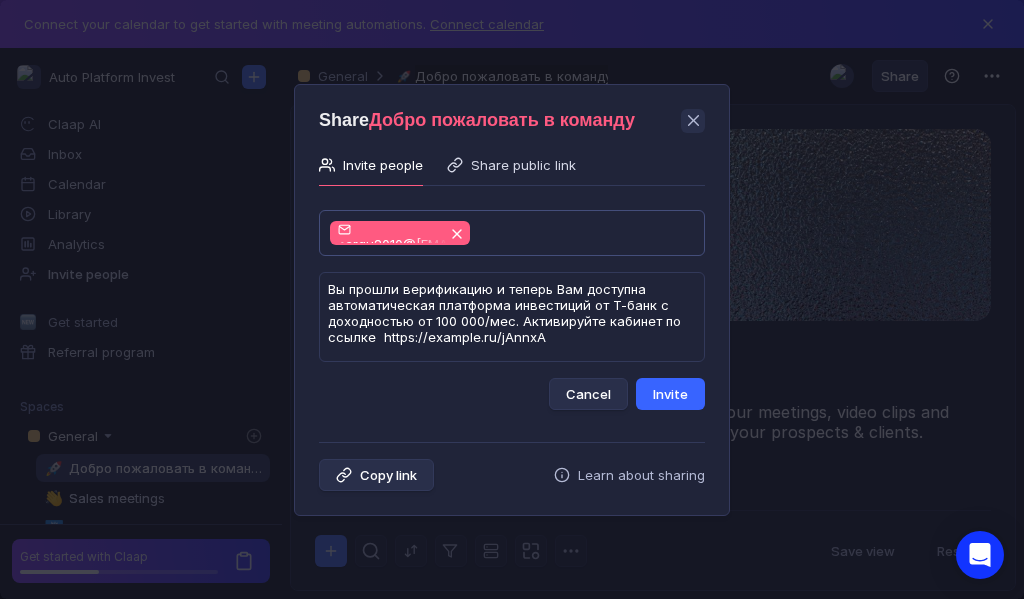 click on "Invite" at bounding box center (670, 394) 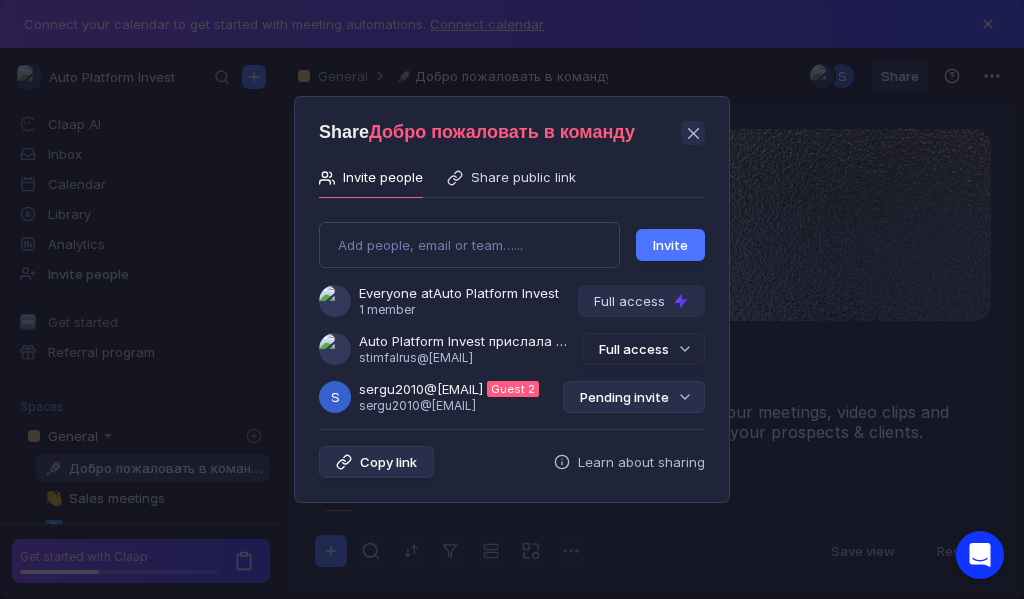 click on "Pending invite" at bounding box center (634, 397) 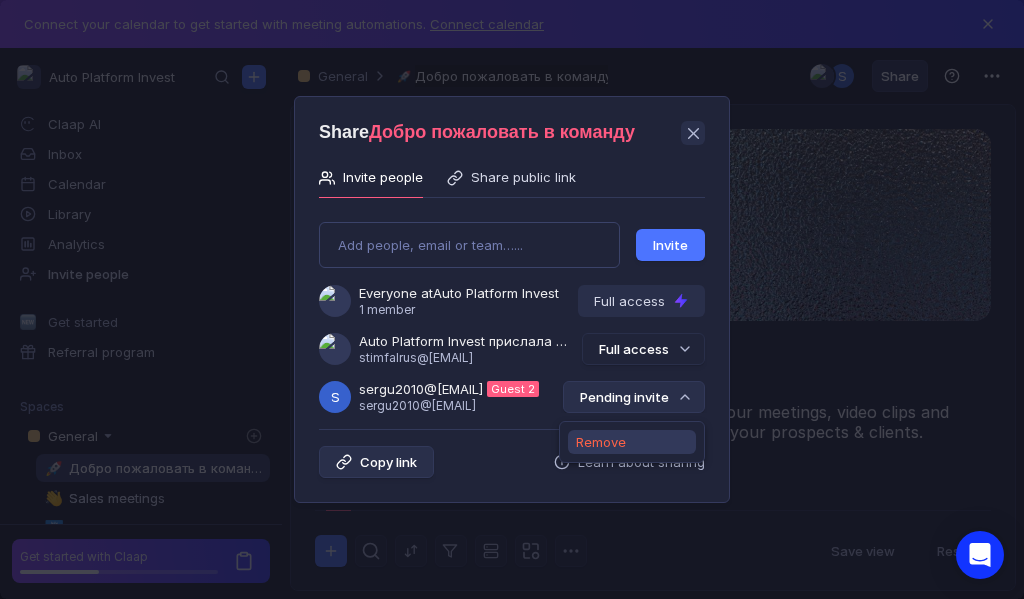 click on "Remove" at bounding box center (601, 442) 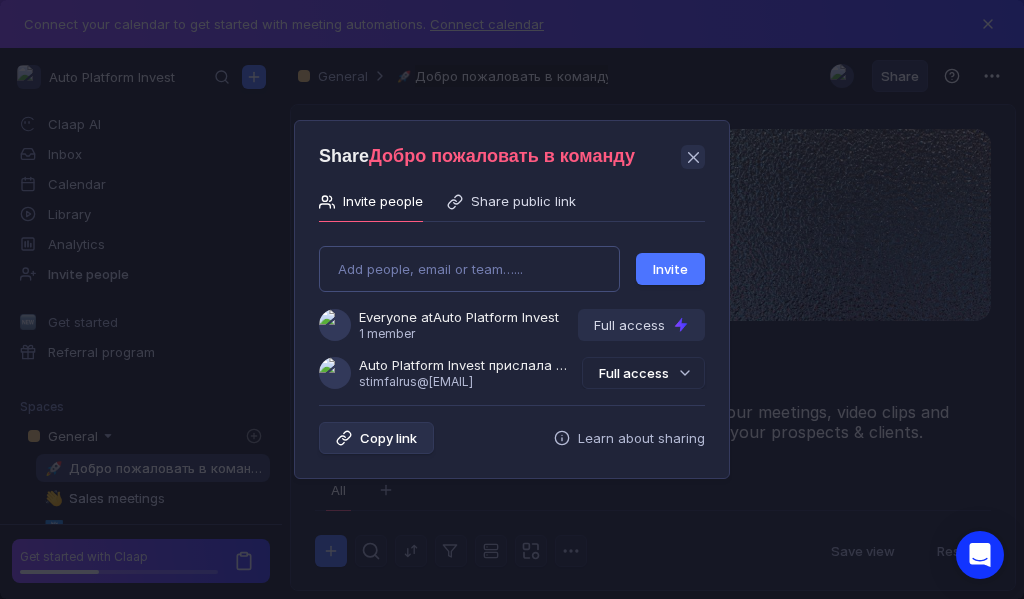 click on "Add people, email or team…... Invite Everyone at  Auto Platform Invest 1 member Full access Auto Platform Invest   прислала Вам приглашение [EMAIL] Full access" at bounding box center (512, 309) 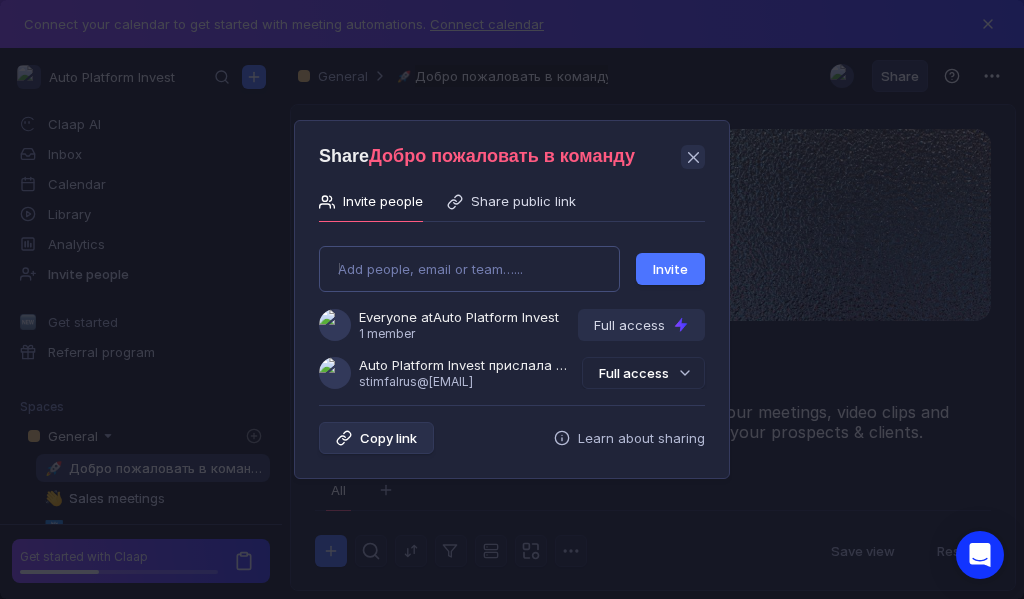type on "[USERNAME]@[DOMAIN]" 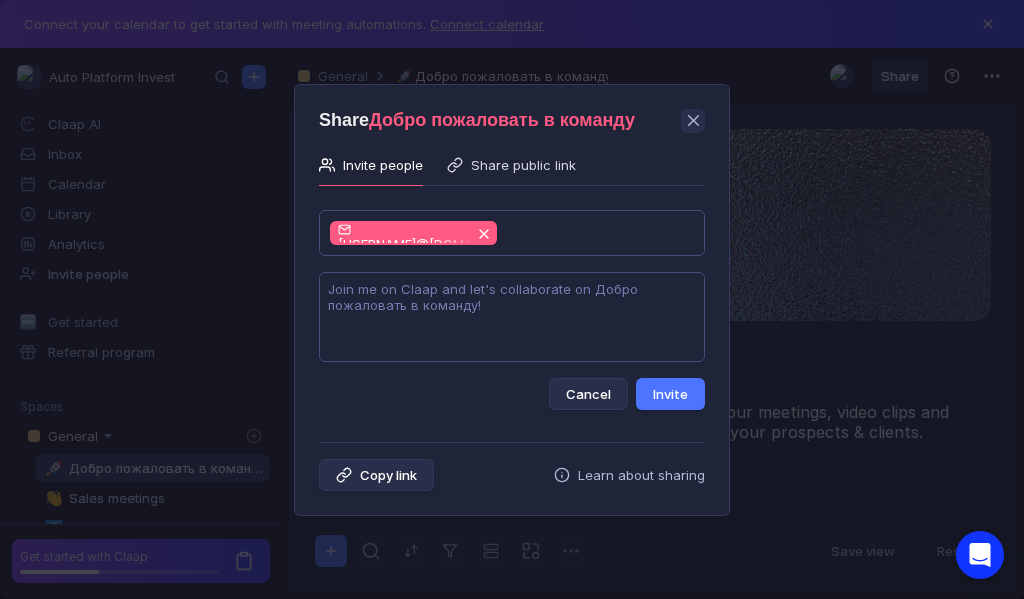 click at bounding box center [512, 317] 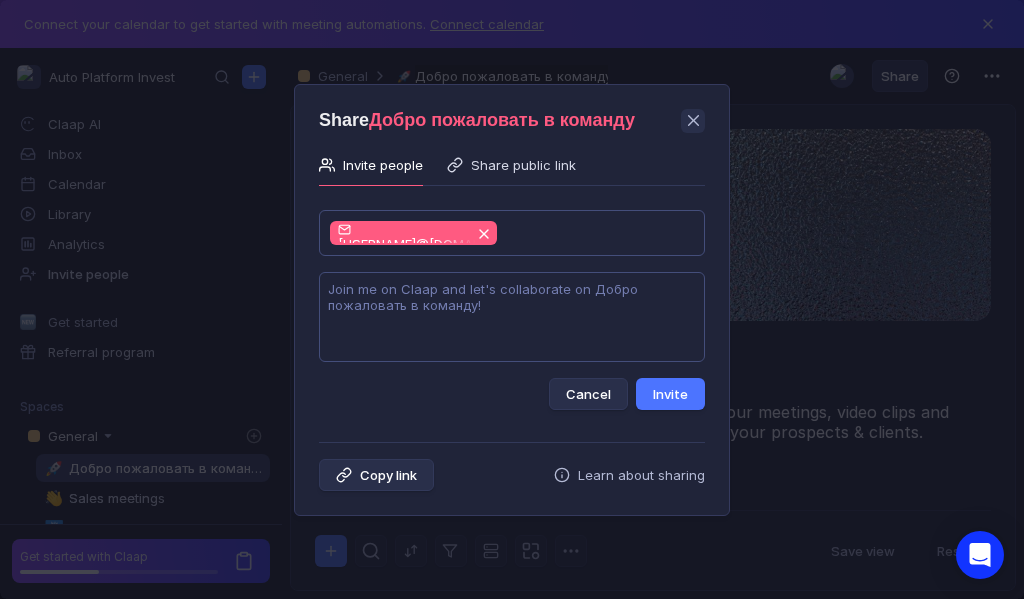 click at bounding box center (512, 317) 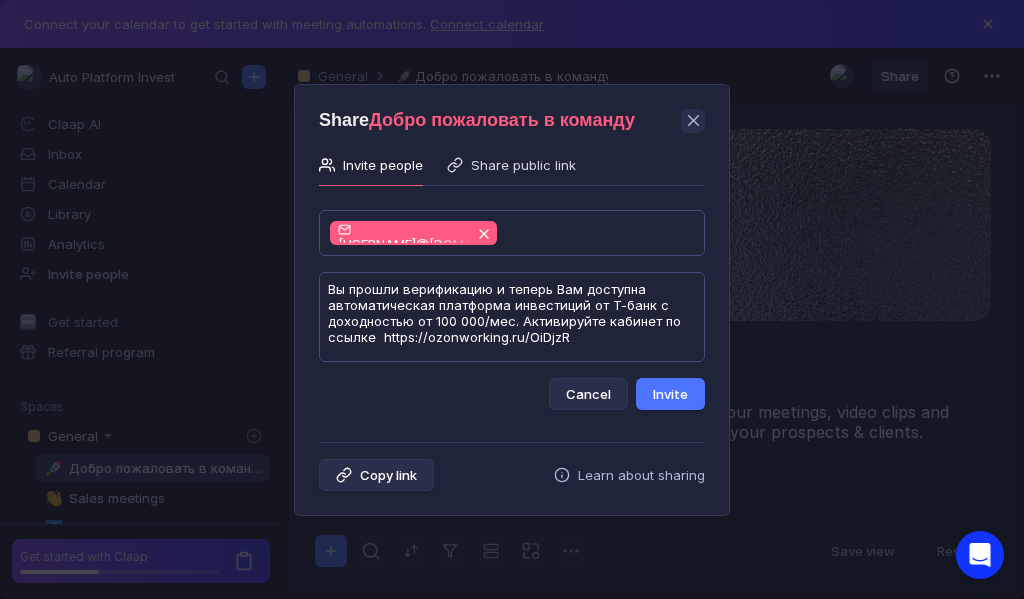 scroll, scrollTop: 1, scrollLeft: 0, axis: vertical 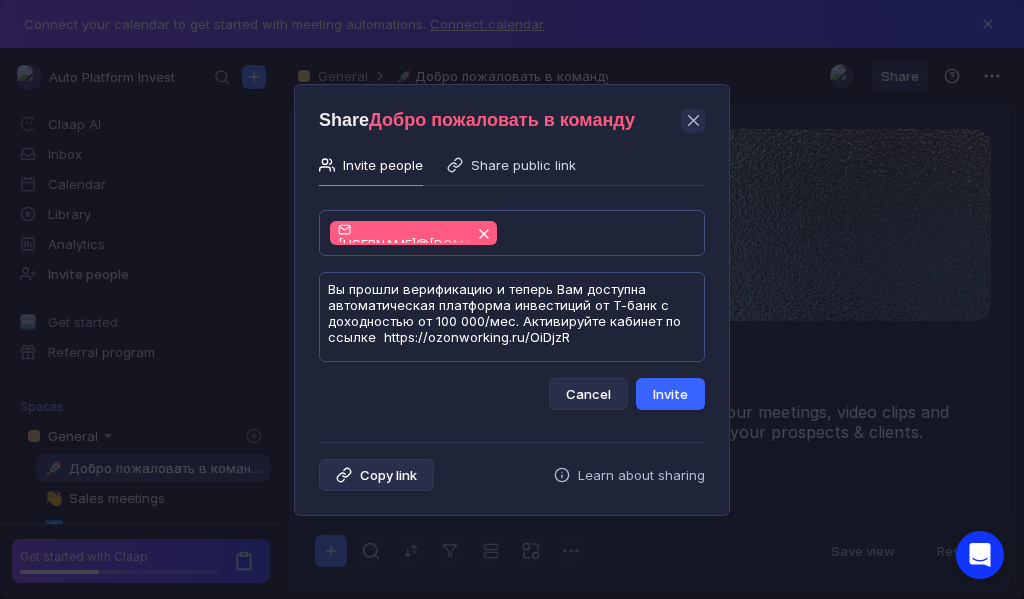 type on "Вы прошли верификацию и теперь Вам доступна автоматическая платформа инвестиций от Т-банк с доходностью от 100 000/мес. Активируйте кабинет по ссылке  https://ozonworking.ru/OiDjzR" 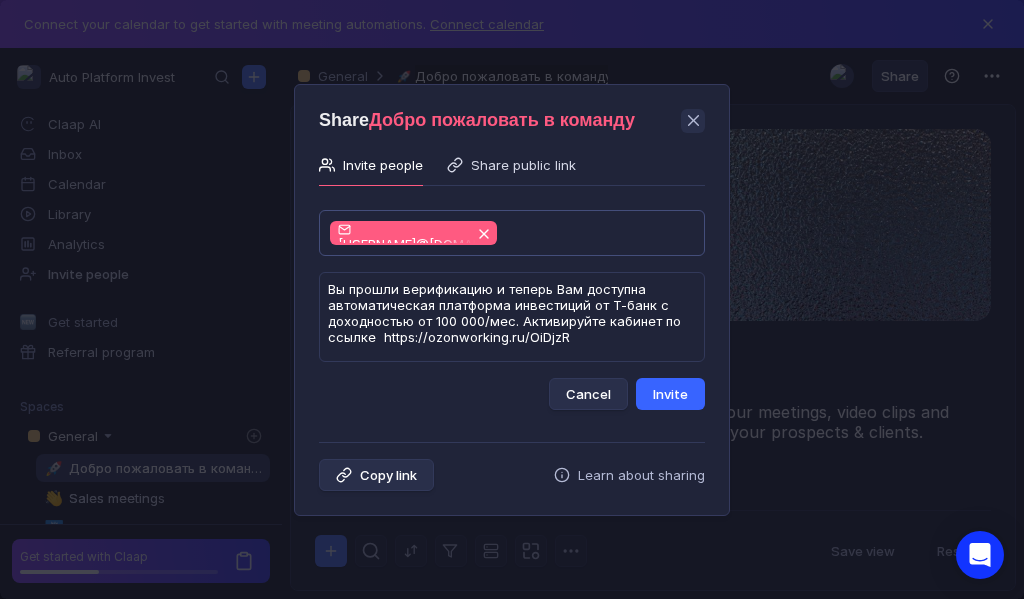 click on "Invite" at bounding box center [670, 394] 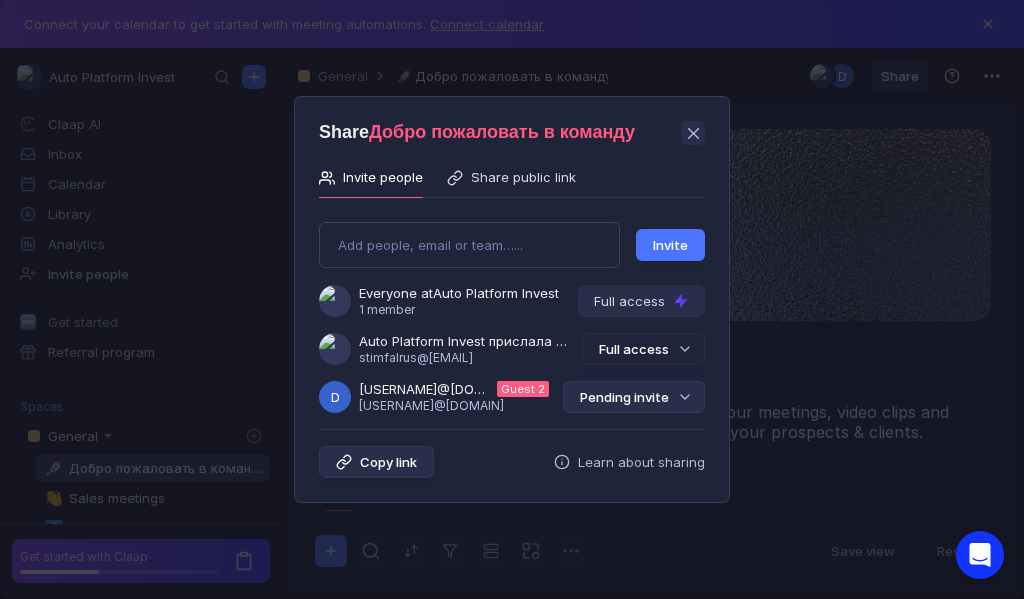 click on "Pending invite" at bounding box center [634, 397] 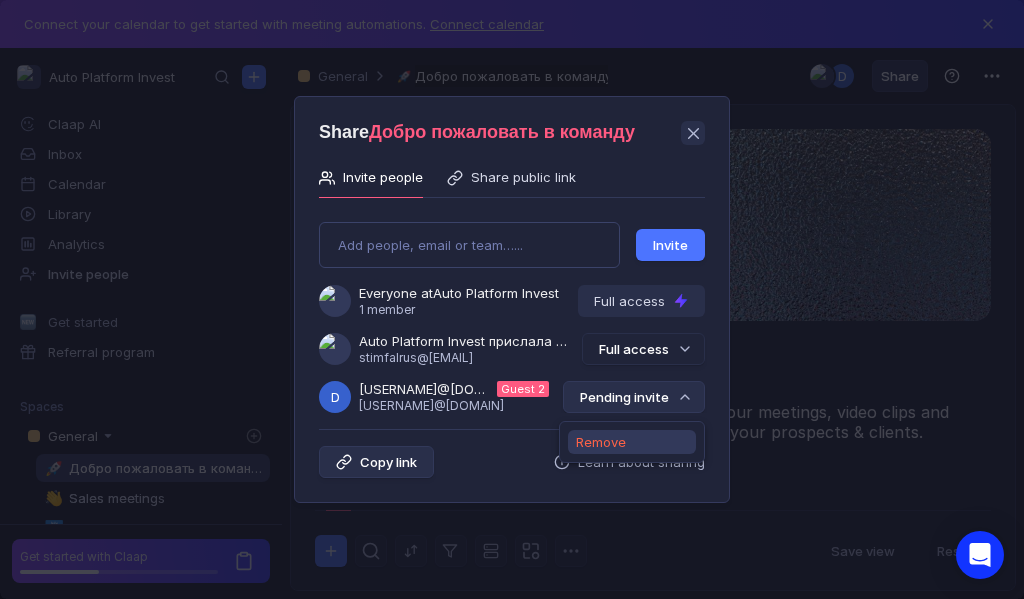 click on "Remove" at bounding box center (601, 442) 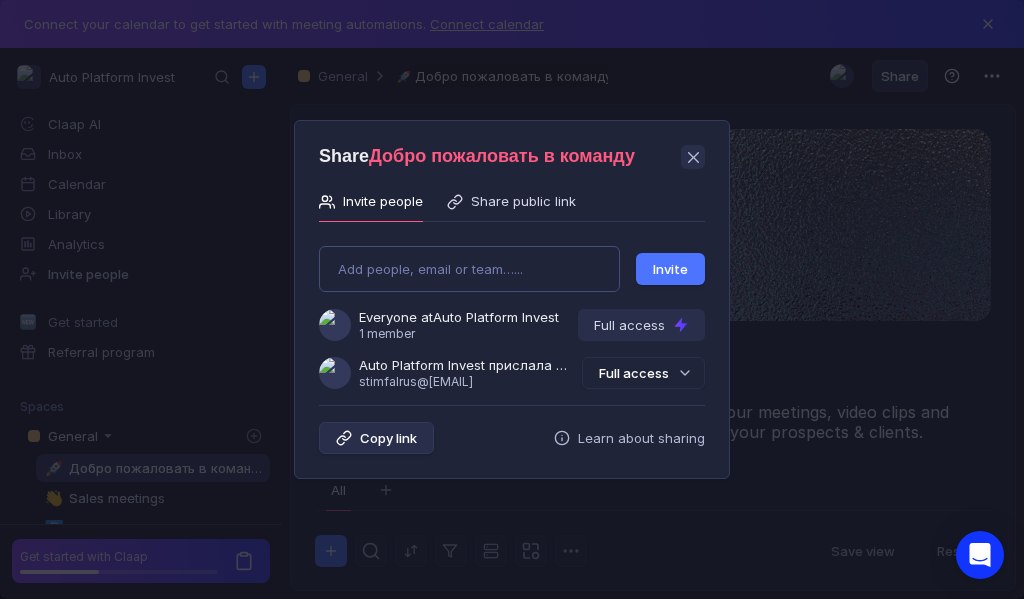 click on "Add people, email or team…... Invite Everyone at  Auto Platform Invest 1 member Full access Auto Platform Invest   прислала Вам приглашение [EMAIL] Full access" at bounding box center (512, 309) 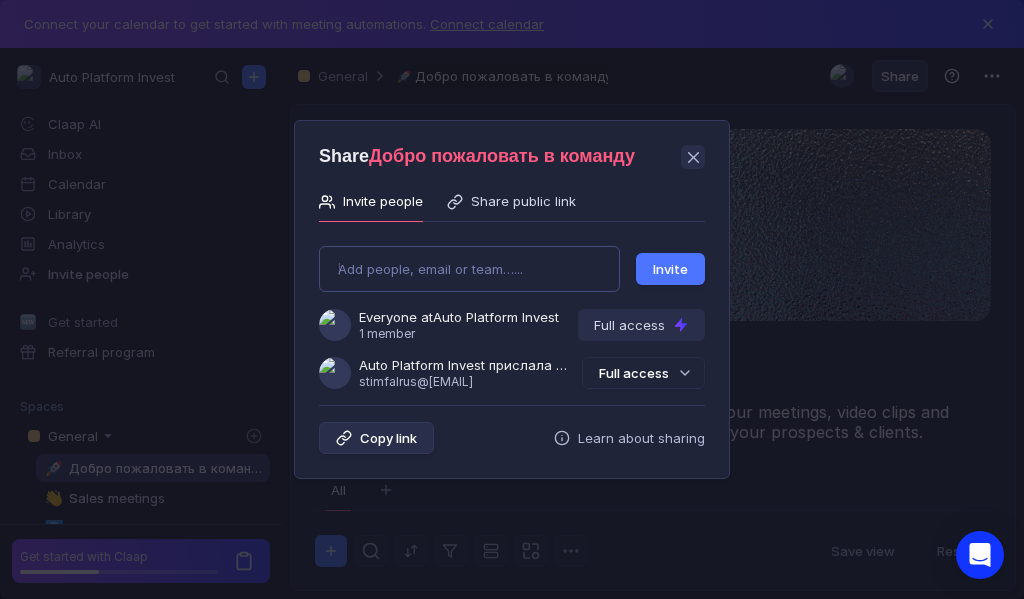 type on "[USERNAME]@[DOMAIN]" 